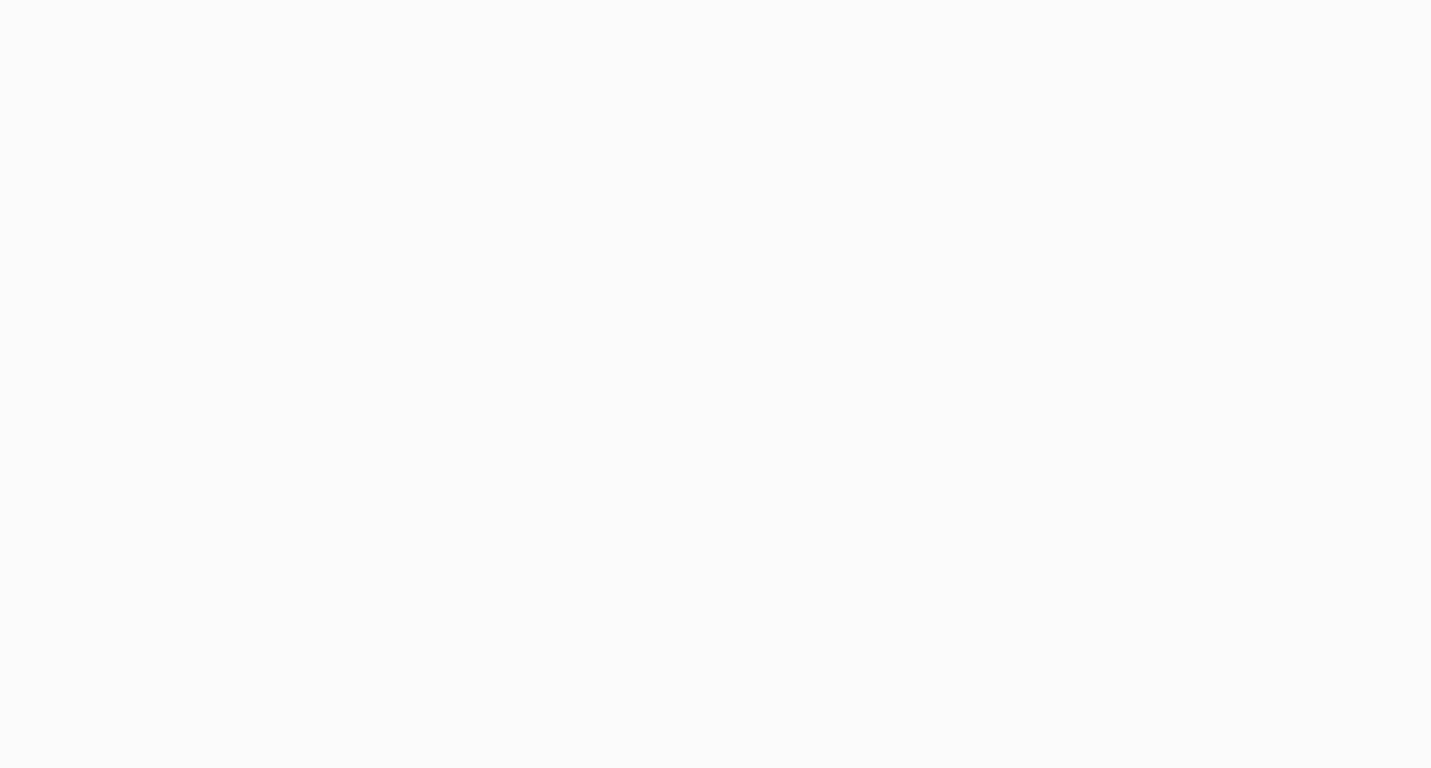scroll, scrollTop: 0, scrollLeft: 0, axis: both 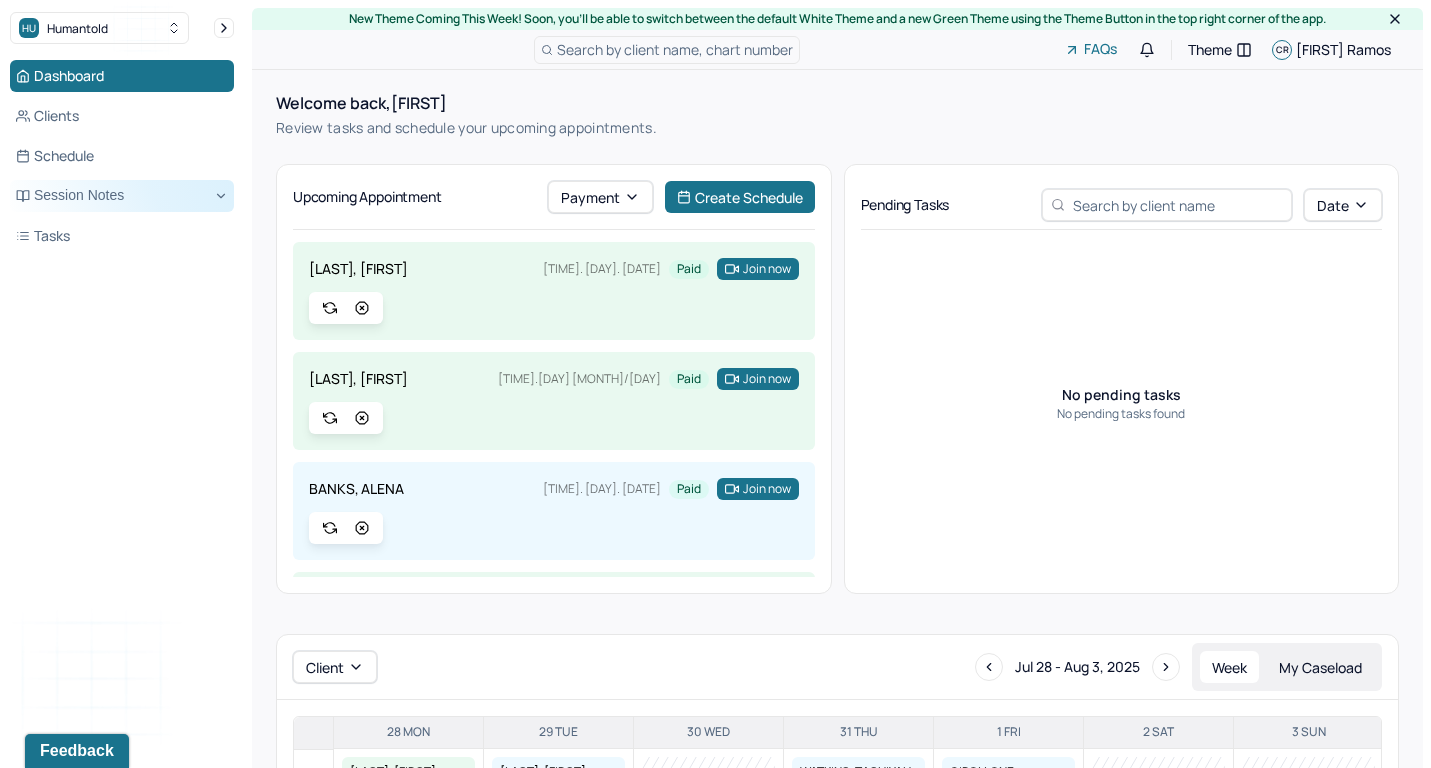 click on "Session Notes" at bounding box center [122, 196] 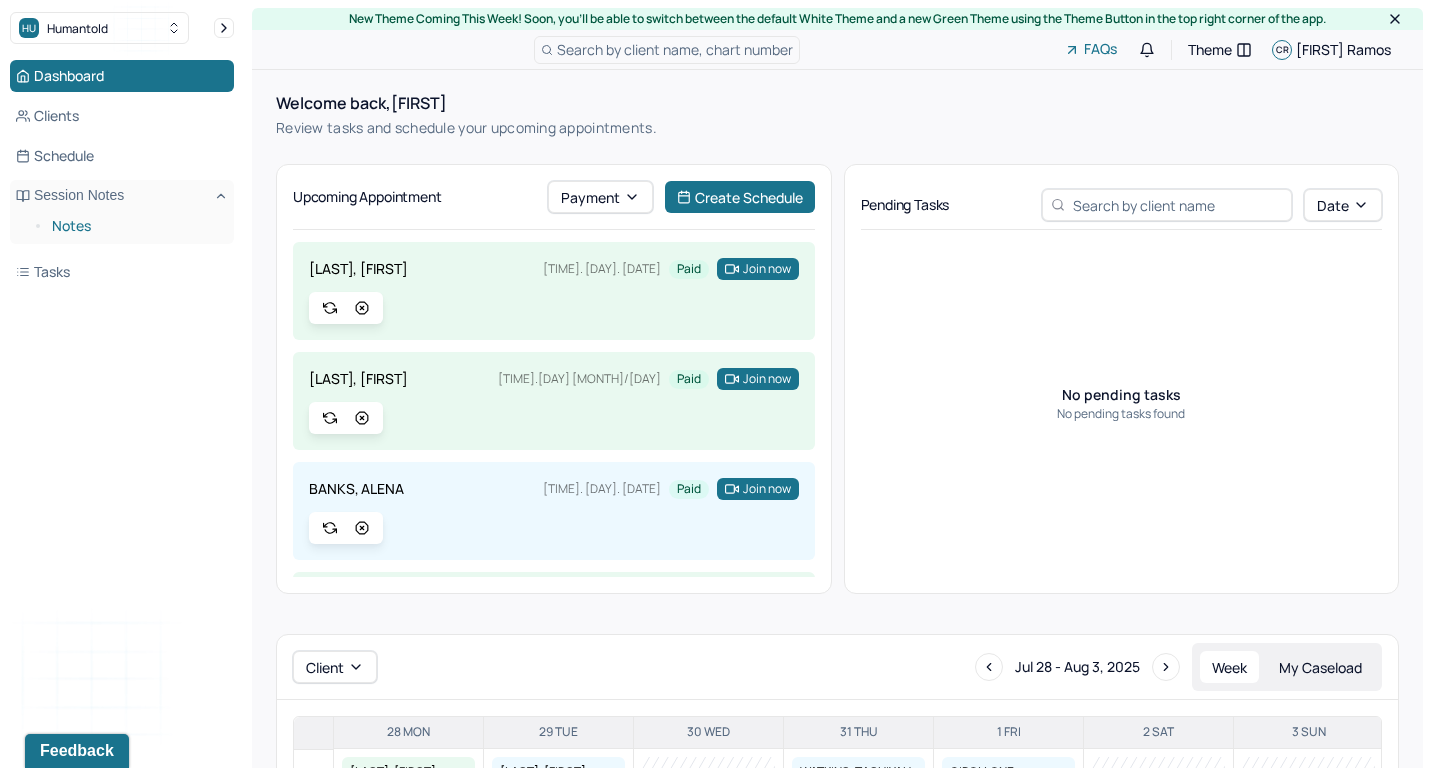 click on "Notes" at bounding box center (135, 226) 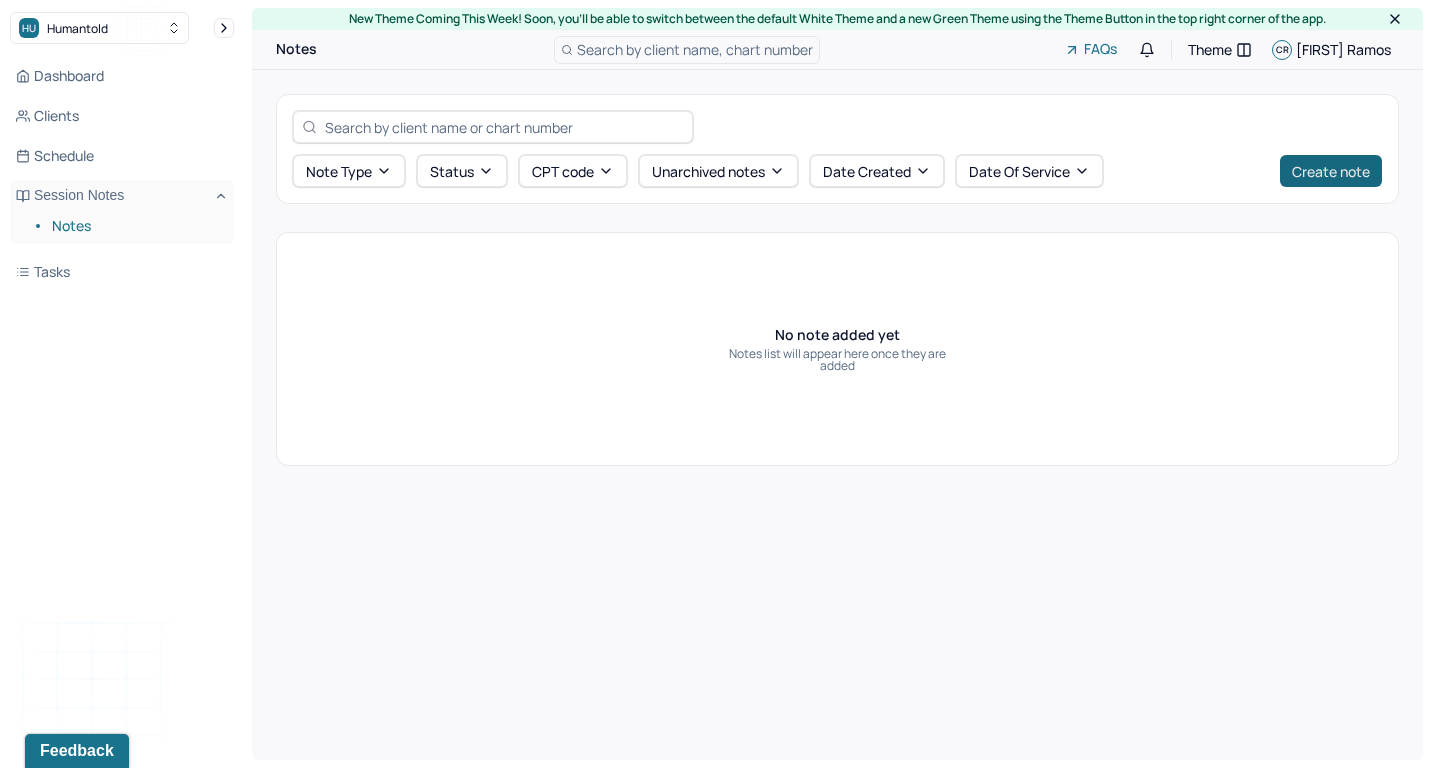 click on "Create note" at bounding box center [1331, 171] 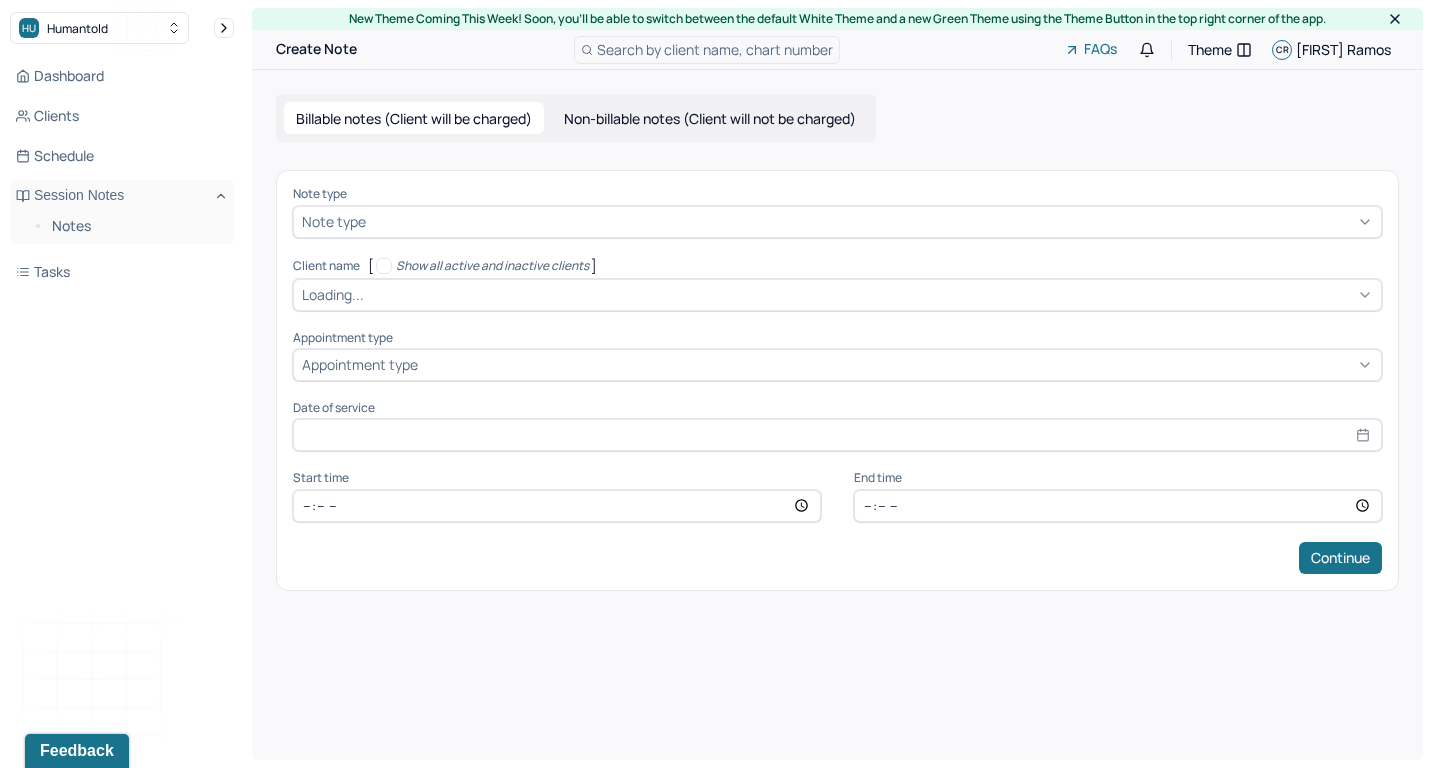 click at bounding box center [871, 221] 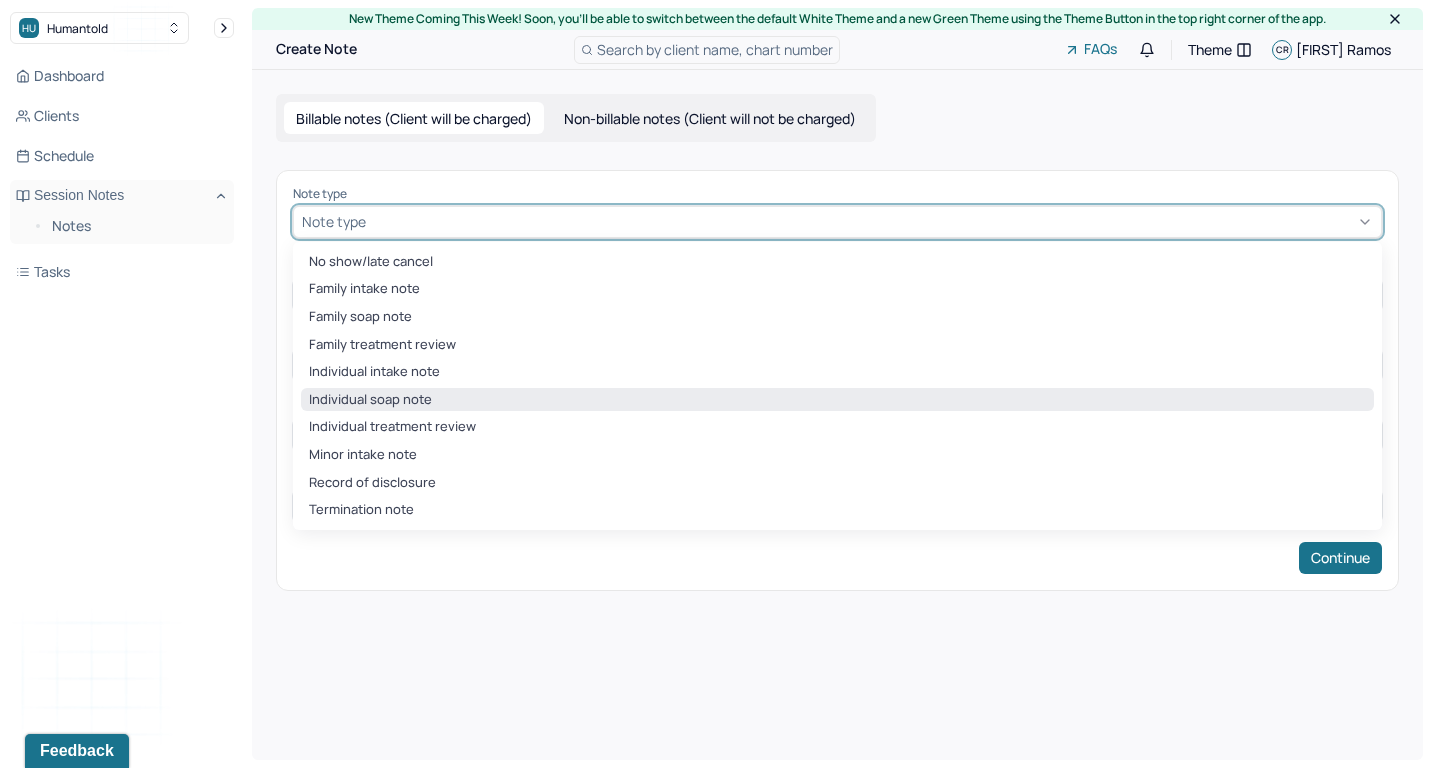 click on "Individual soap note" at bounding box center [837, 400] 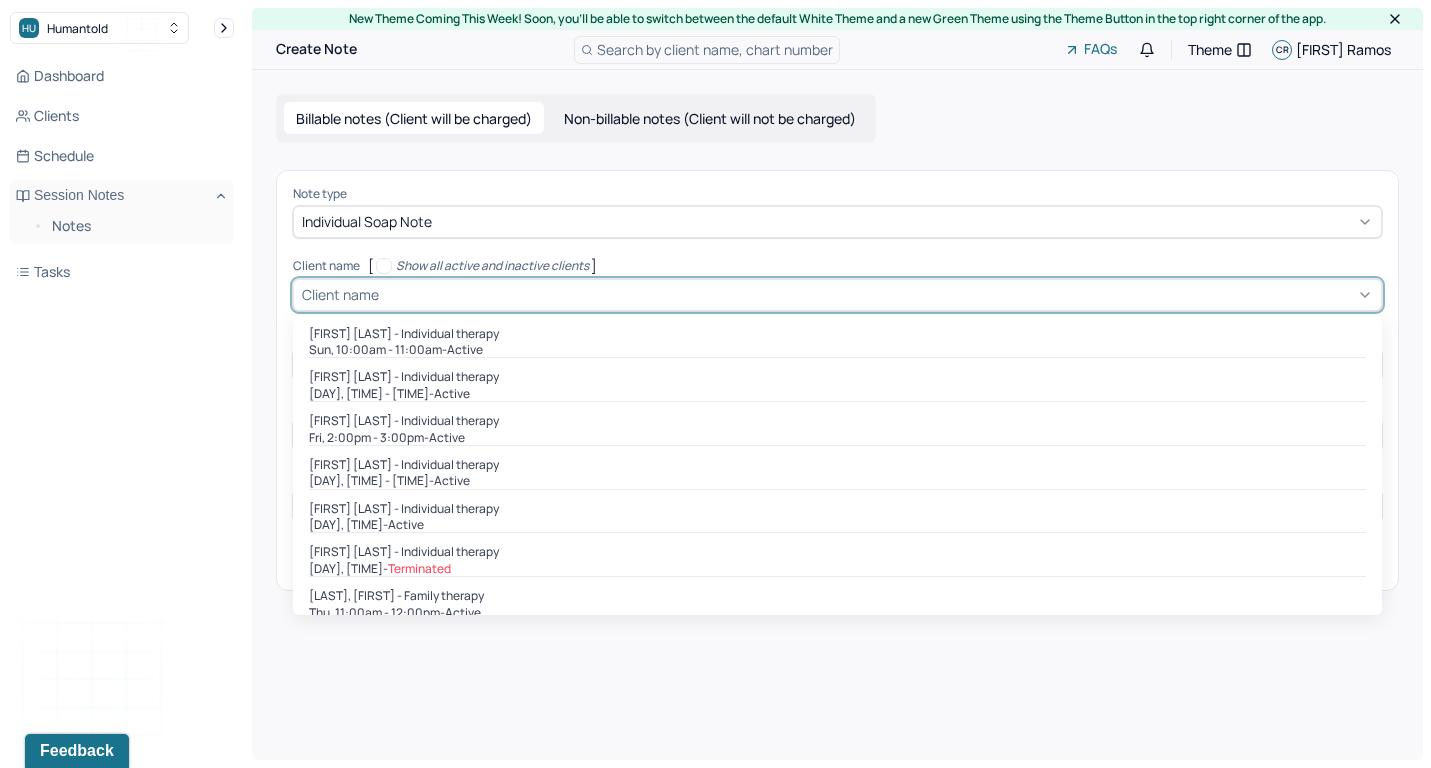 click at bounding box center [878, 294] 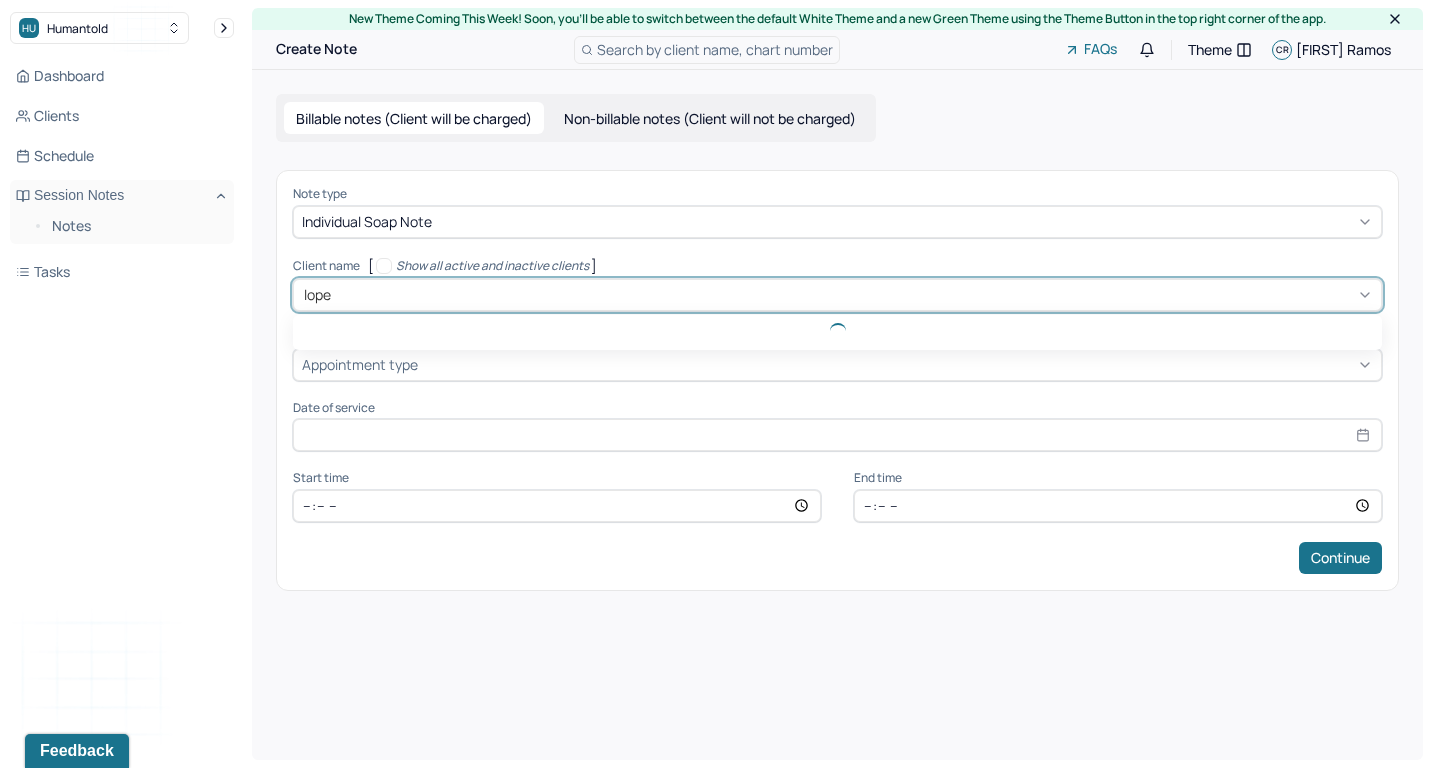 type on "lopez" 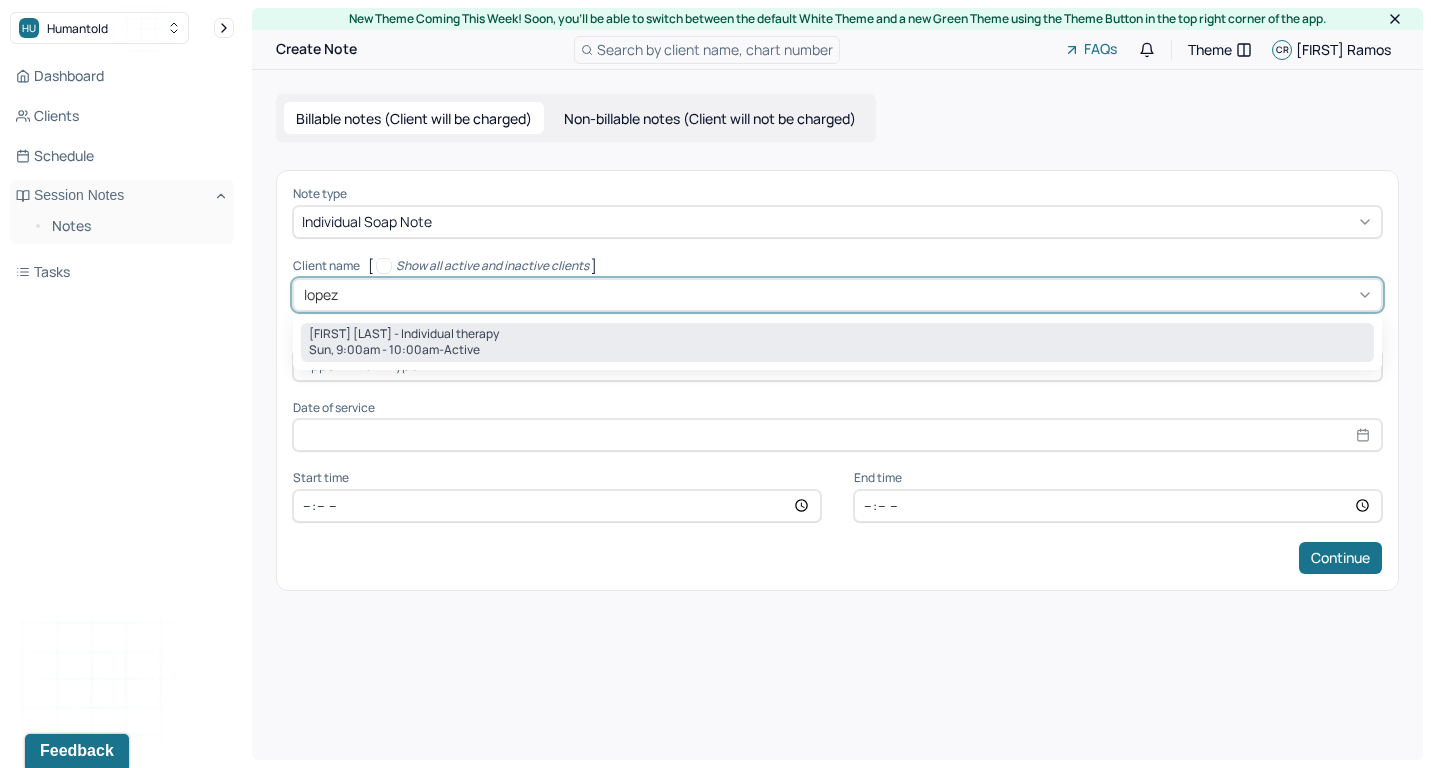 click on "[DAY], [TIME] - [TIME]  -  active" at bounding box center (837, 350) 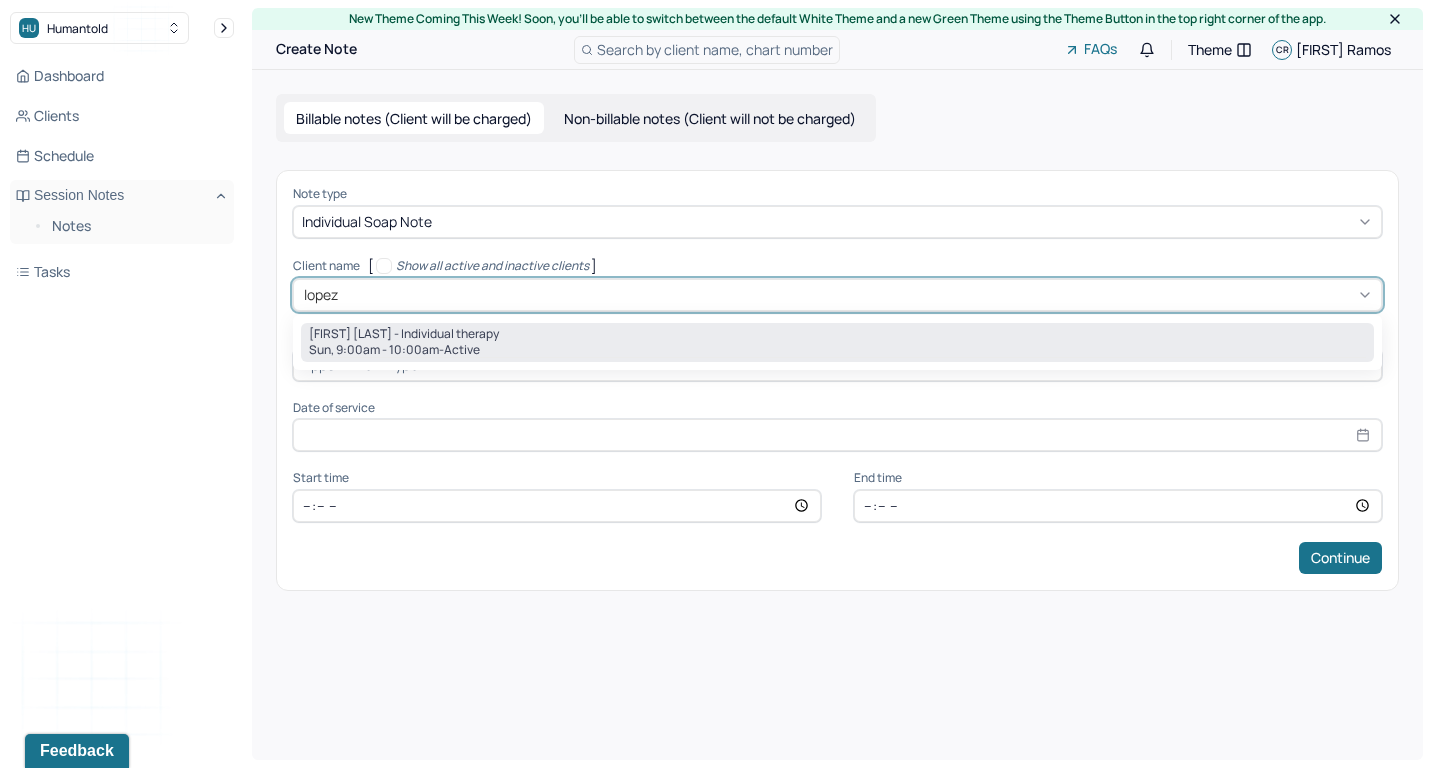 type 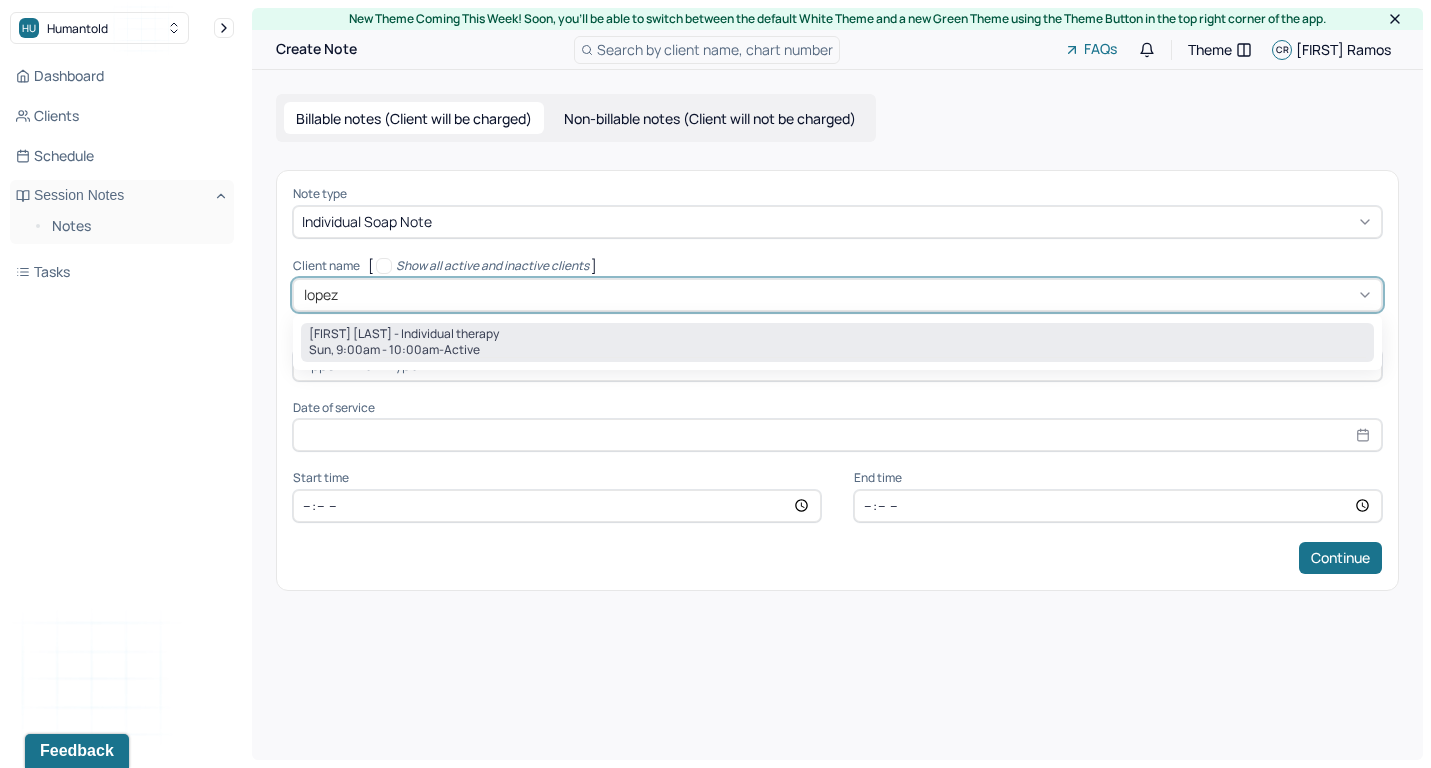 type on "[MONTH] [DAY], [YEAR]" 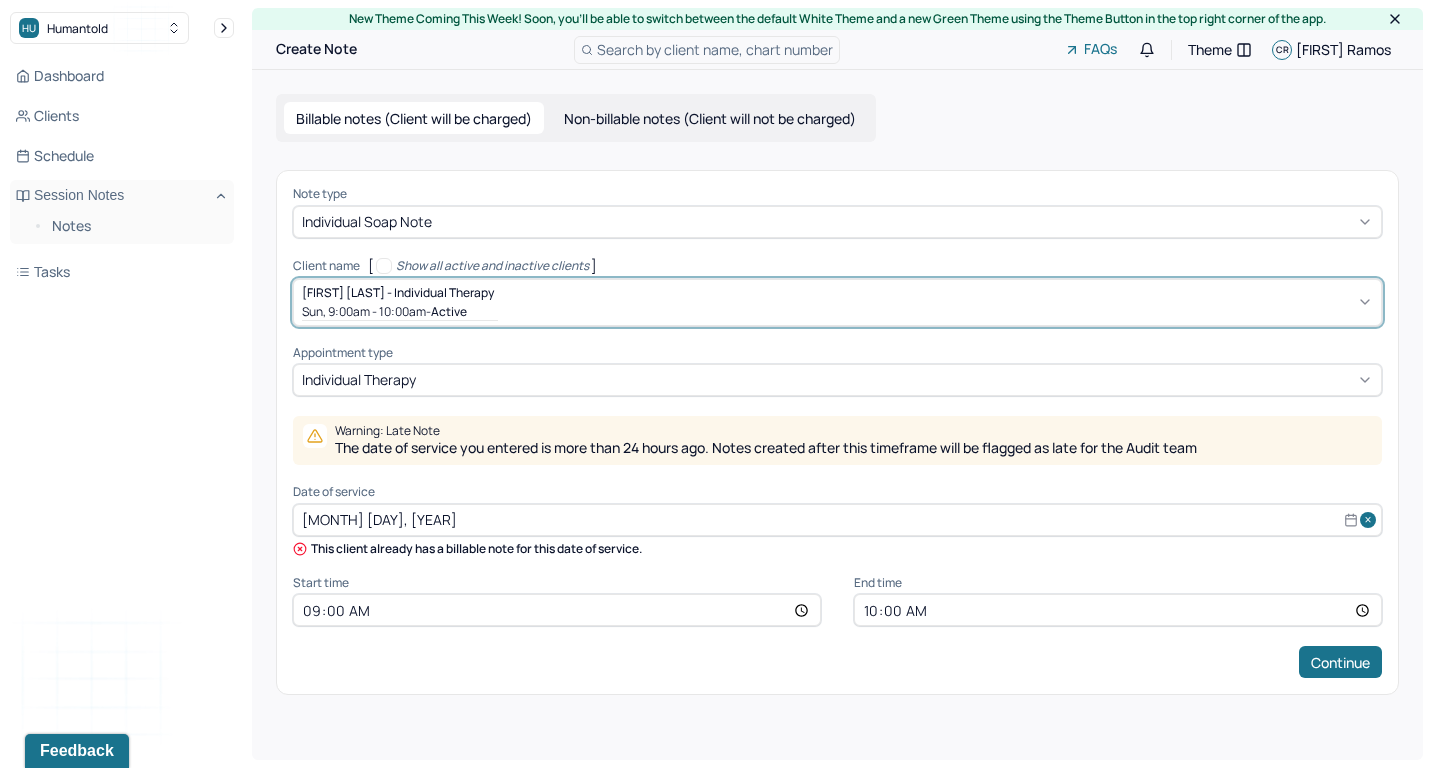click on "[MONTH] [DAY], [YEAR]" at bounding box center (837, 520) 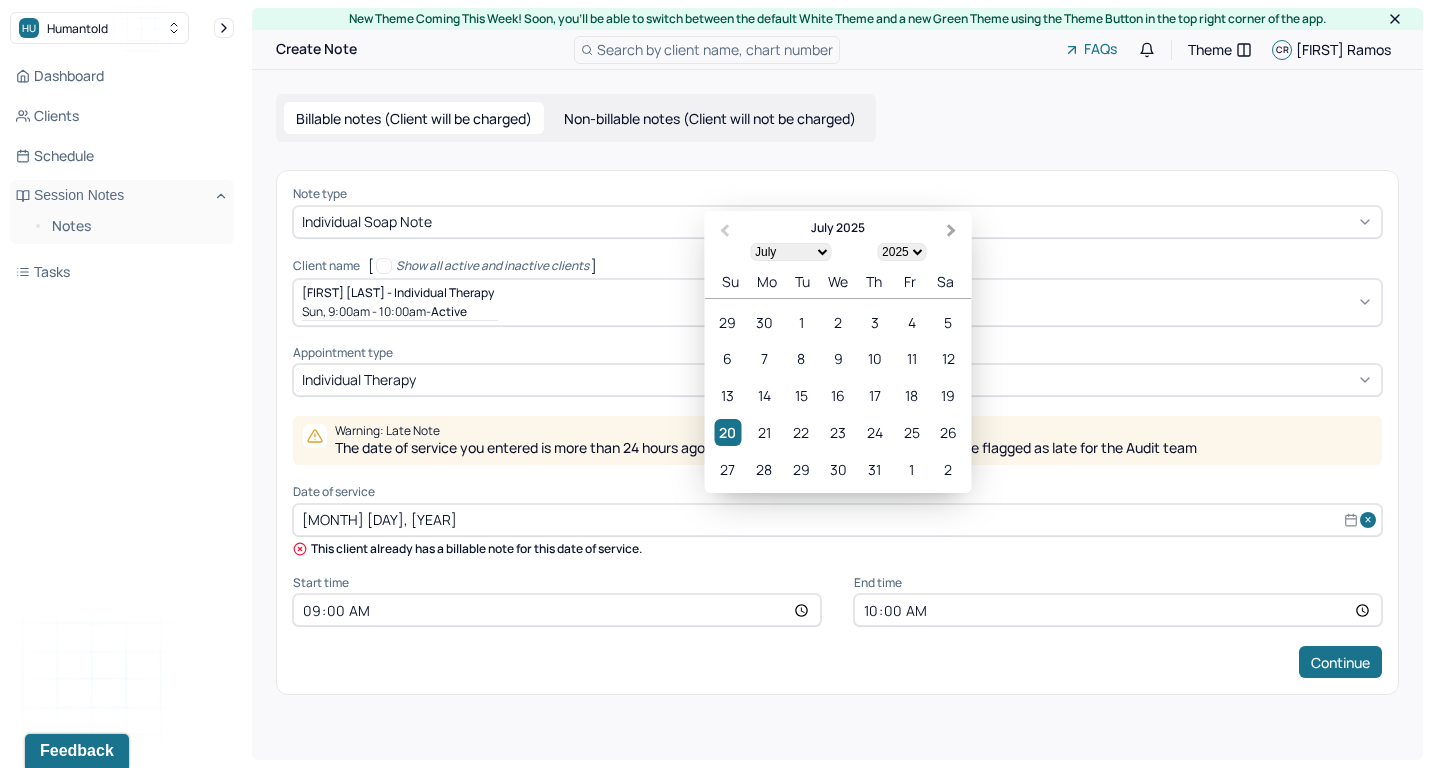 click on "Next Month" at bounding box center (952, 230) 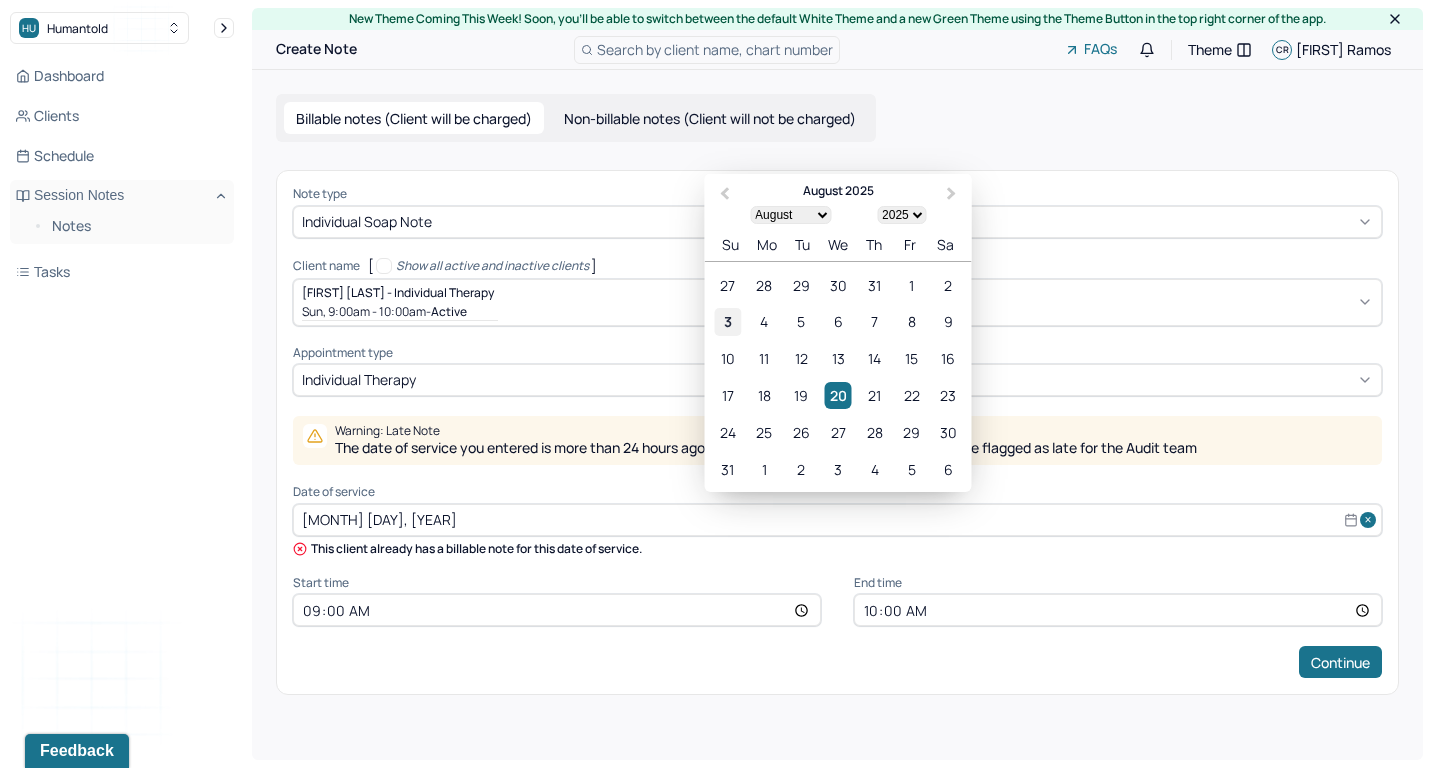 click on "3" at bounding box center [727, 321] 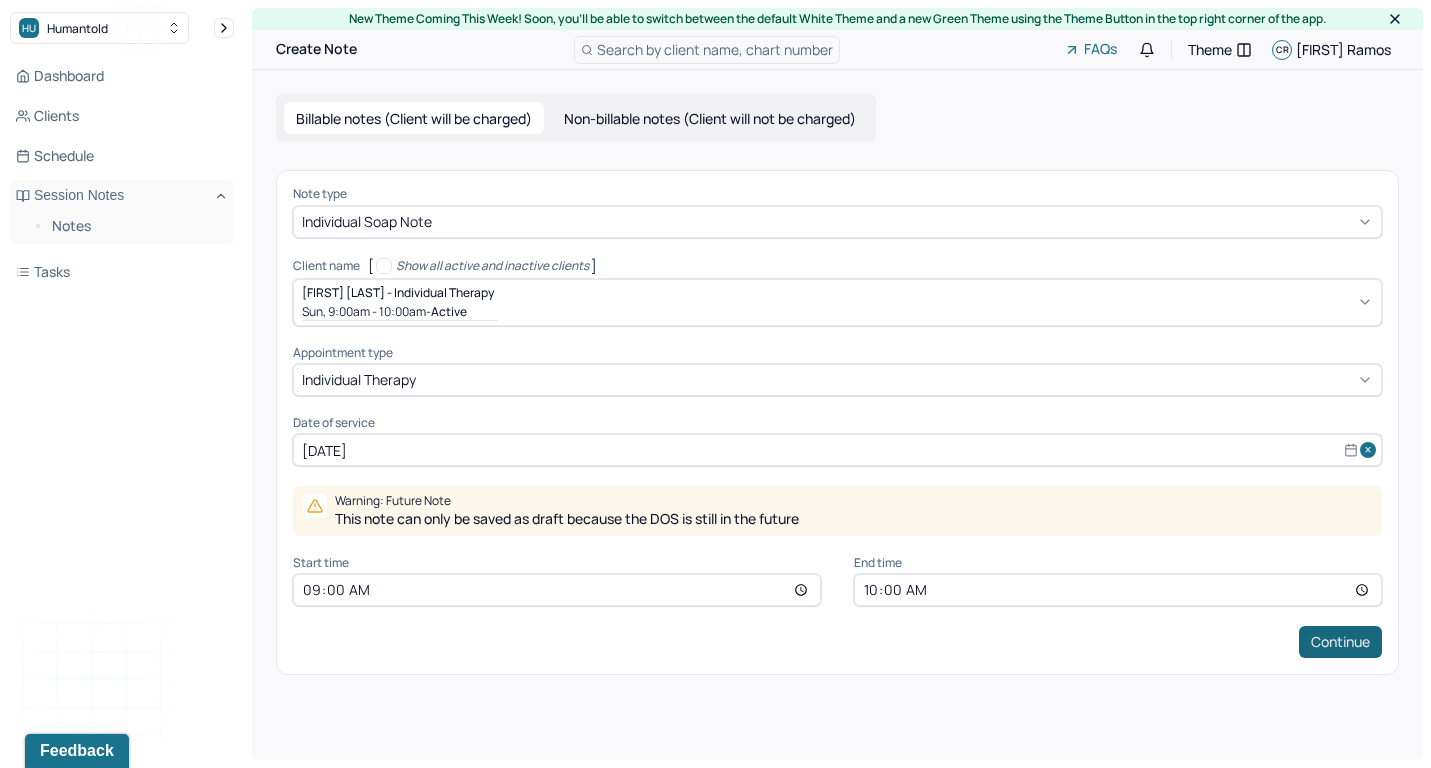 click on "Continue" at bounding box center (1340, 642) 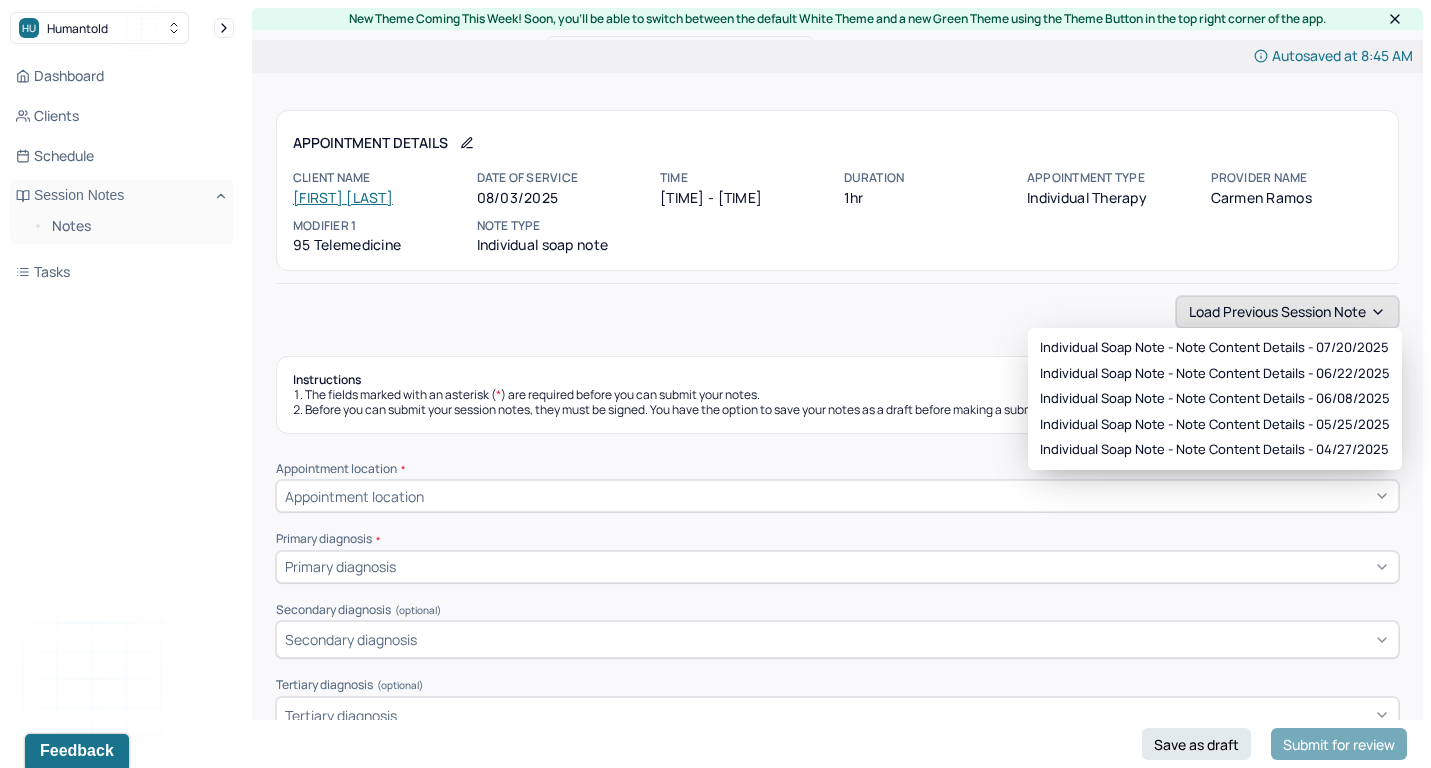 click on "Load previous session note" at bounding box center [1287, 312] 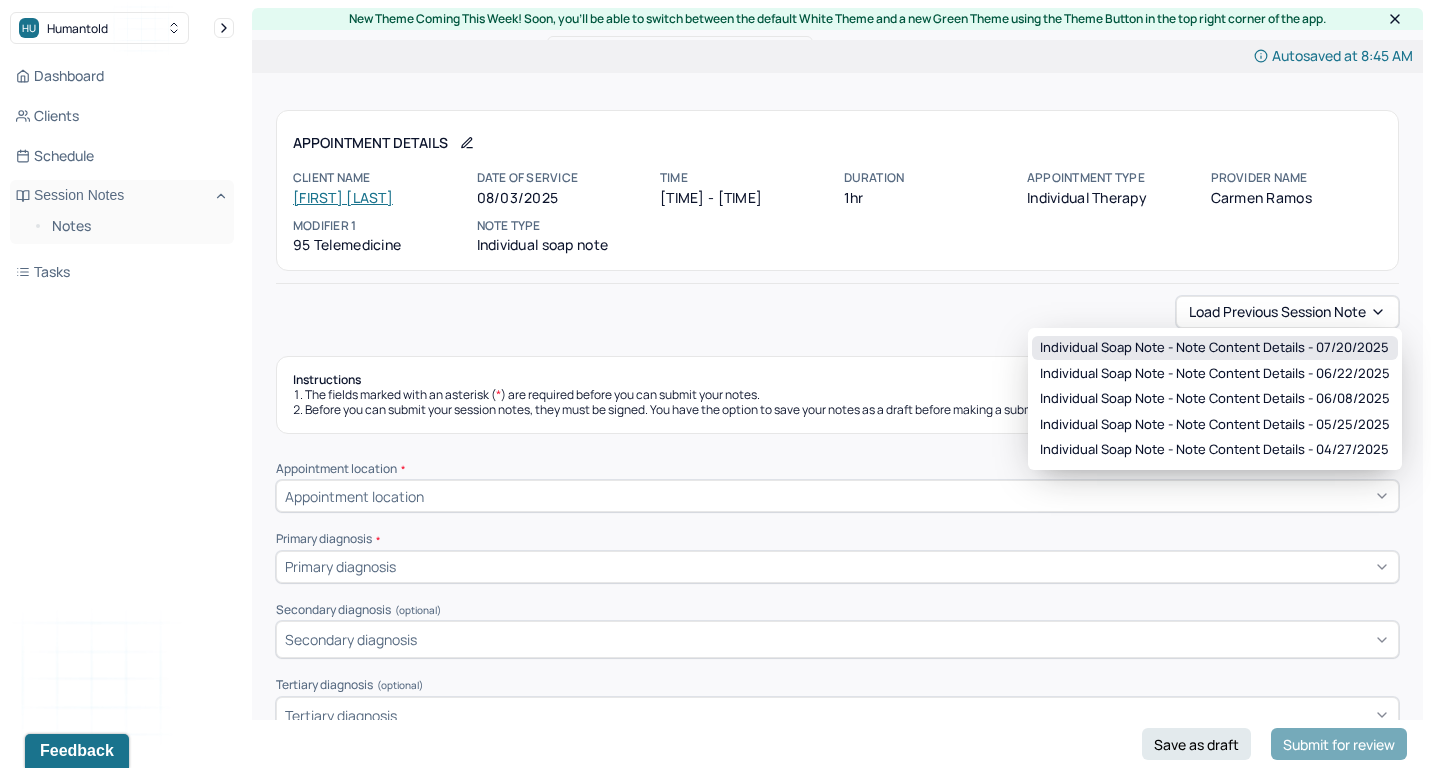 click on "Individual soap note   - Note content Details -   [DATE]" at bounding box center [1214, 348] 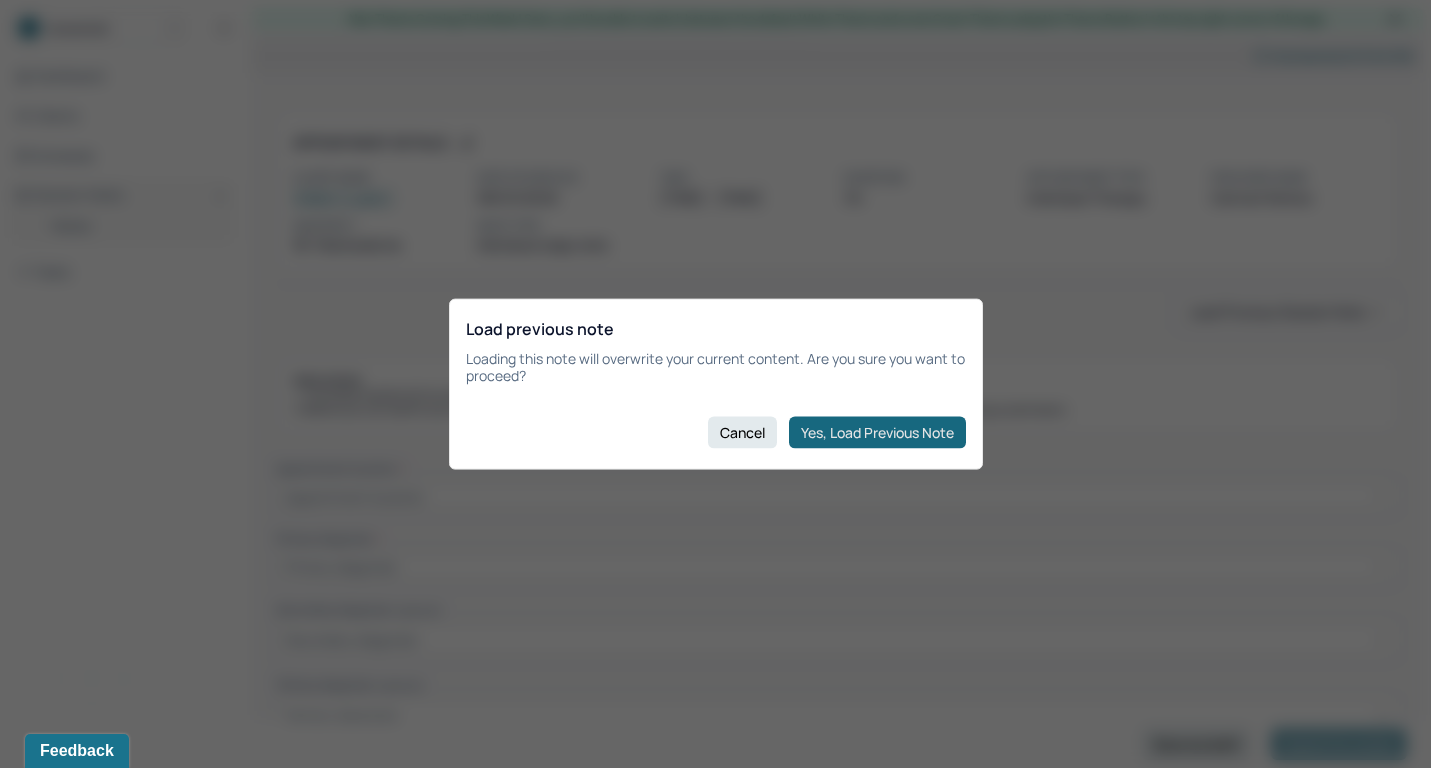 click on "Yes, Load Previous Note" at bounding box center (877, 432) 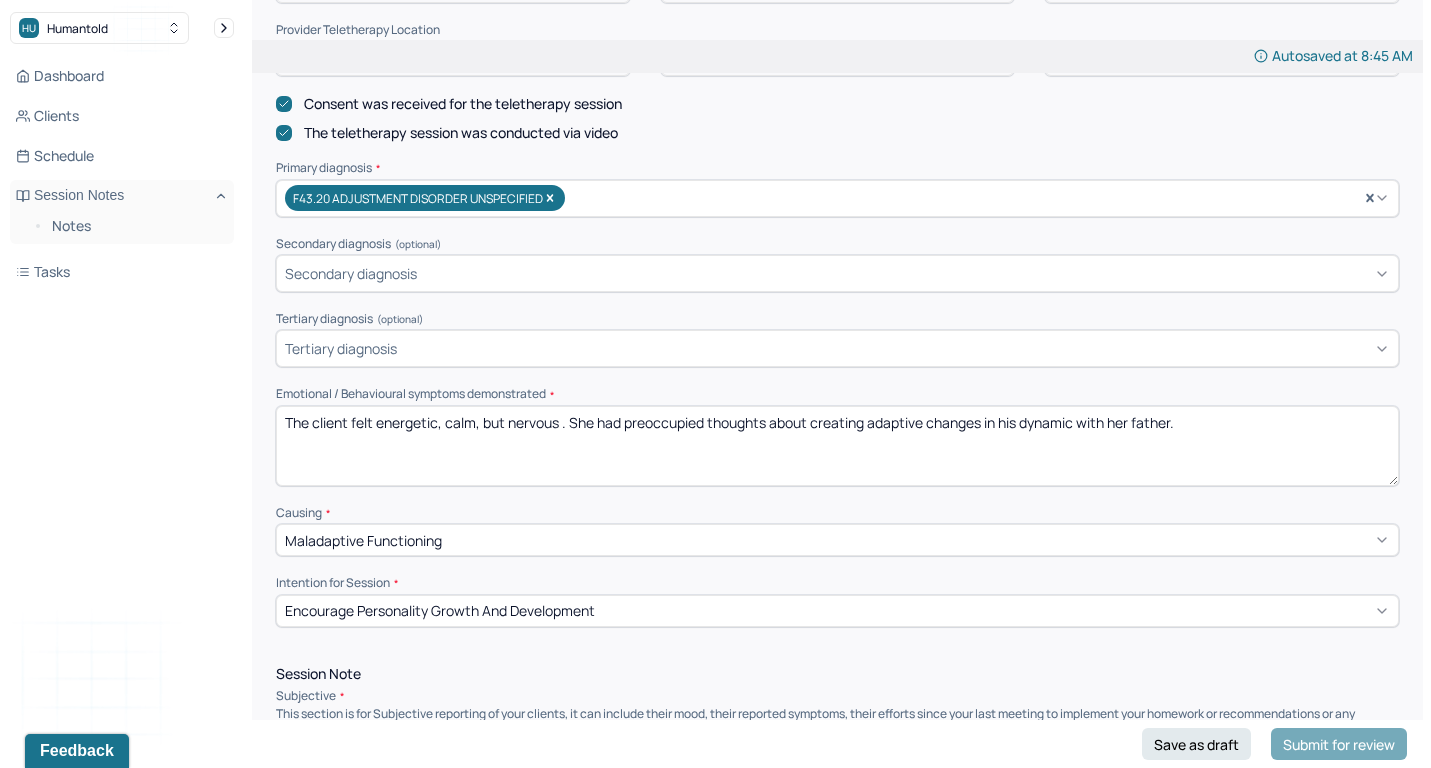scroll, scrollTop: 592, scrollLeft: 0, axis: vertical 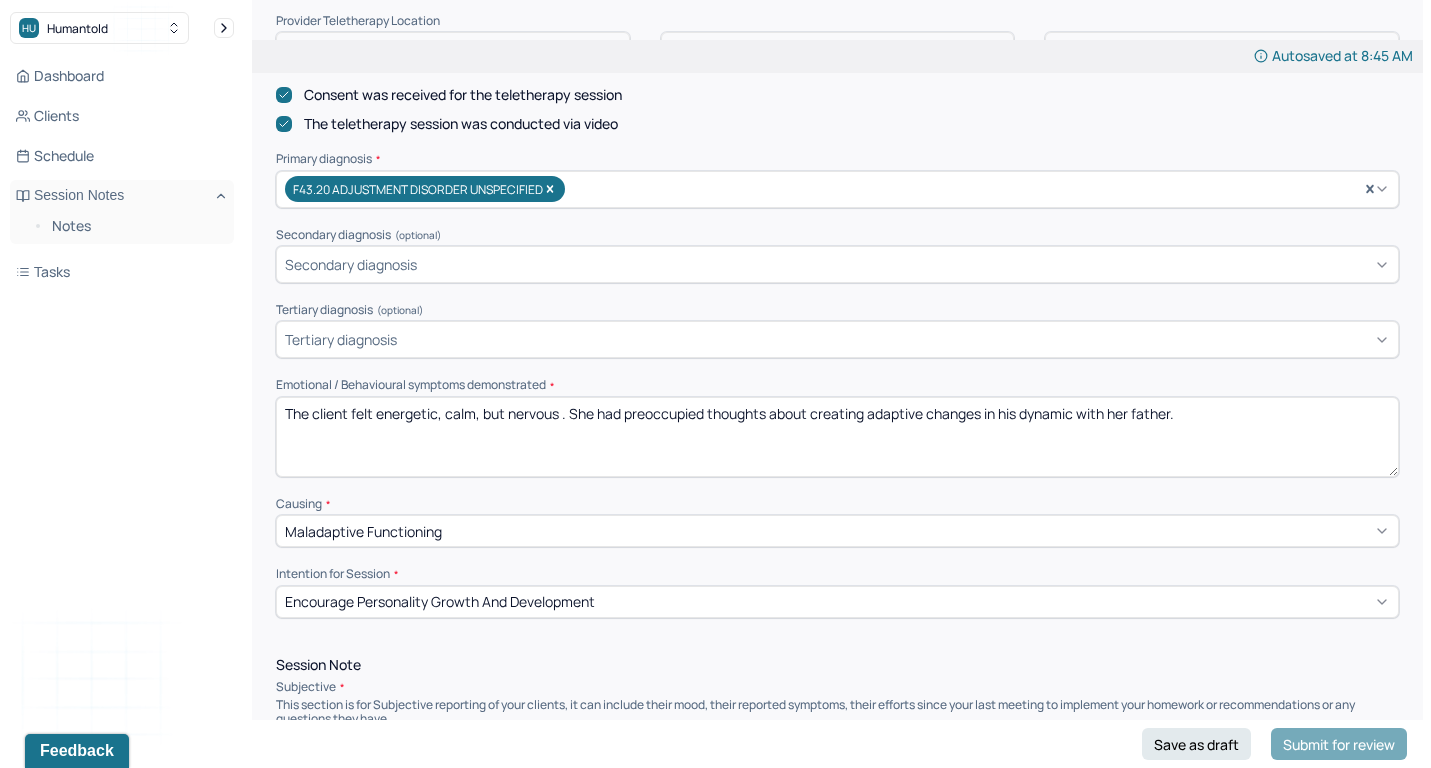 click on "The client felt energetic, calm, but nervous . She had preoccupied thoughts about creating adaptive changes in his dynamic with her father." at bounding box center (837, 437) 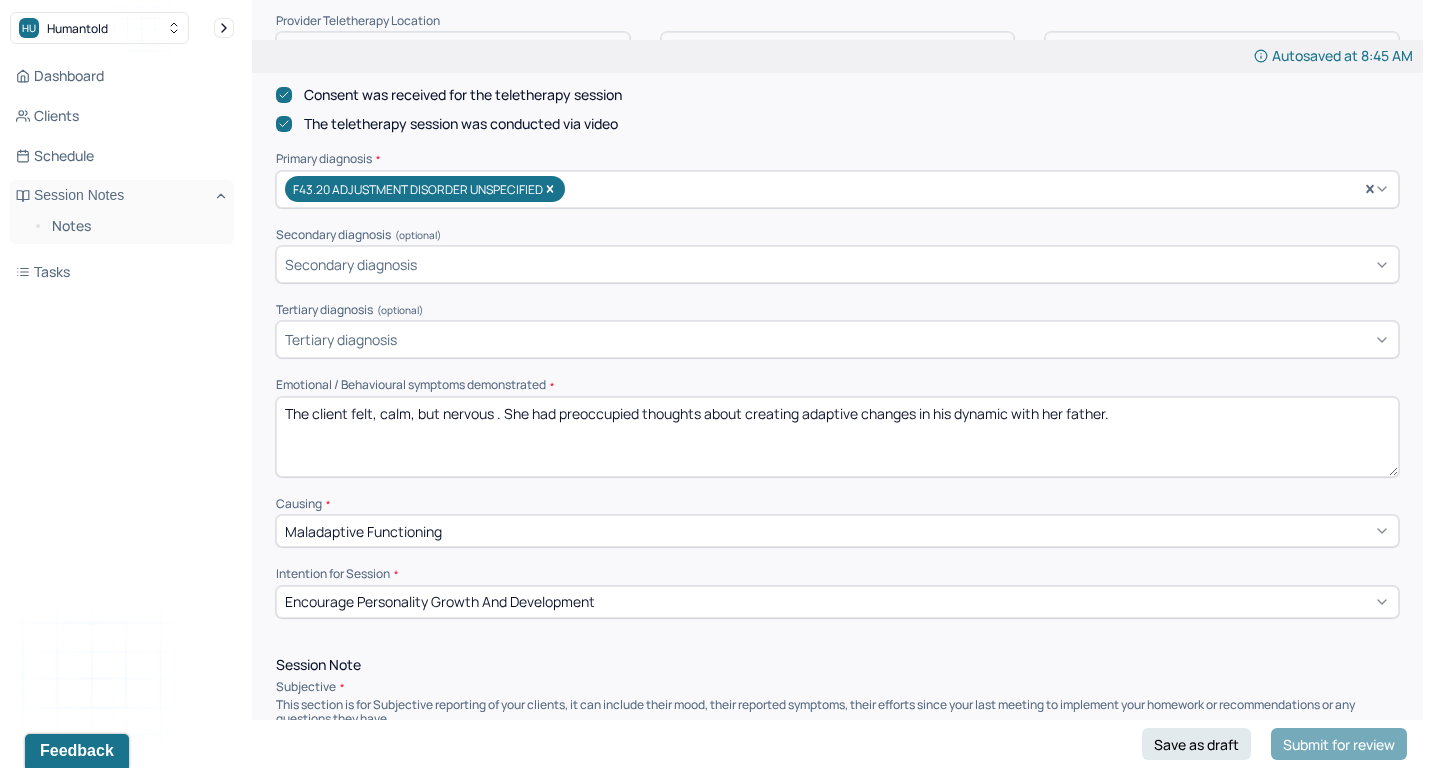 drag, startPoint x: 497, startPoint y: 398, endPoint x: 380, endPoint y: 404, distance: 117.15375 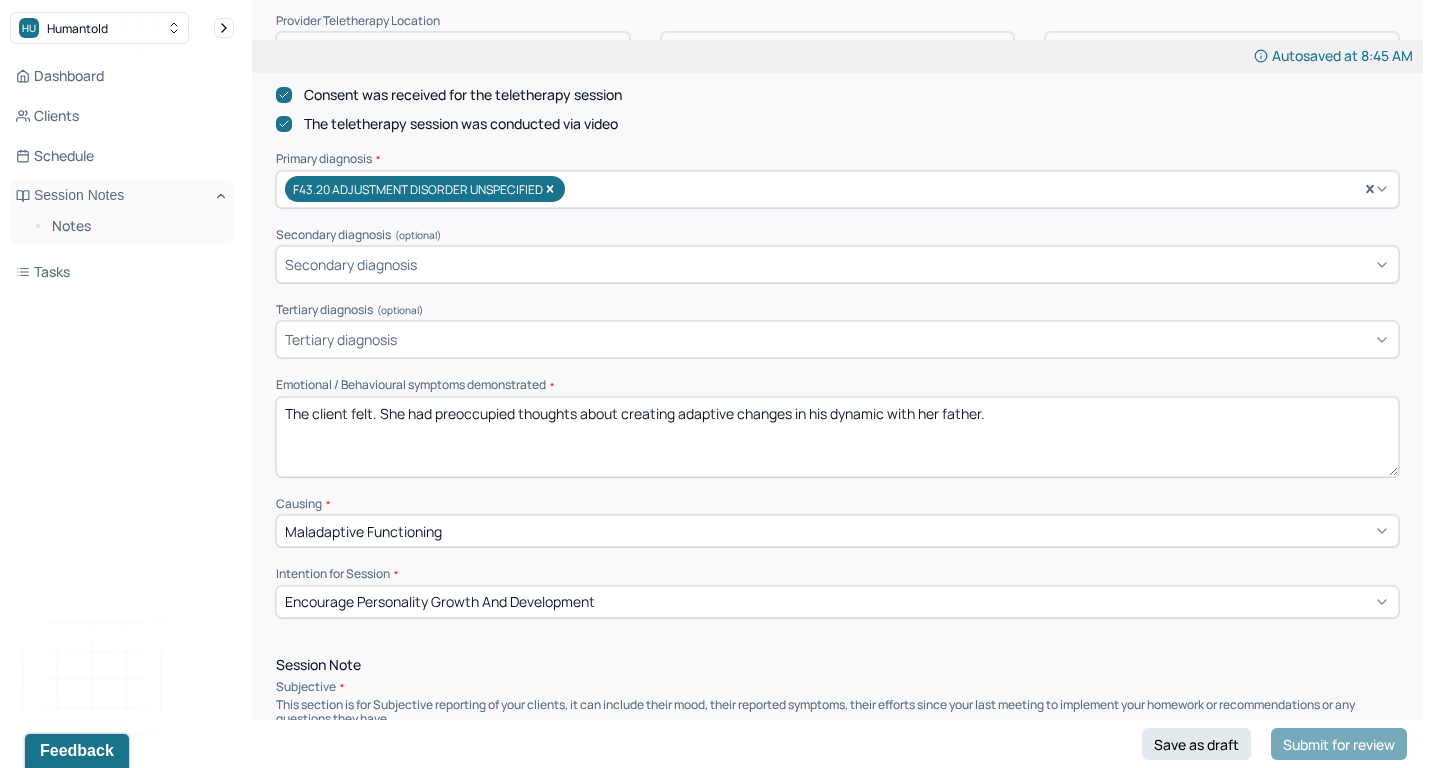 drag, startPoint x: 629, startPoint y: 398, endPoint x: 1037, endPoint y: 424, distance: 408.8276 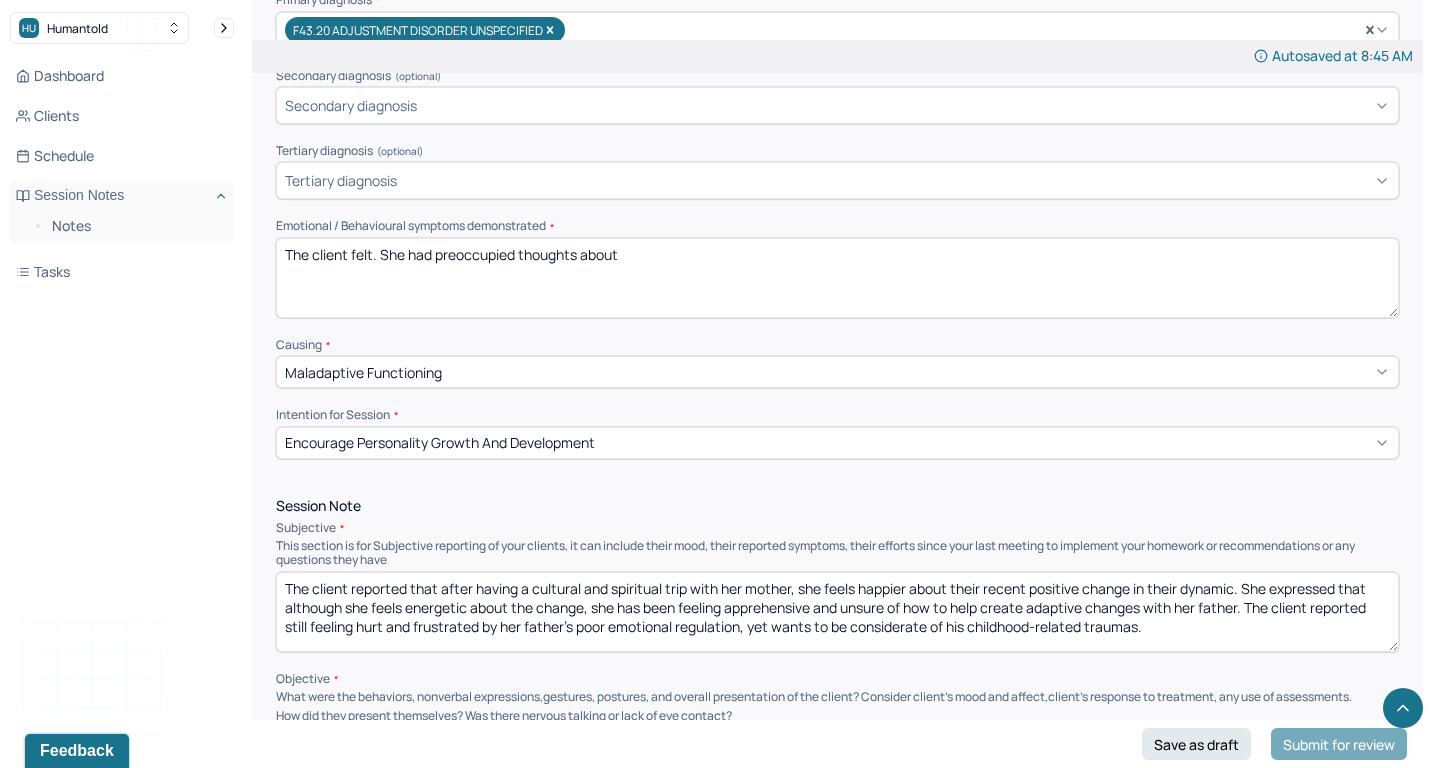 scroll, scrollTop: 911, scrollLeft: 0, axis: vertical 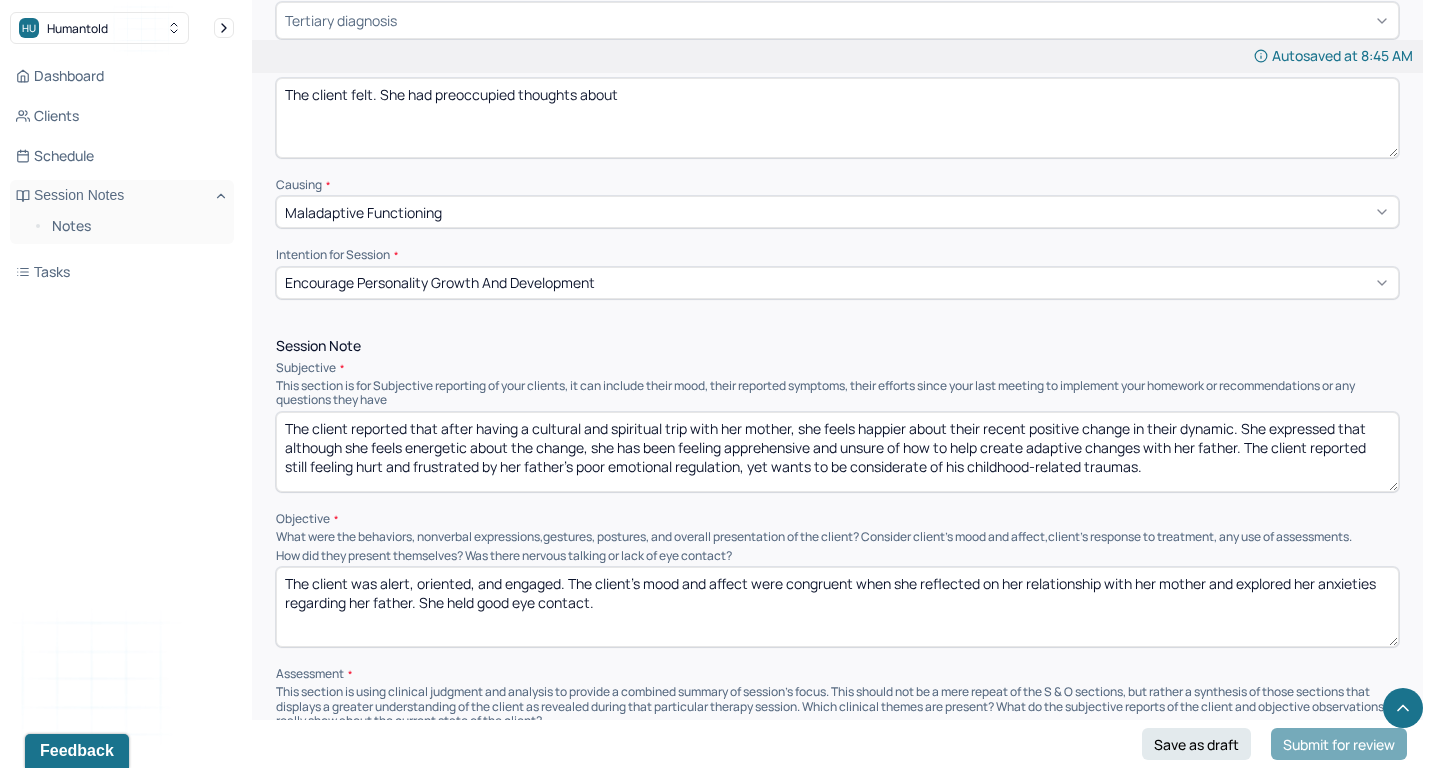 type on "The client felt. She had preoccupied thoughts about" 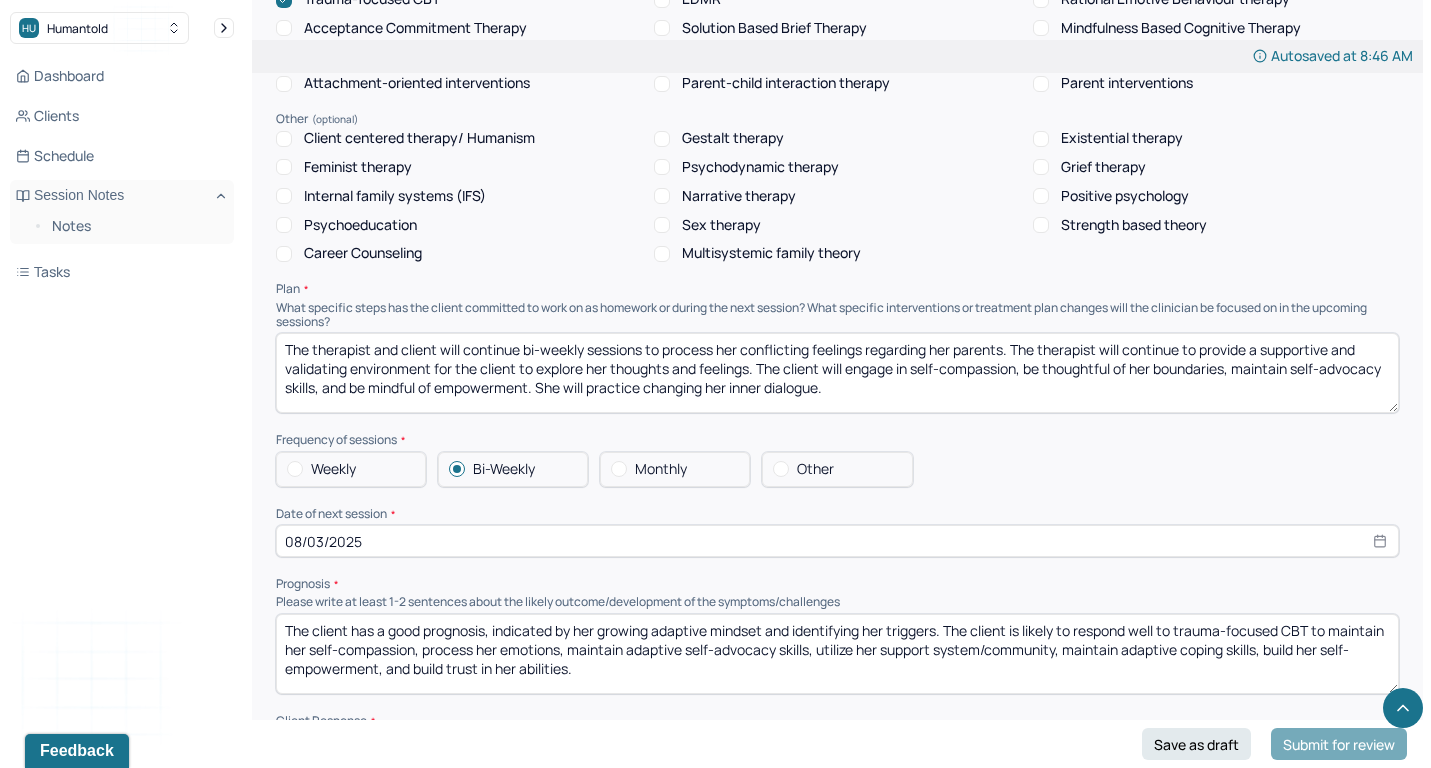 scroll, scrollTop: 1889, scrollLeft: 0, axis: vertical 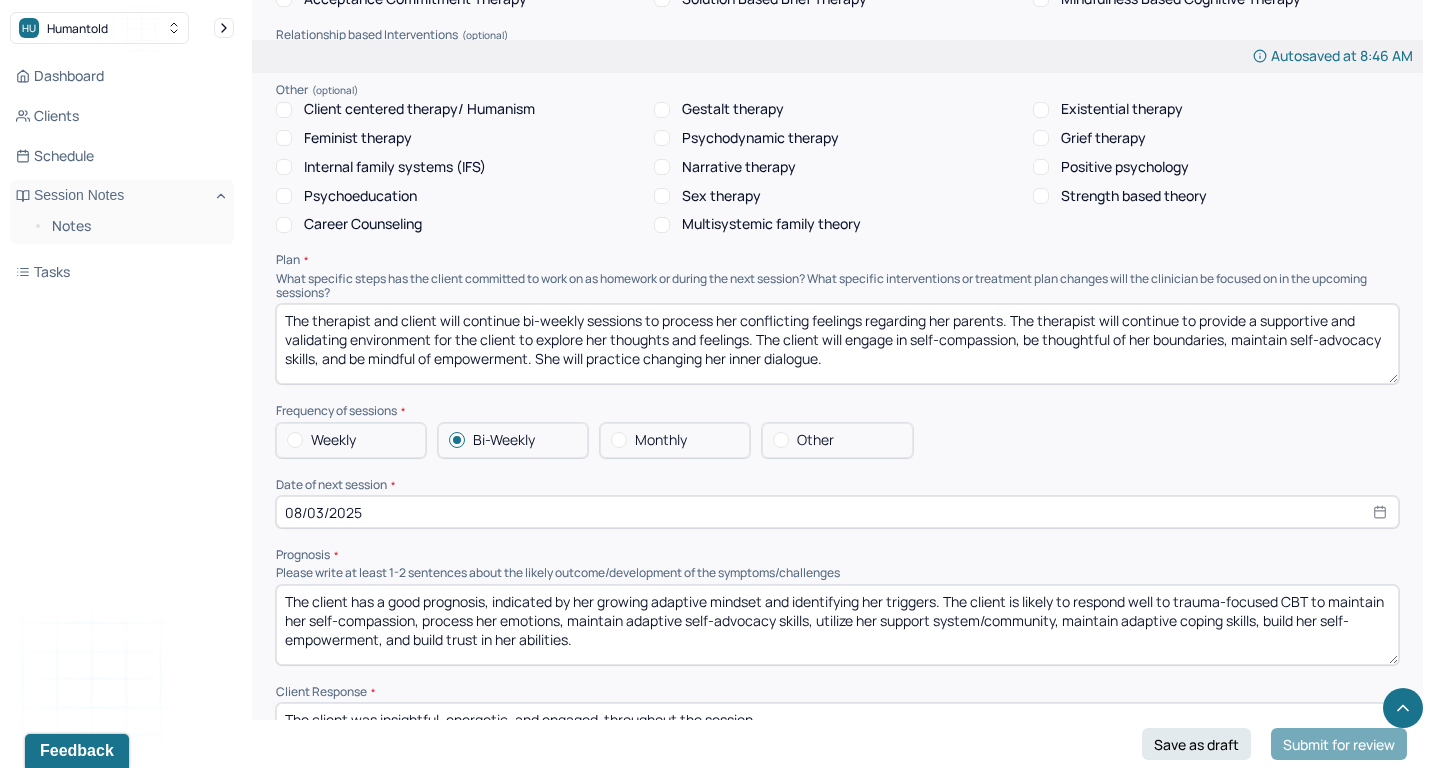 type on "The client reported that" 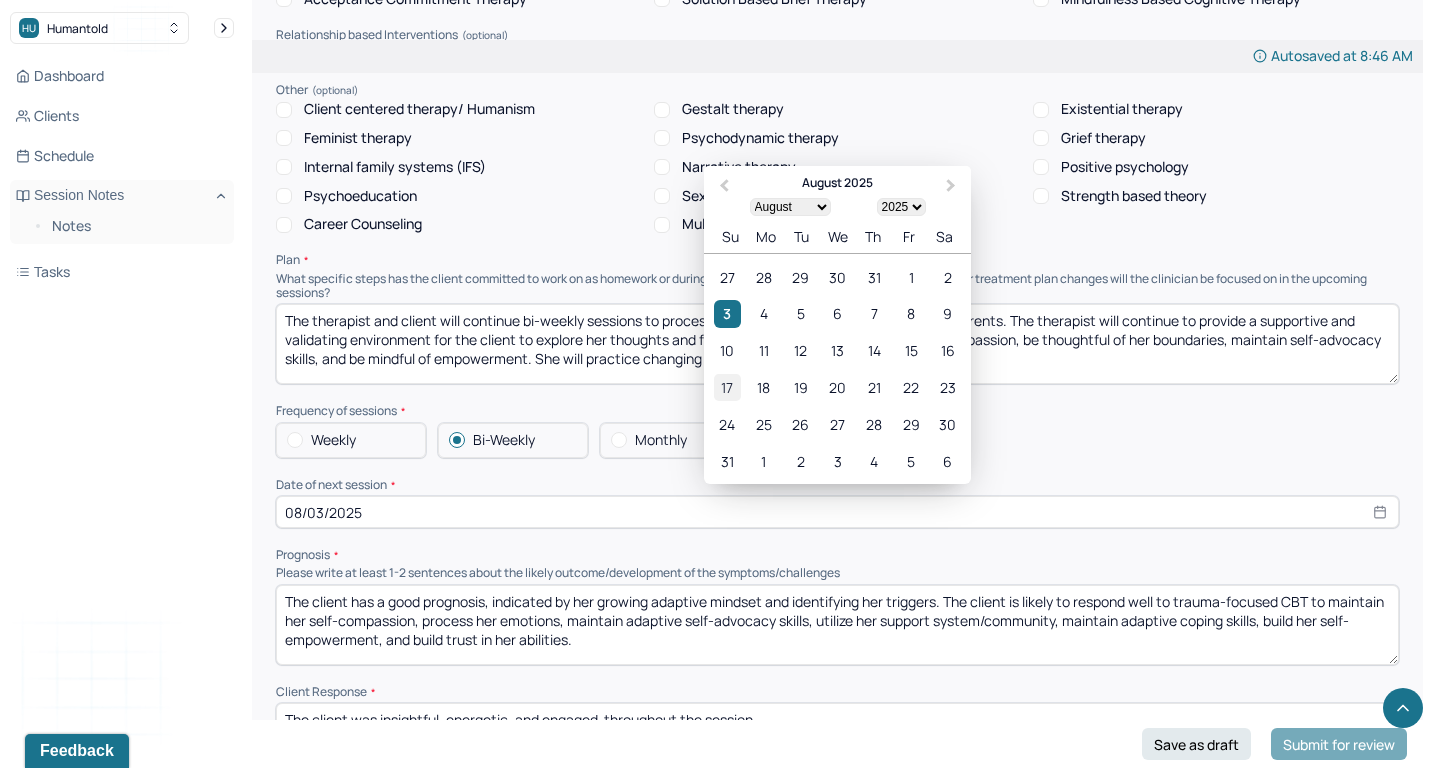 click on "17" at bounding box center (727, 387) 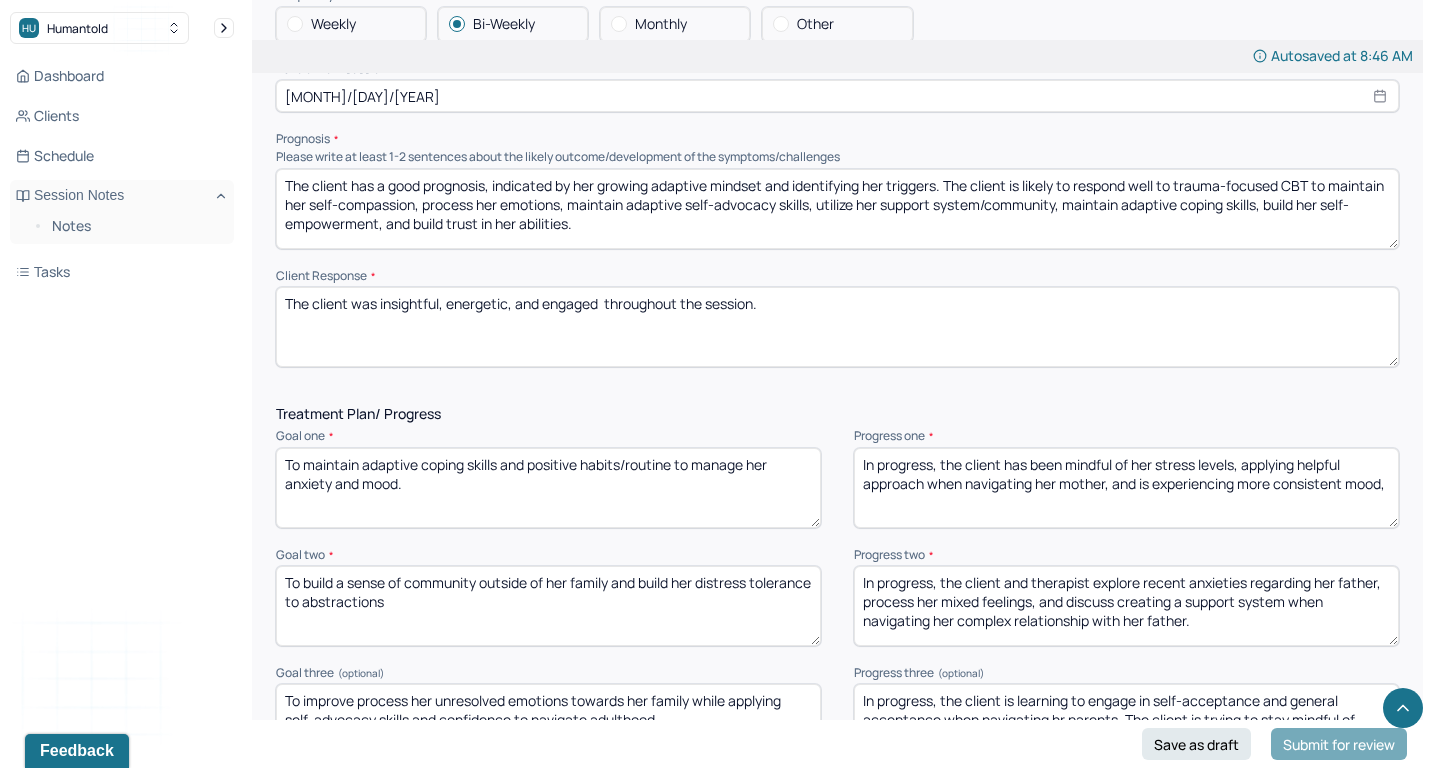 scroll, scrollTop: 2314, scrollLeft: 0, axis: vertical 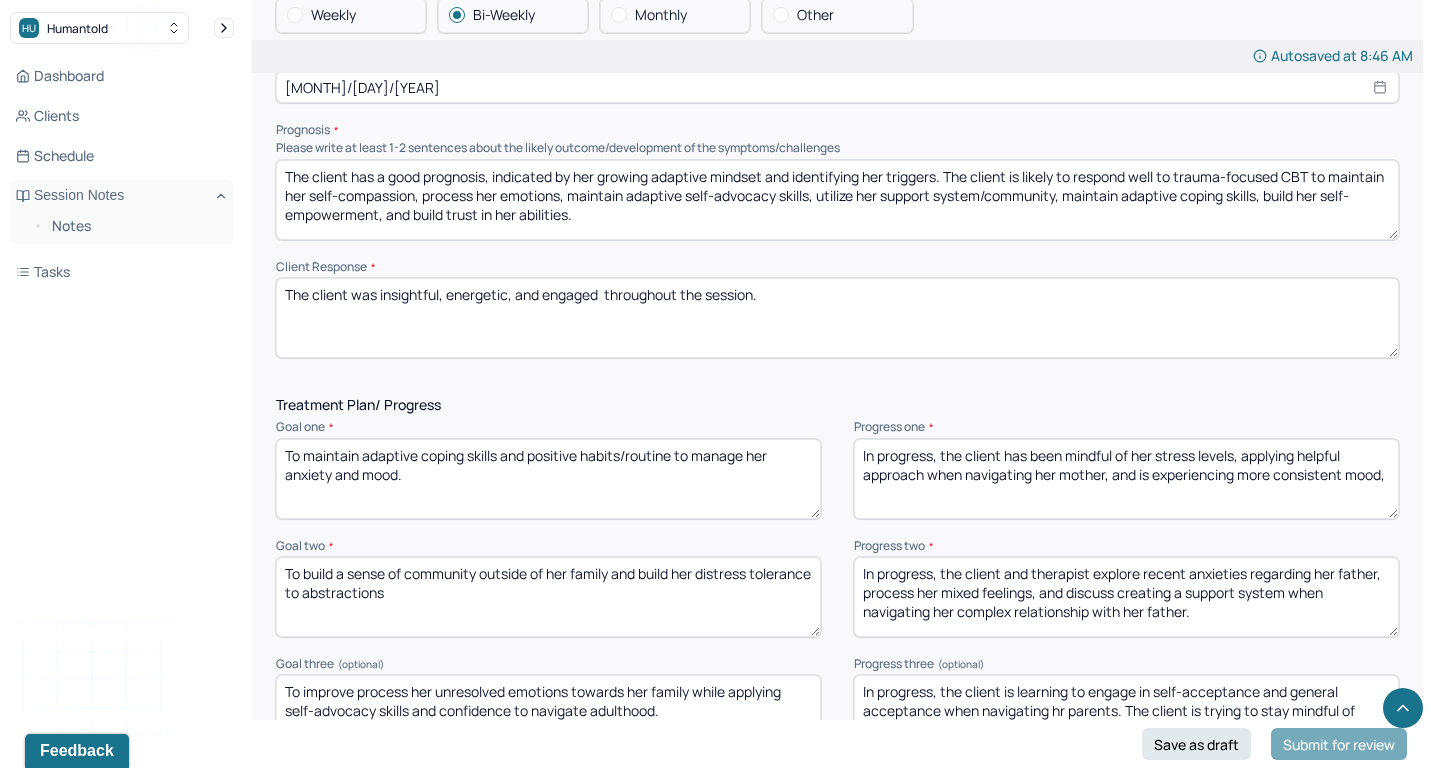 drag, startPoint x: 941, startPoint y: 424, endPoint x: 1077, endPoint y: 480, distance: 147.07822 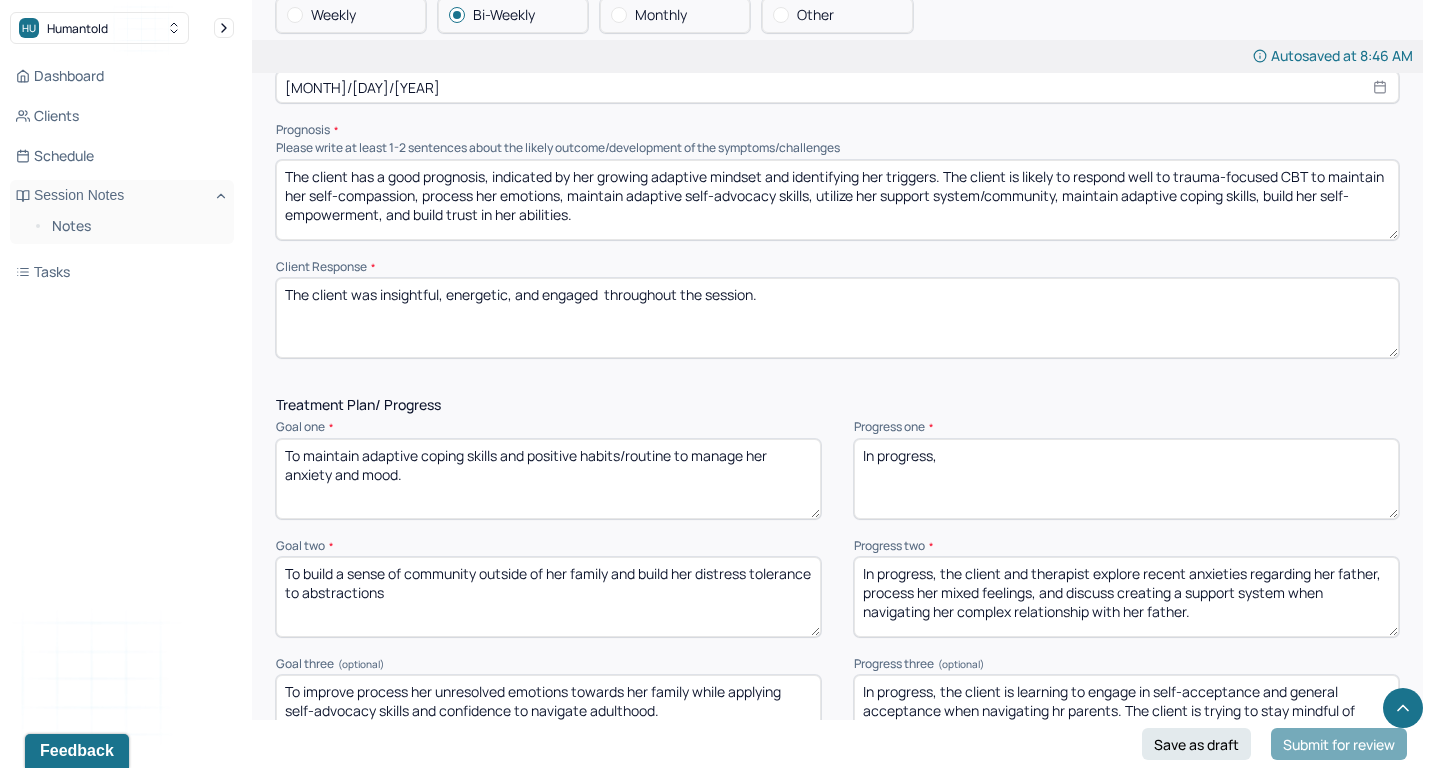 type on "In progress," 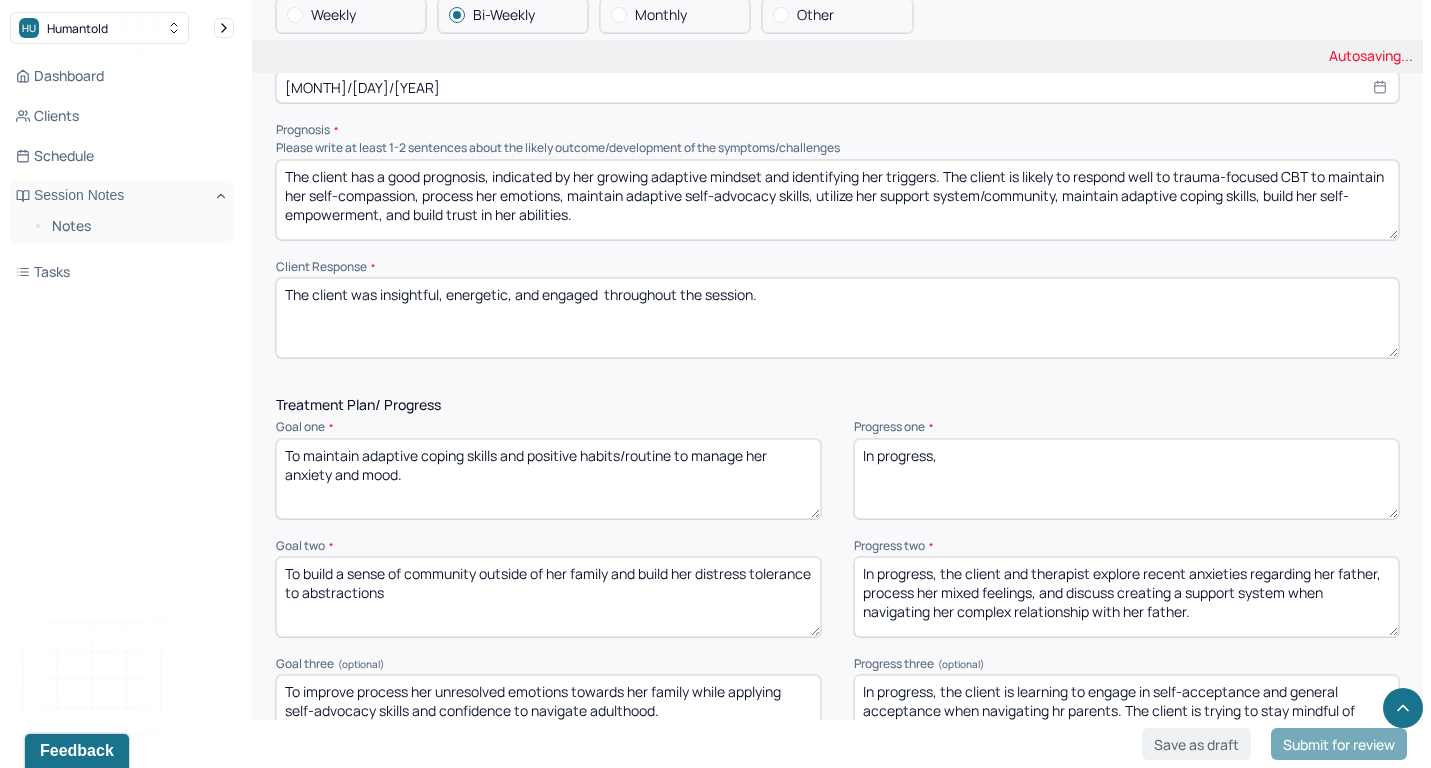 drag, startPoint x: 937, startPoint y: 541, endPoint x: 1182, endPoint y: 600, distance: 252.00397 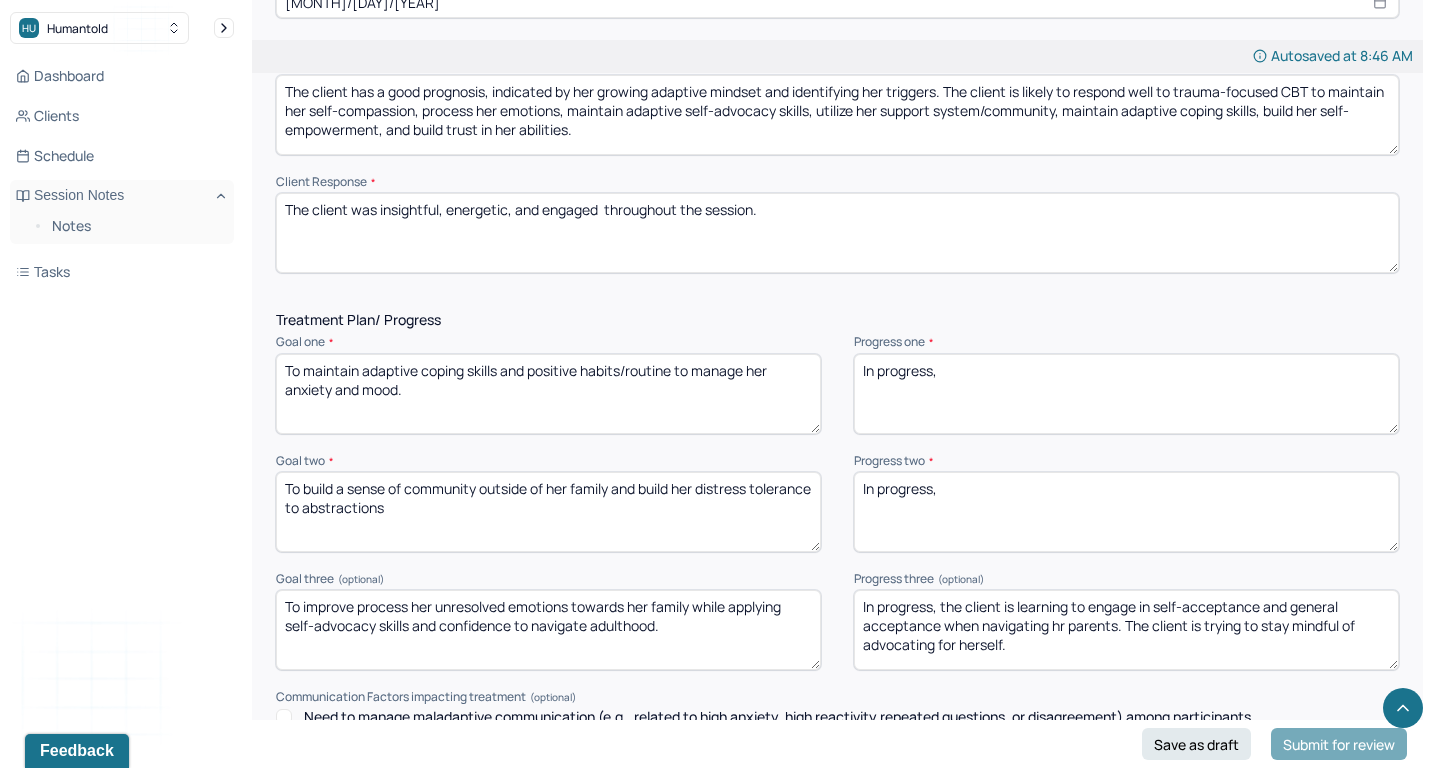 scroll, scrollTop: 2418, scrollLeft: 0, axis: vertical 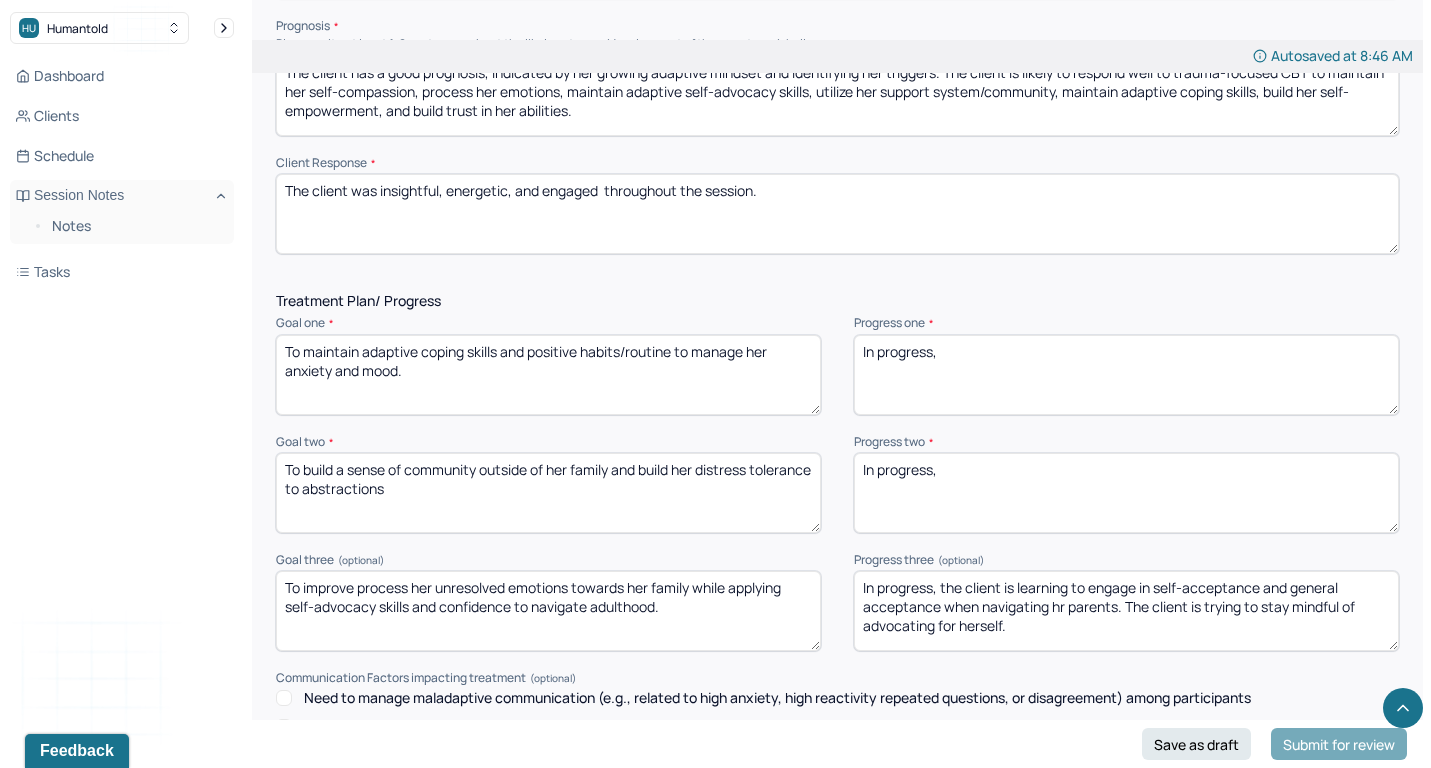 type on "In progress," 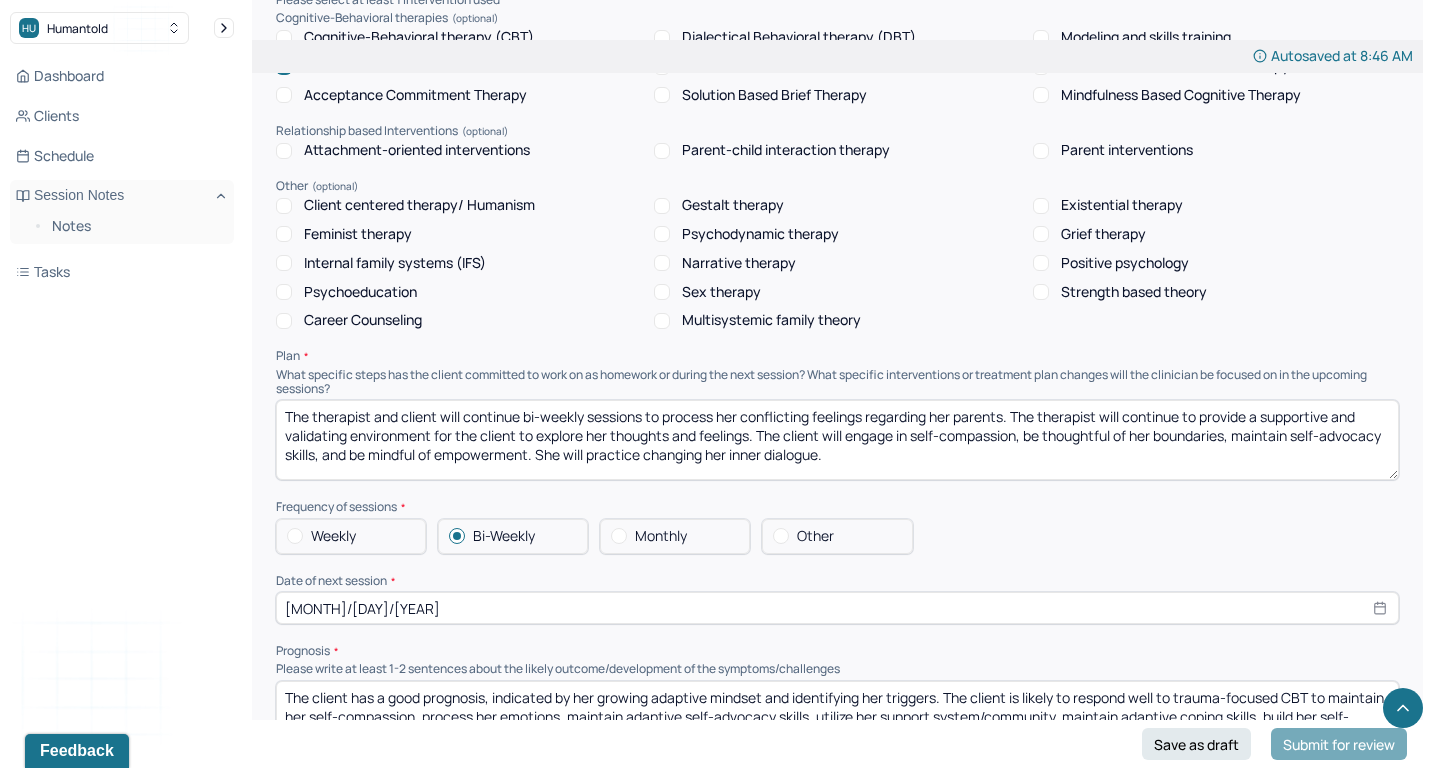 scroll, scrollTop: 1784, scrollLeft: 0, axis: vertical 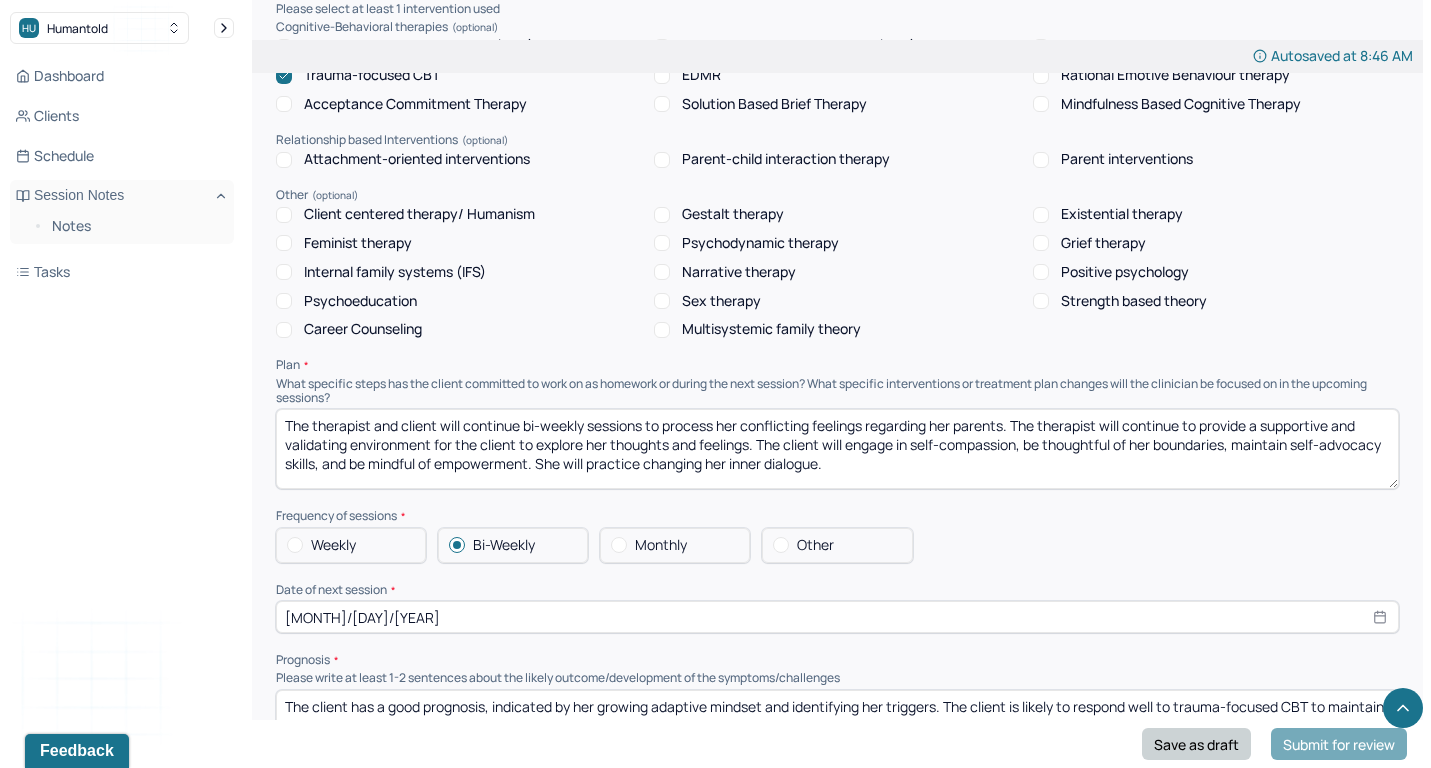 type on "In progress," 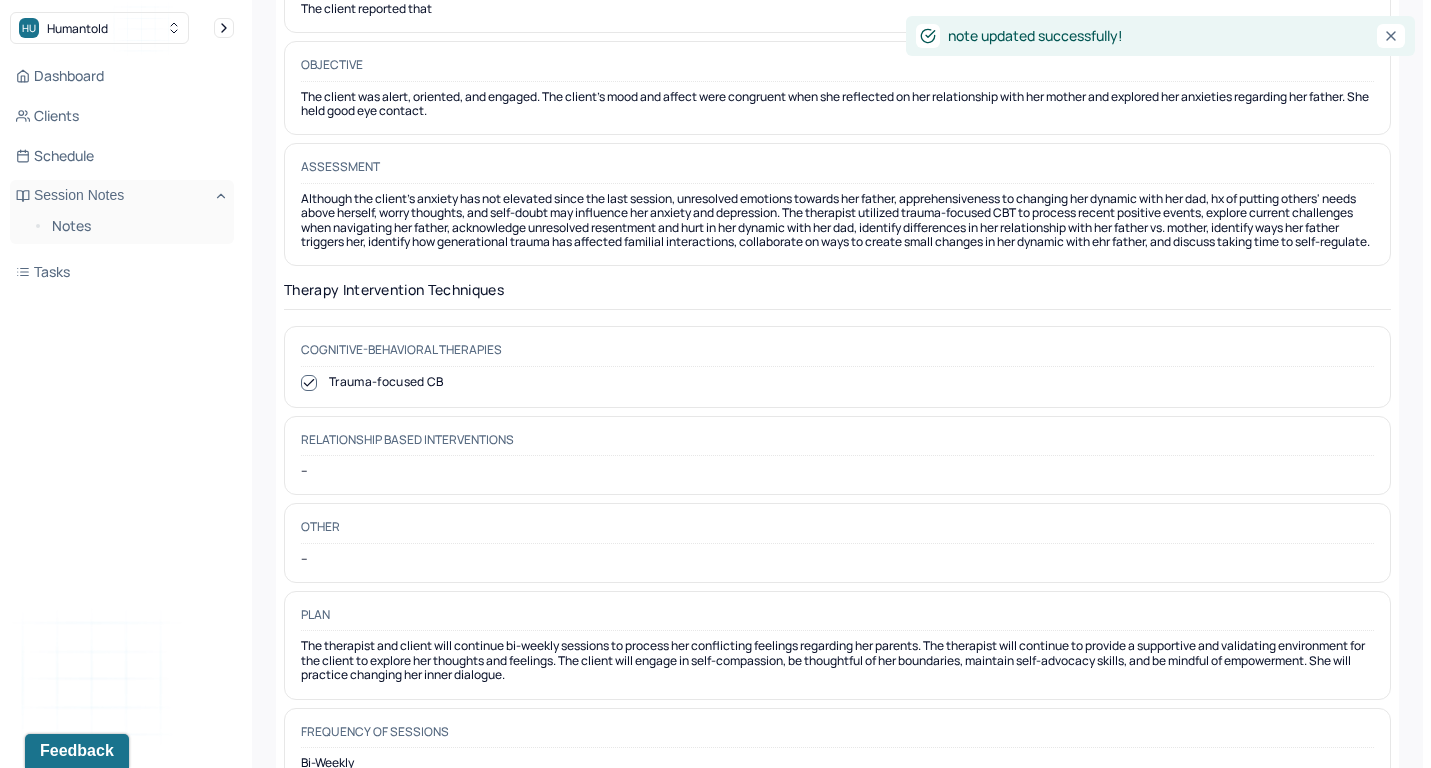 scroll, scrollTop: 12, scrollLeft: 0, axis: vertical 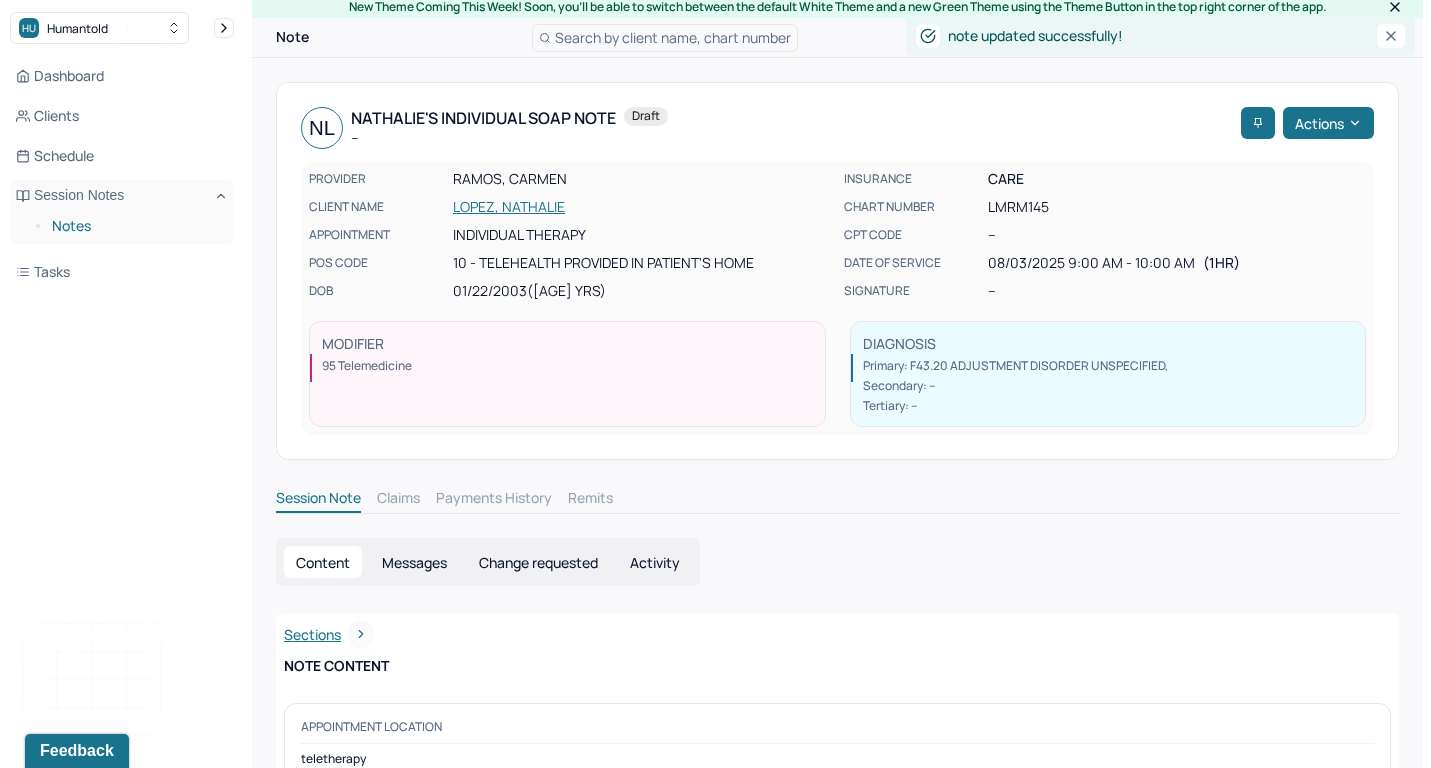 click on "Notes" at bounding box center [135, 226] 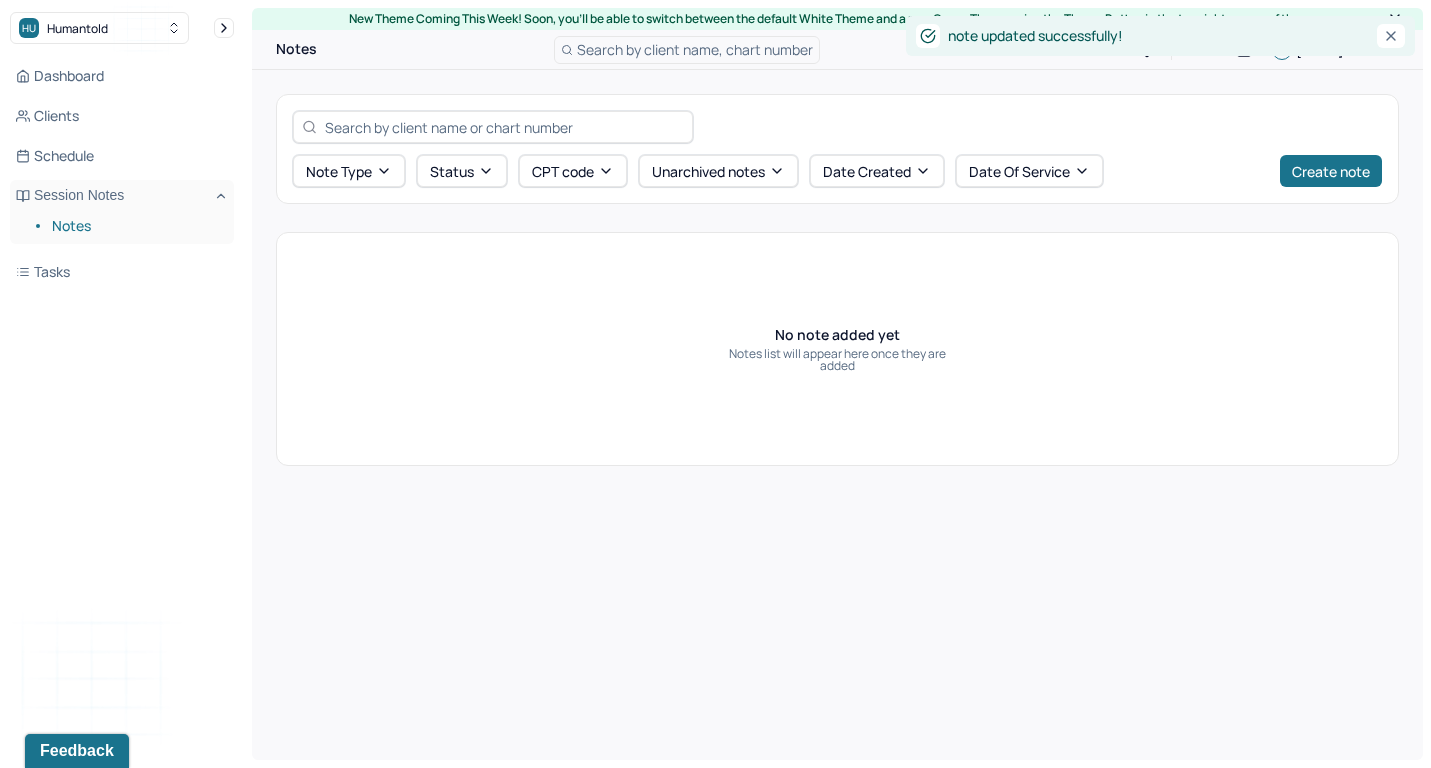 scroll, scrollTop: 0, scrollLeft: 0, axis: both 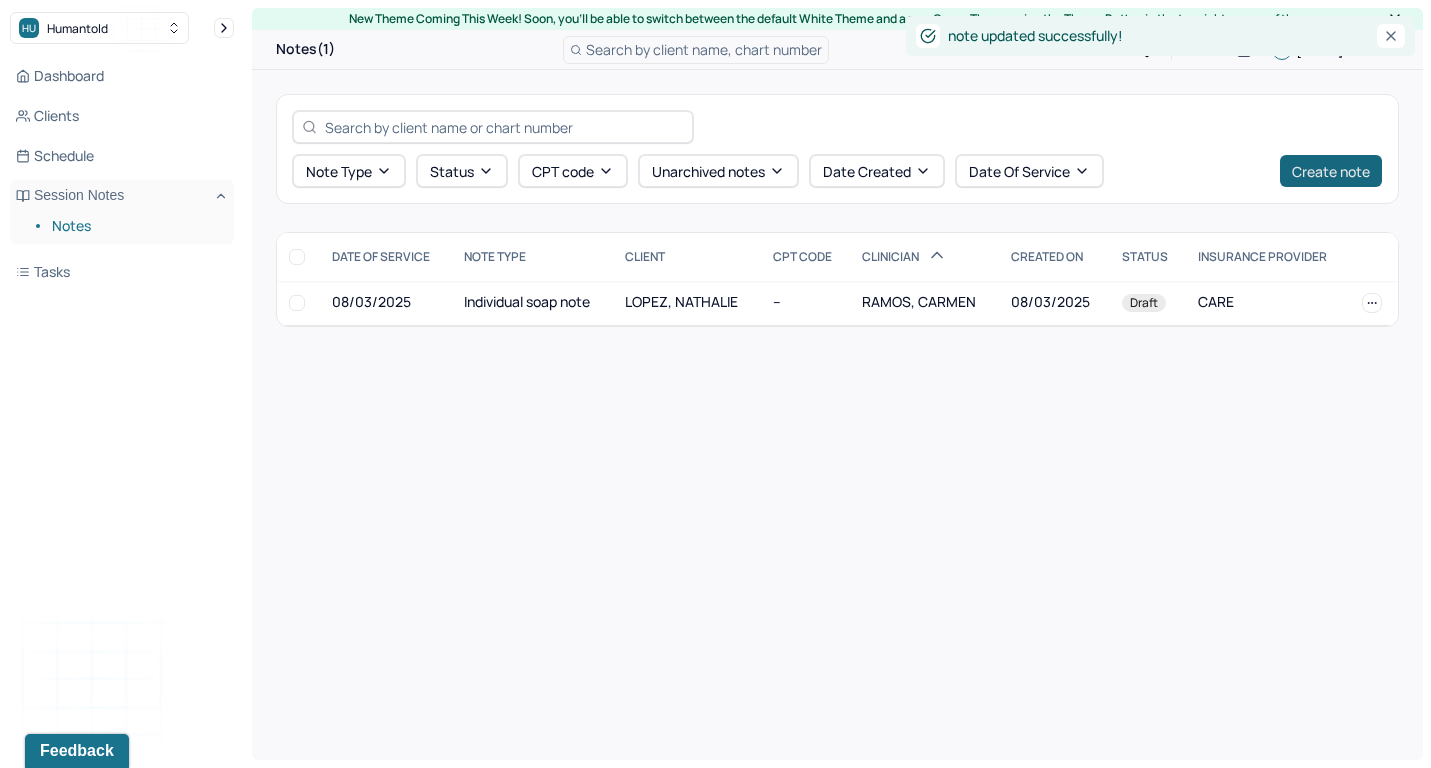 click on "Create note" at bounding box center (1331, 171) 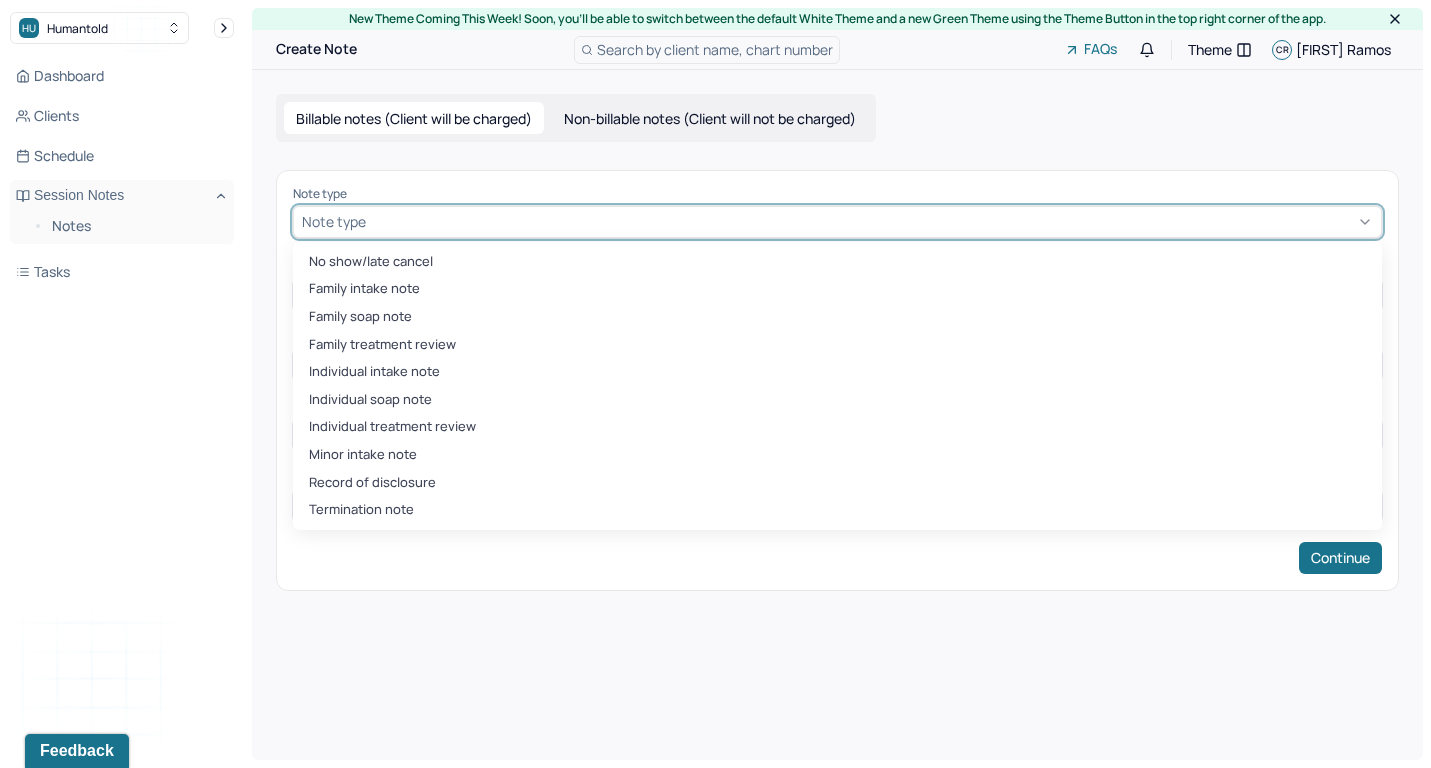 click at bounding box center (871, 221) 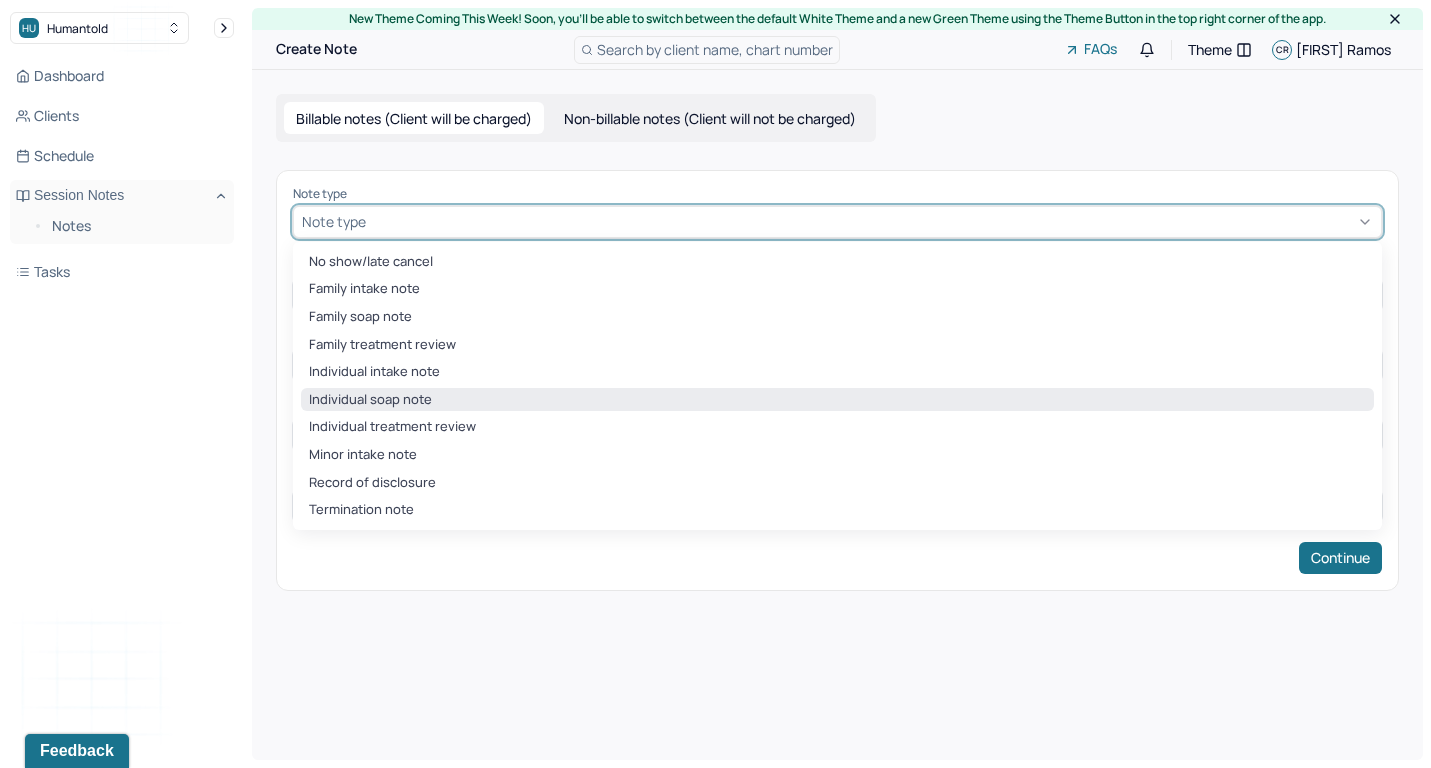 click on "Individual soap note" at bounding box center [837, 400] 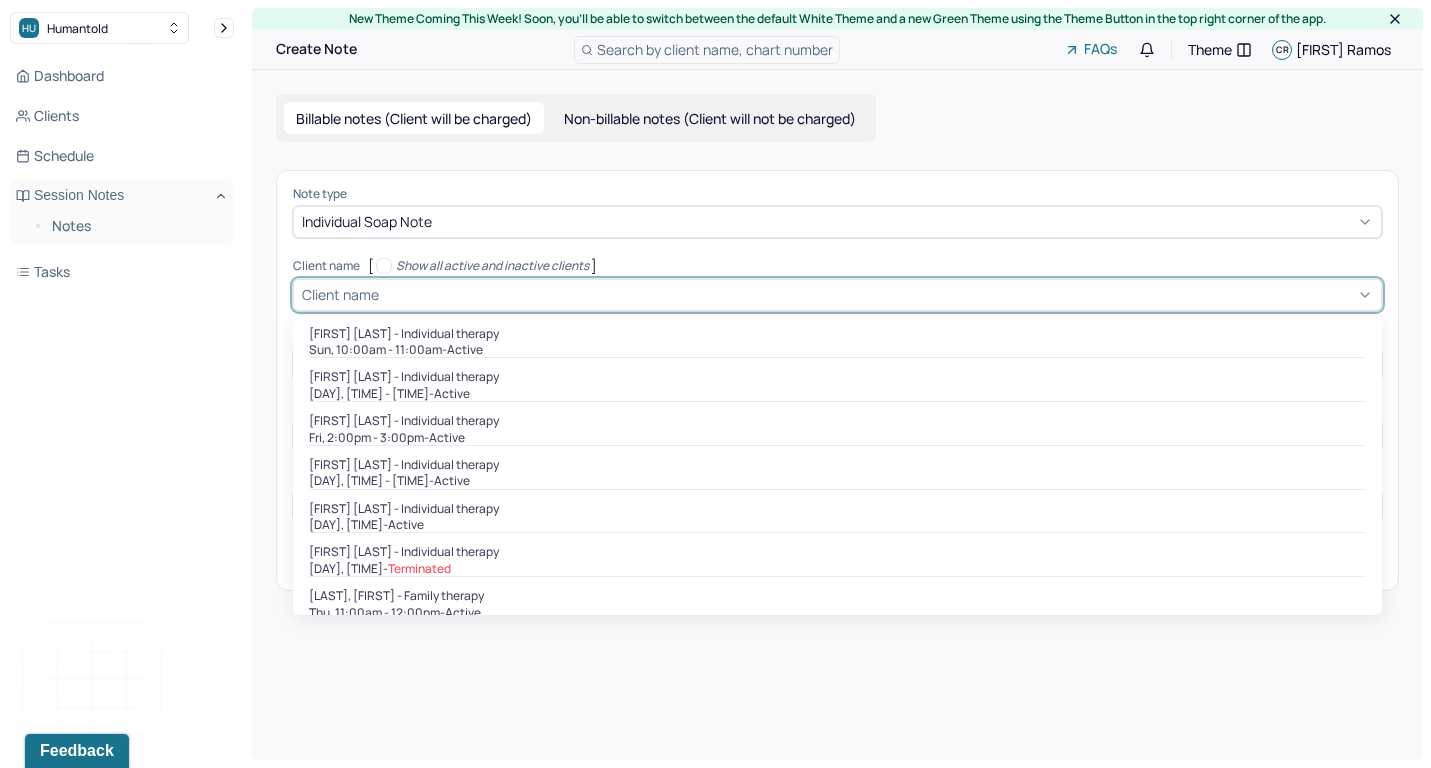 click at bounding box center (878, 294) 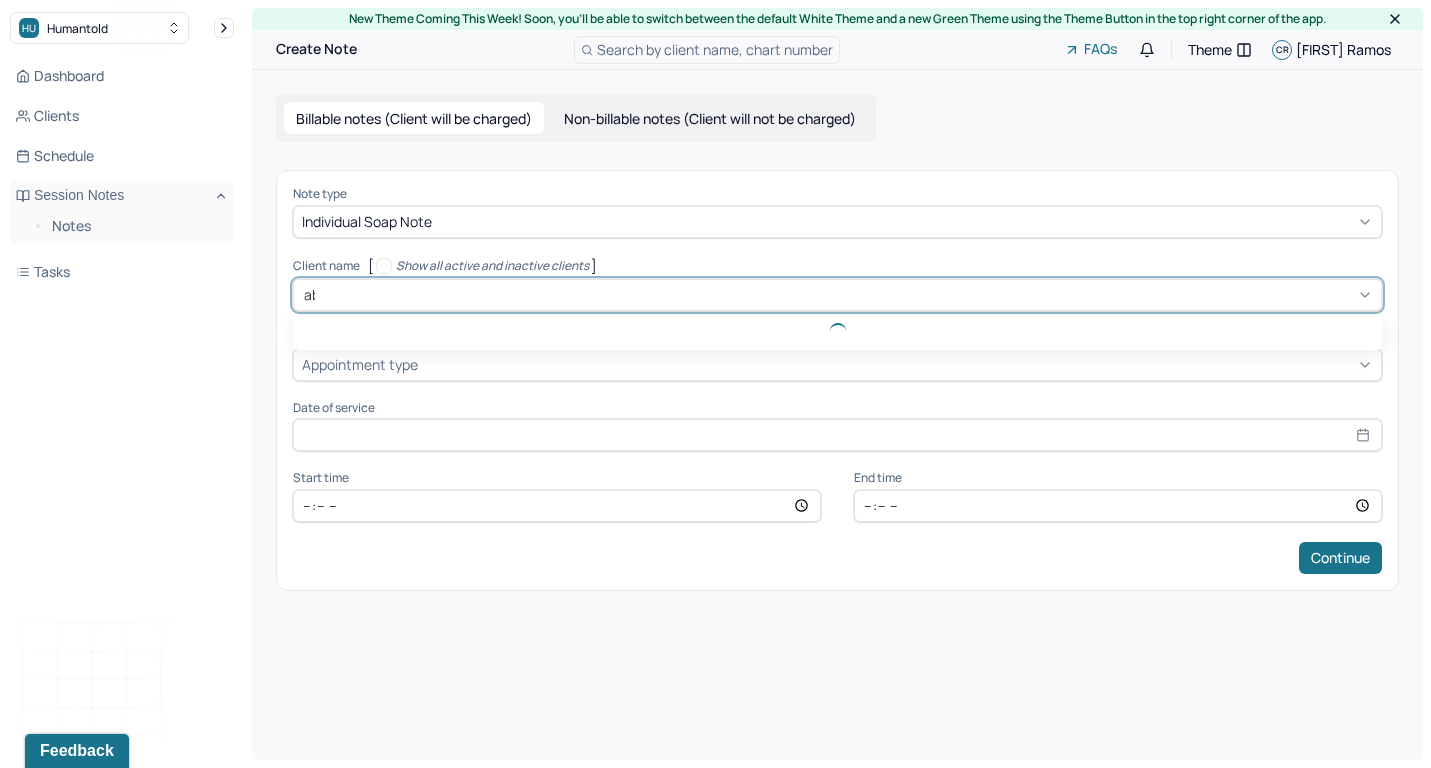 type on "abe" 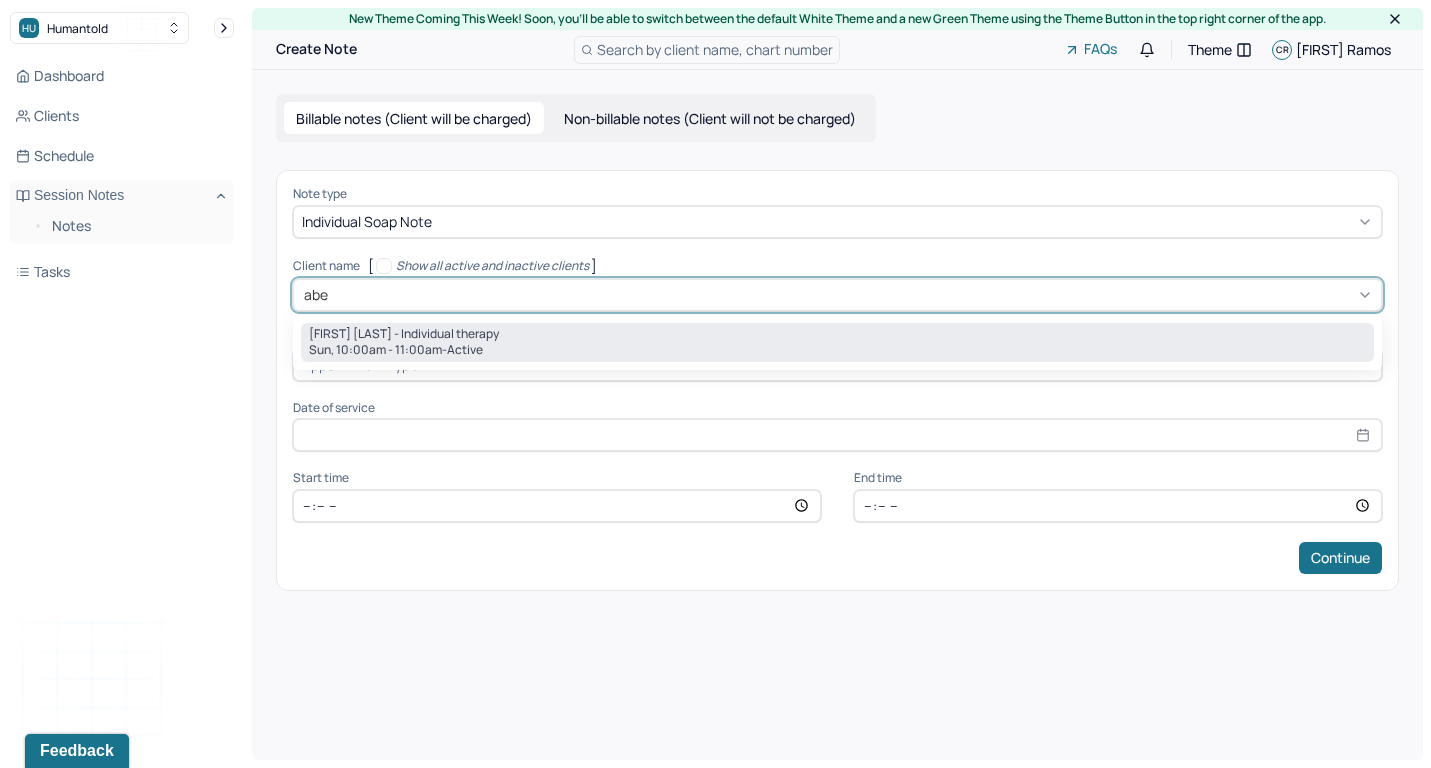 click on "Sun, 10:00am - 11:00am  -  active" at bounding box center (837, 350) 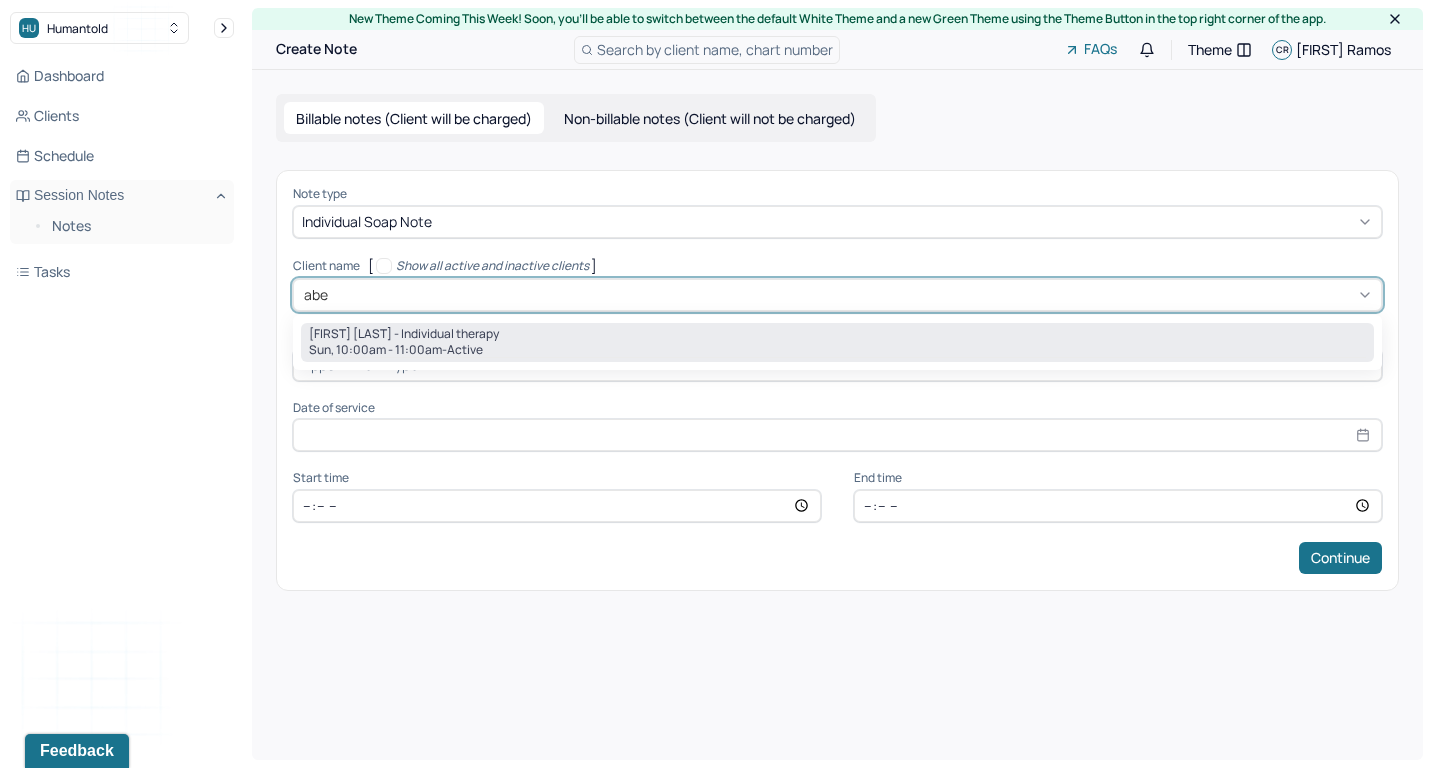 type on "[MONTH] [DAY], [YEAR]" 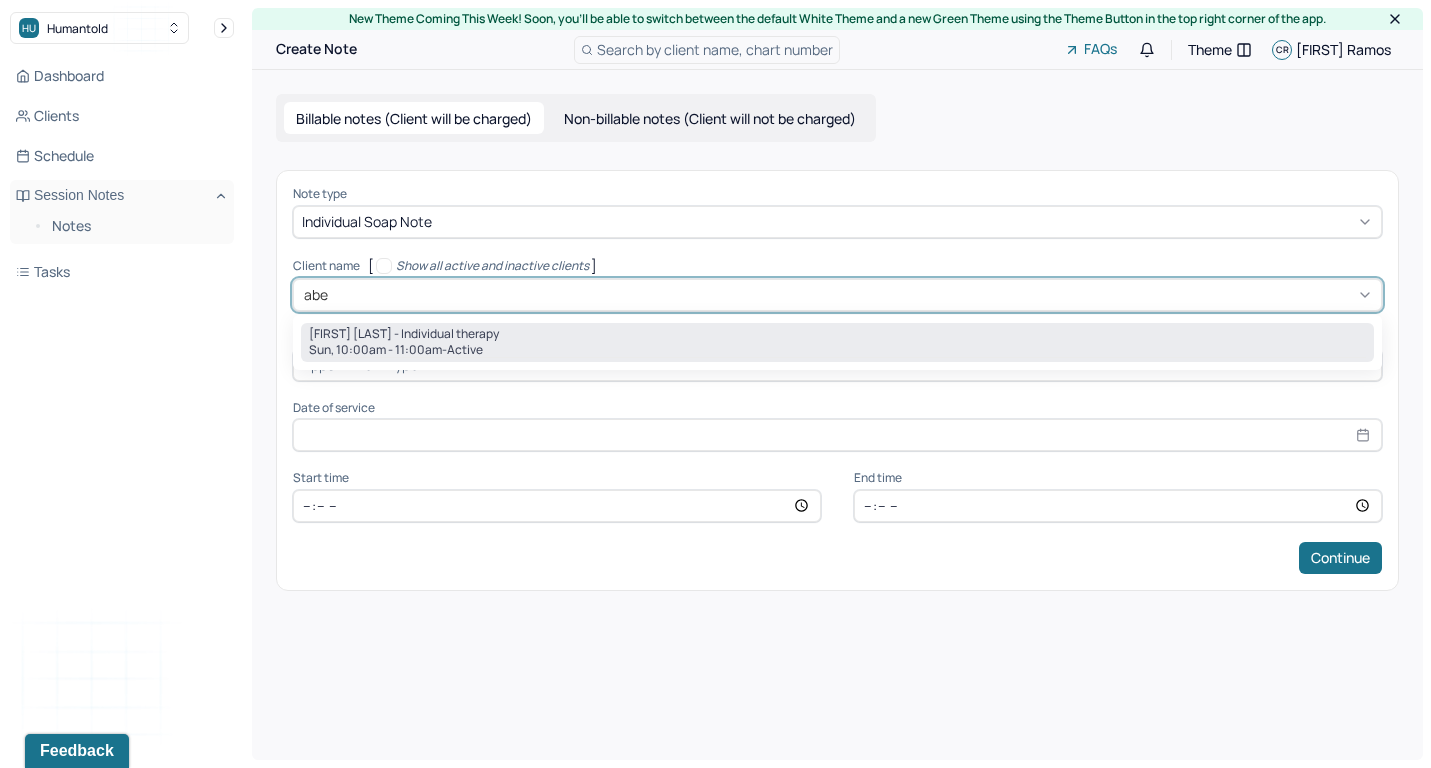 type on "11:00" 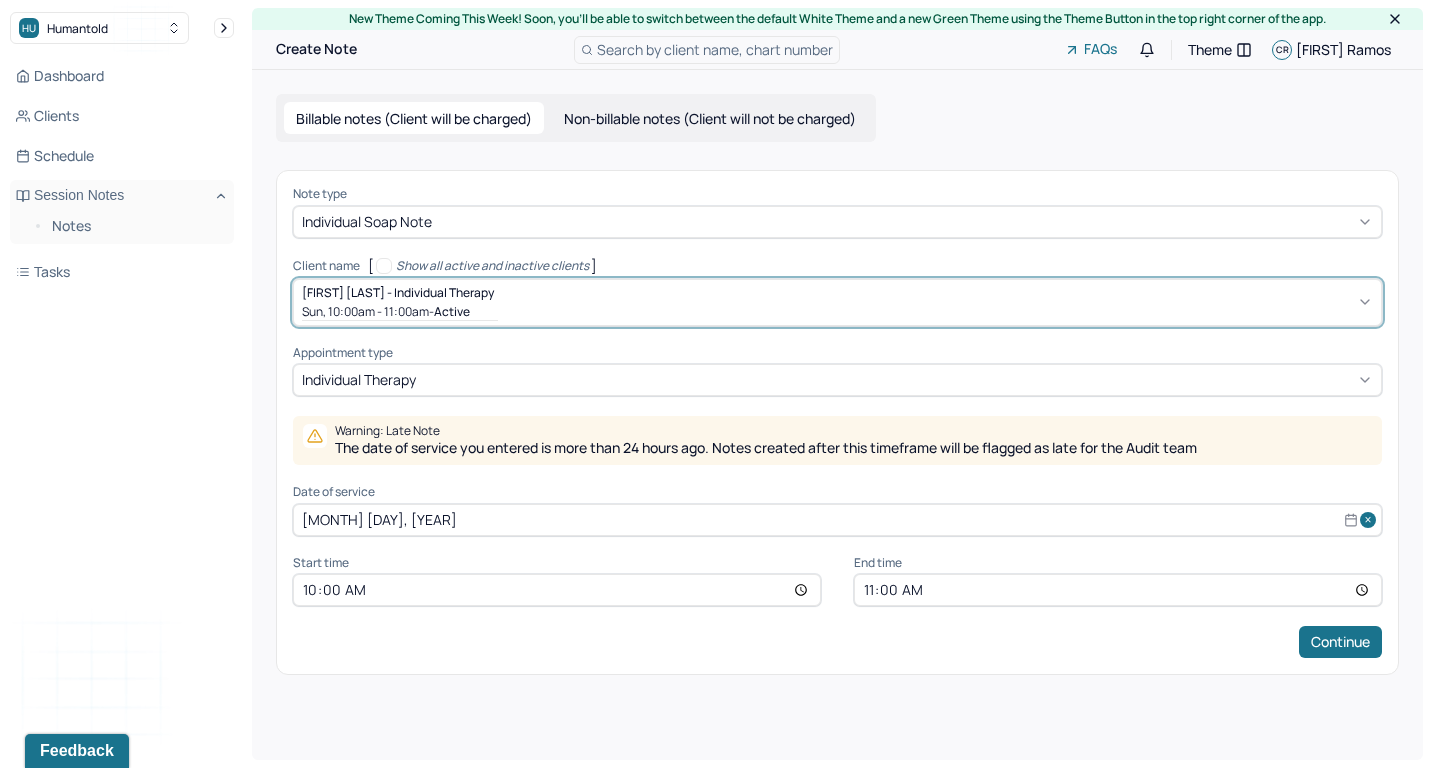 click on "[MONTH] [DAY], [YEAR]" at bounding box center (837, 520) 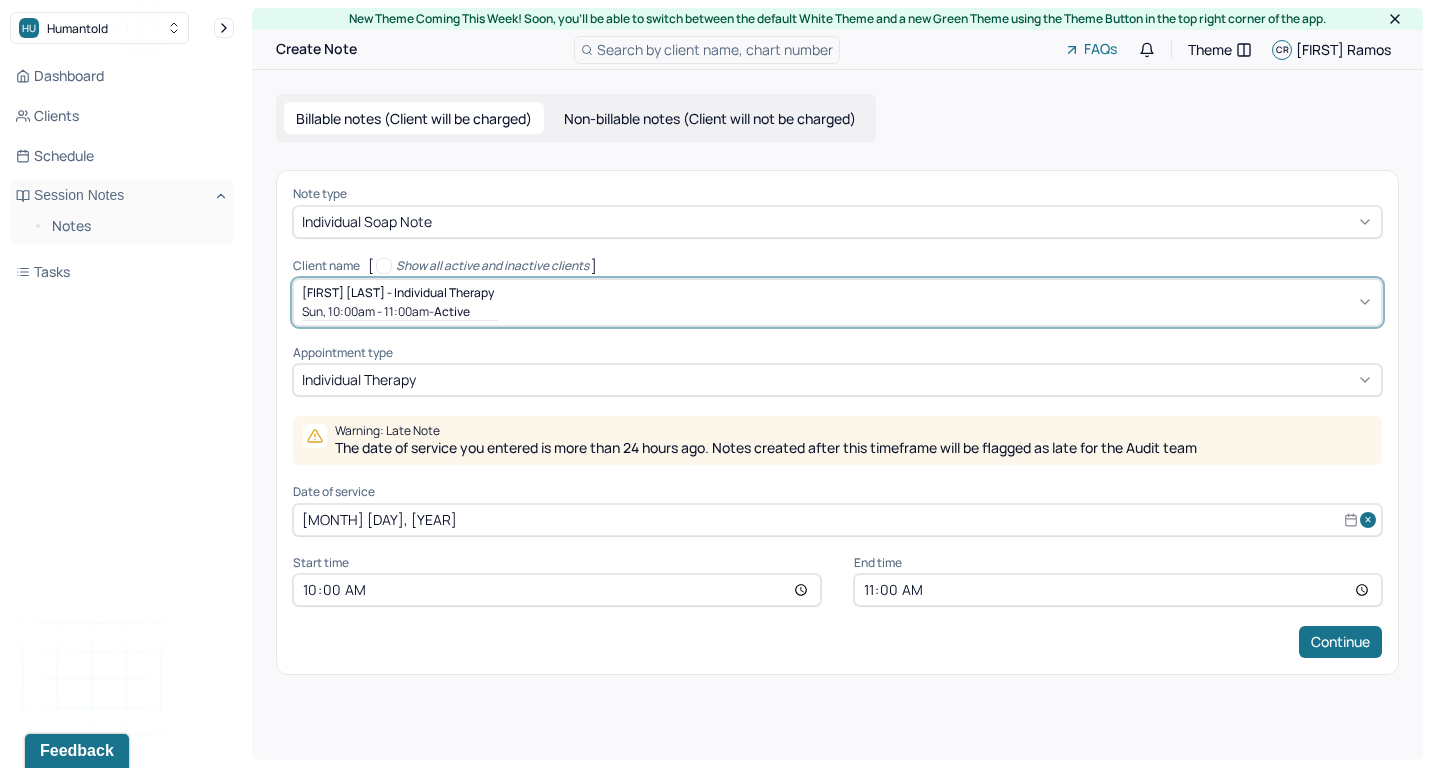 select on "6" 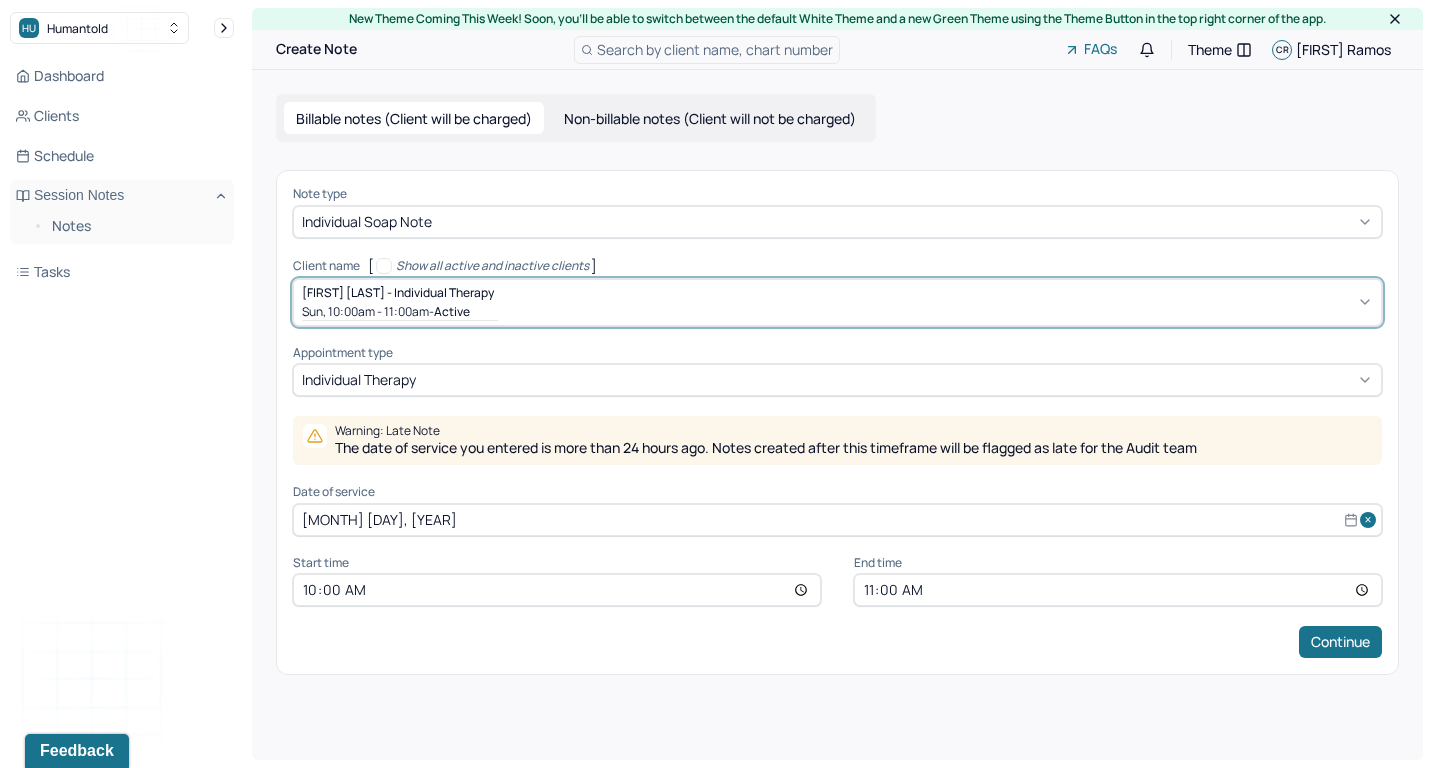 select on "2025" 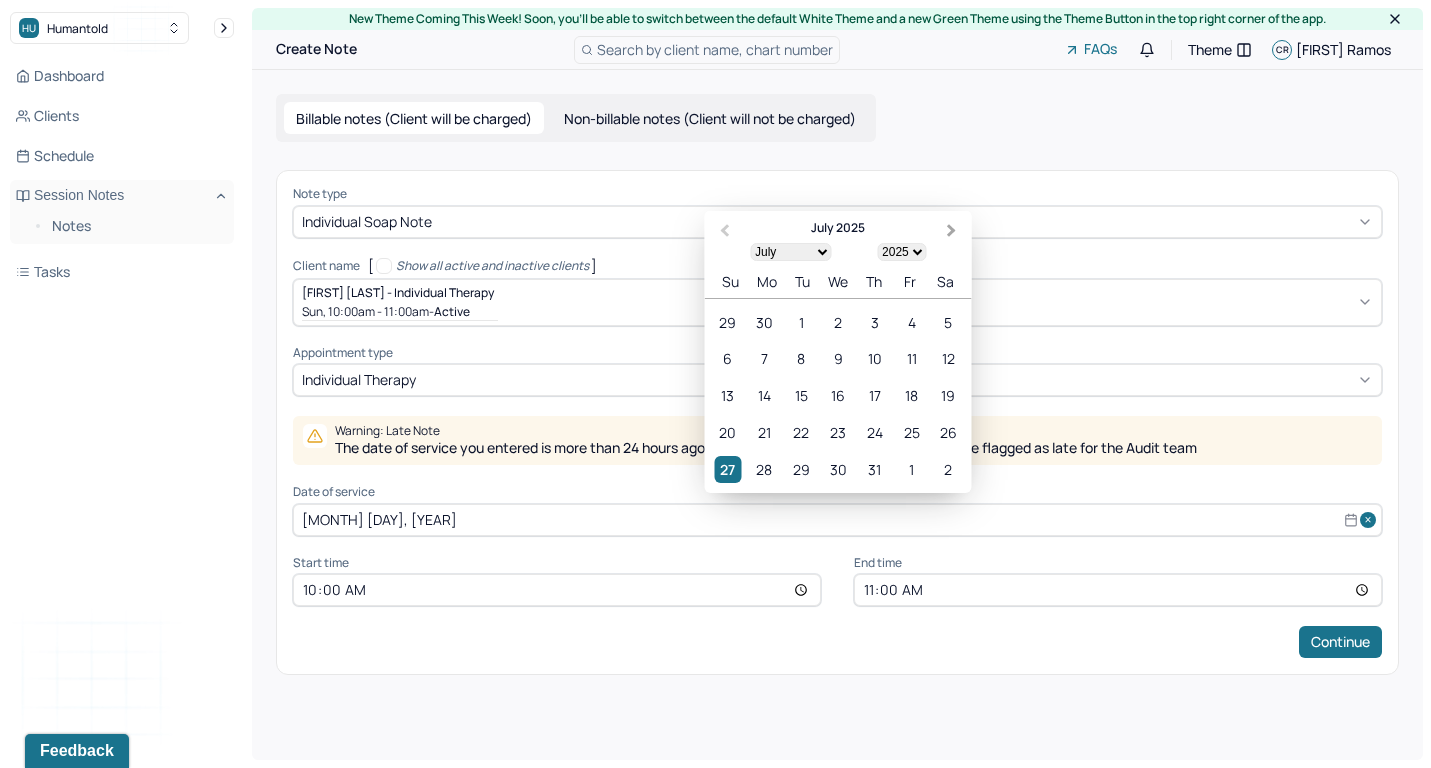click on "Next Month" at bounding box center (954, 232) 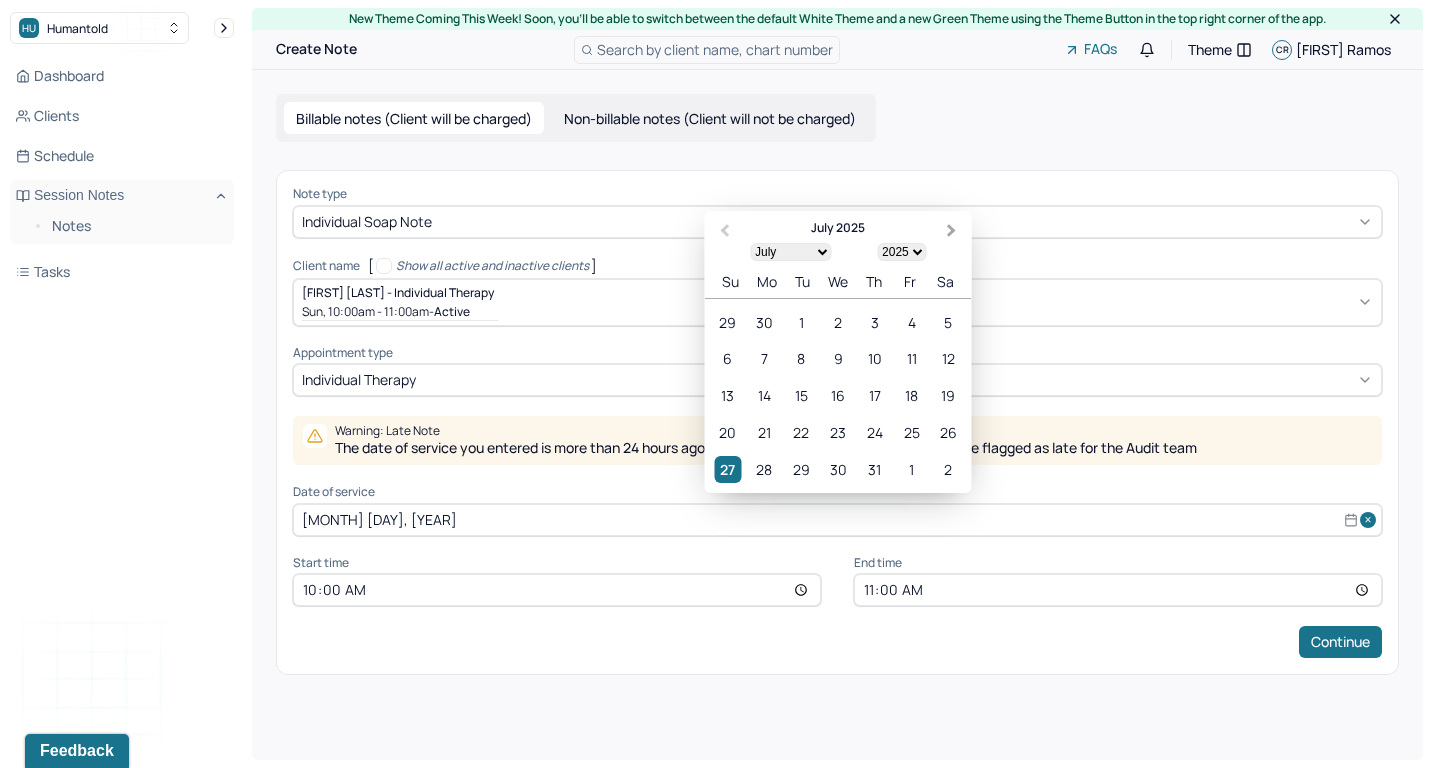 select on "7" 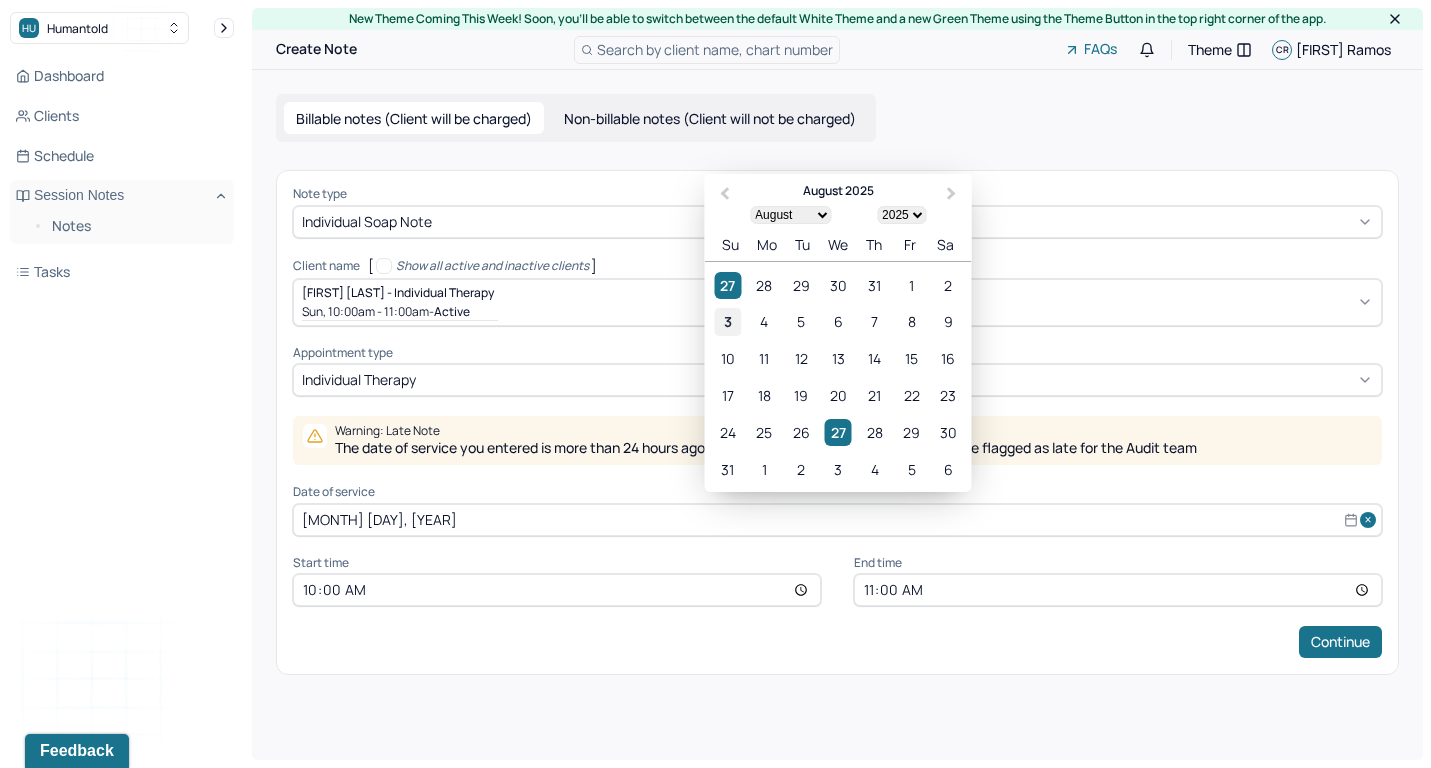 click on "3" at bounding box center (727, 321) 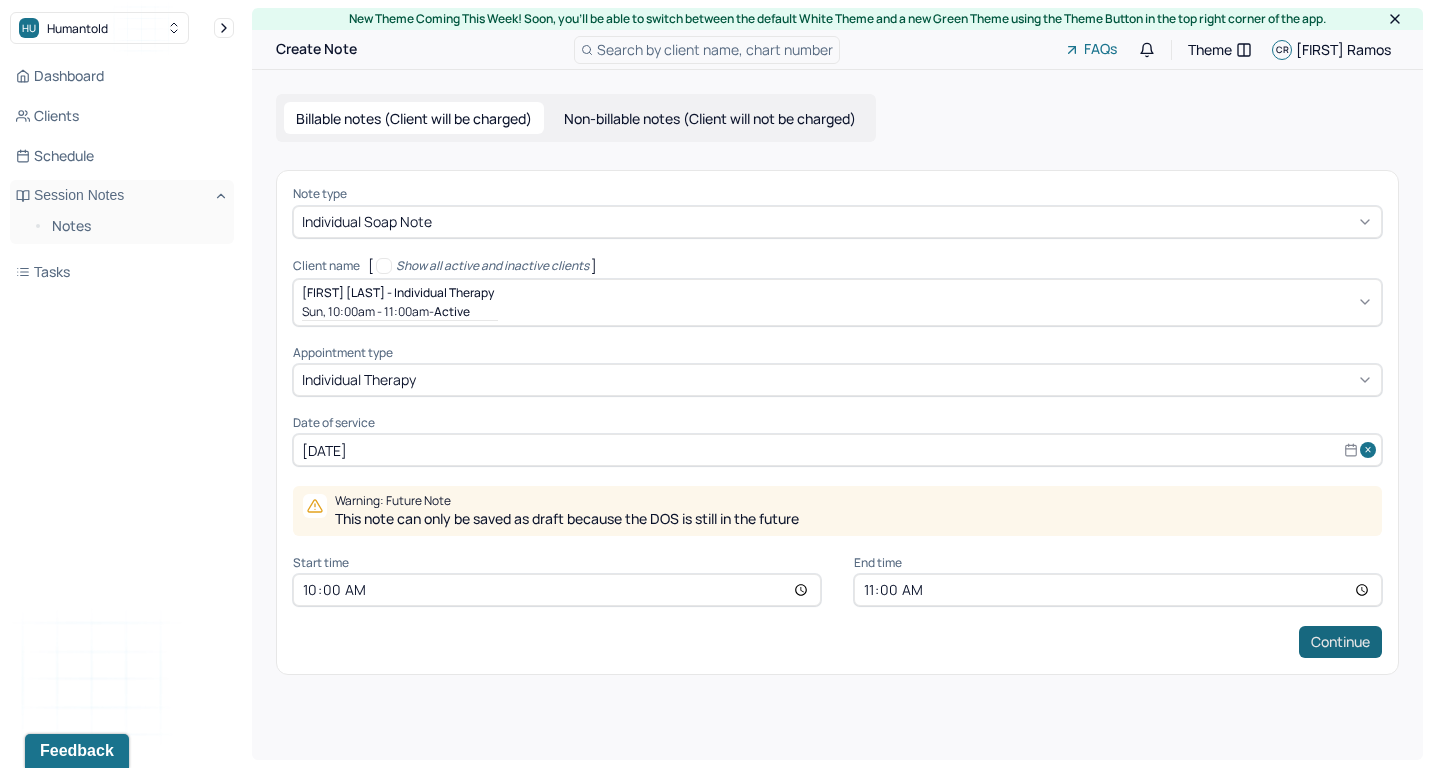 click on "Continue" at bounding box center [1340, 642] 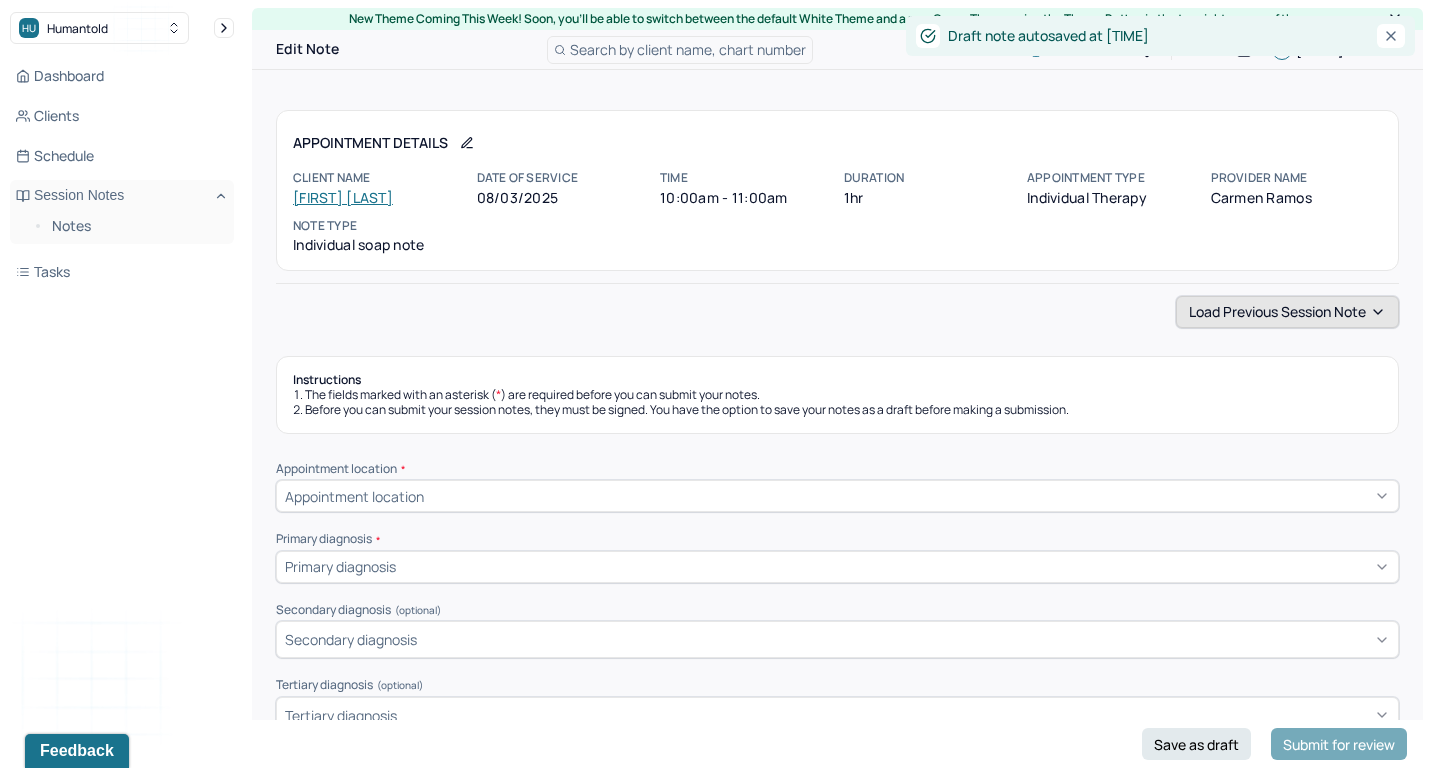 click on "Load previous session note" at bounding box center (1287, 312) 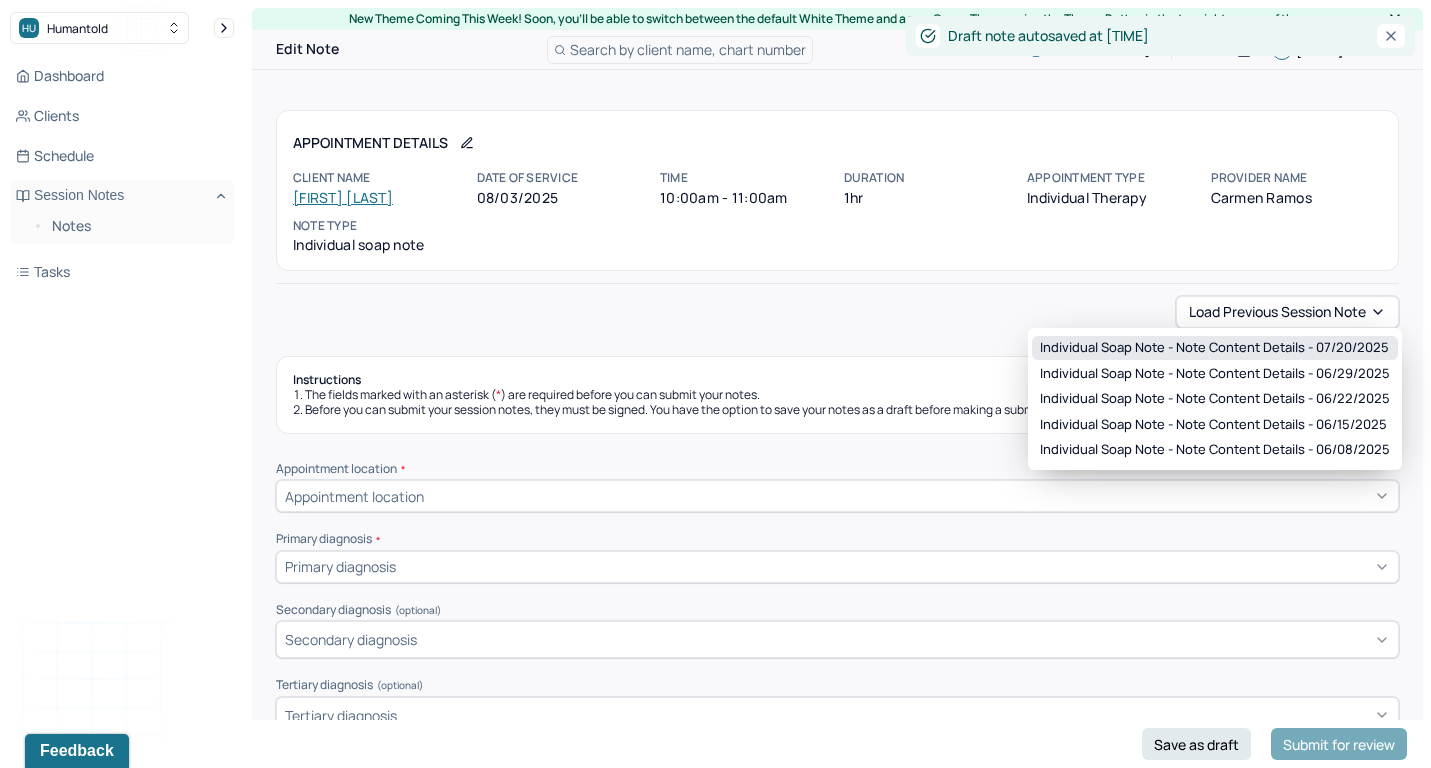 click on "Individual soap note   - Note content Details -   [DATE]" at bounding box center [1214, 348] 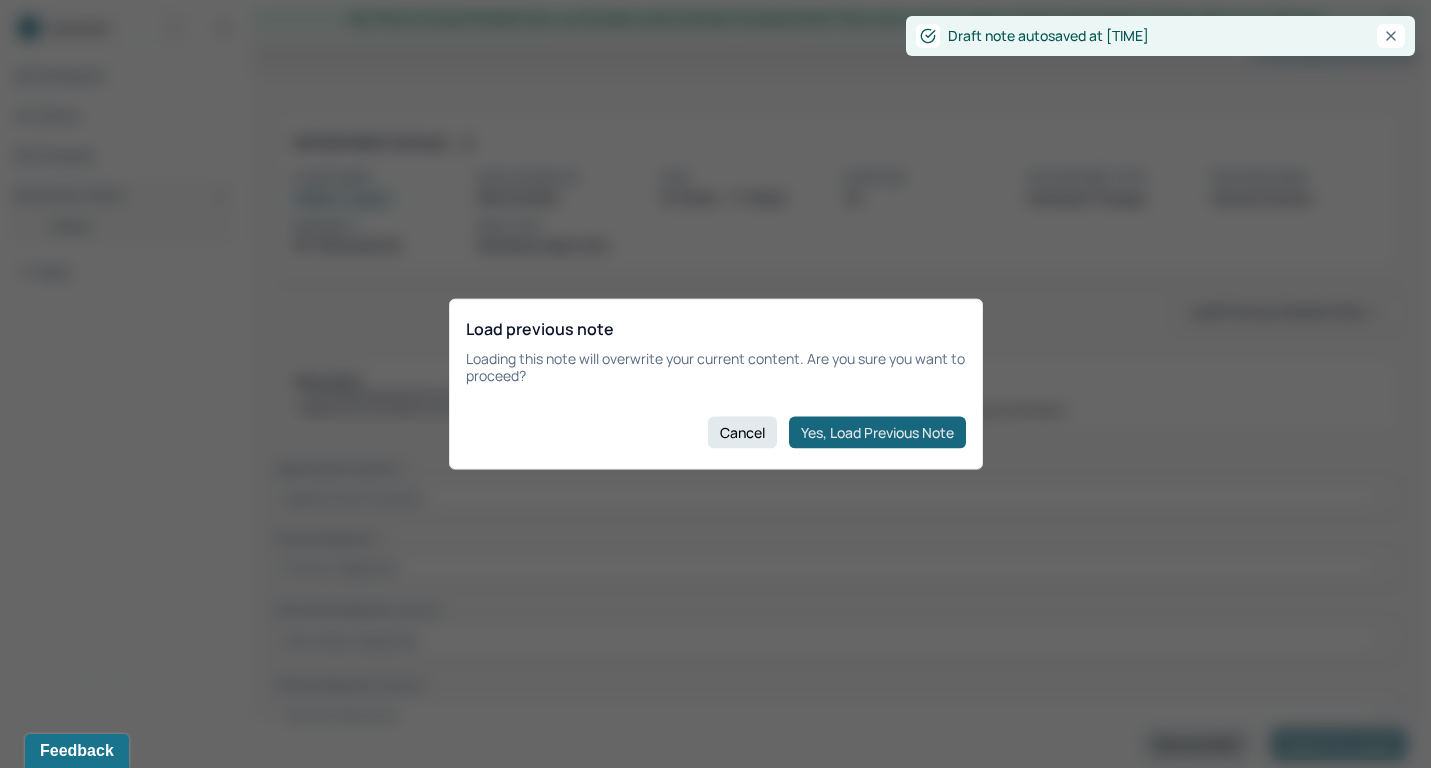 click on "Yes, Load Previous Note" at bounding box center (877, 432) 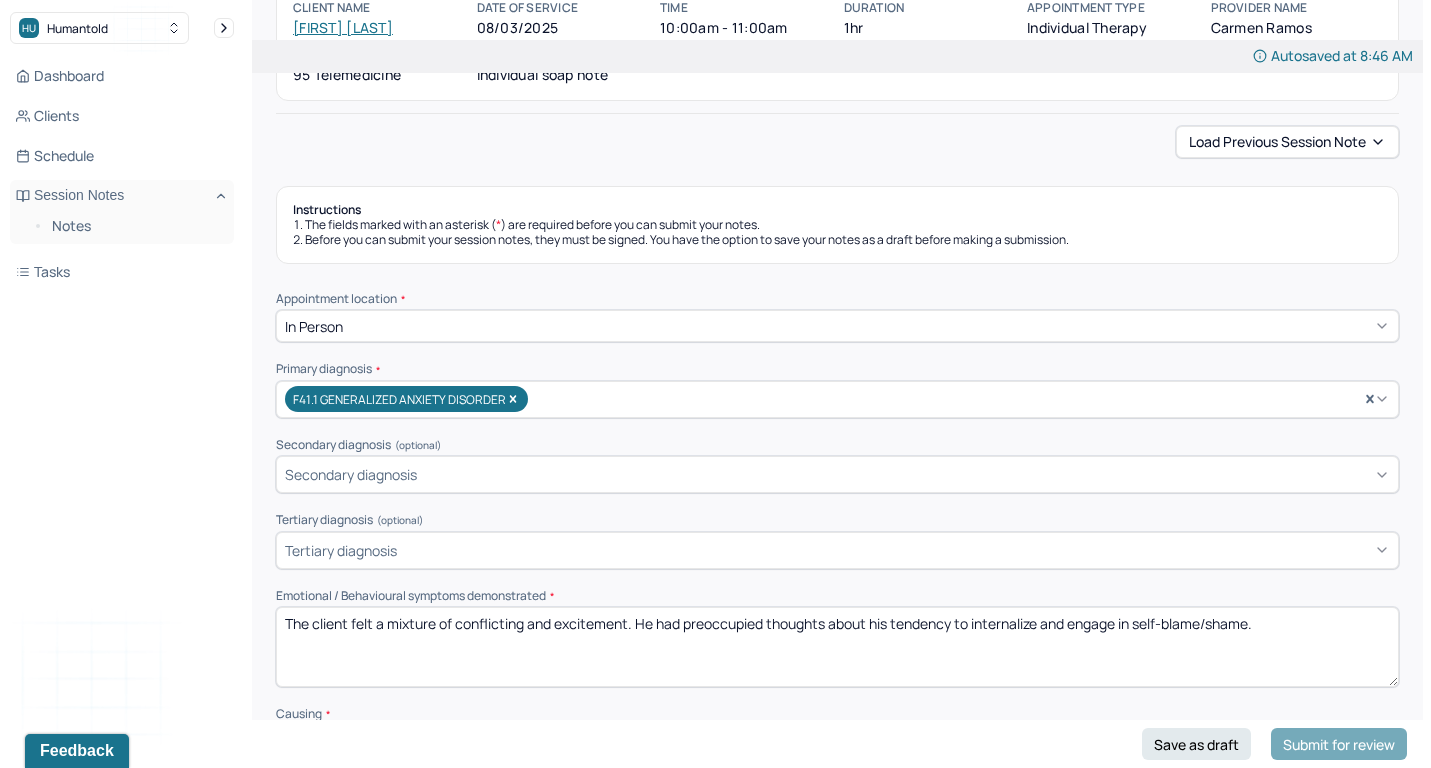 scroll, scrollTop: 287, scrollLeft: 0, axis: vertical 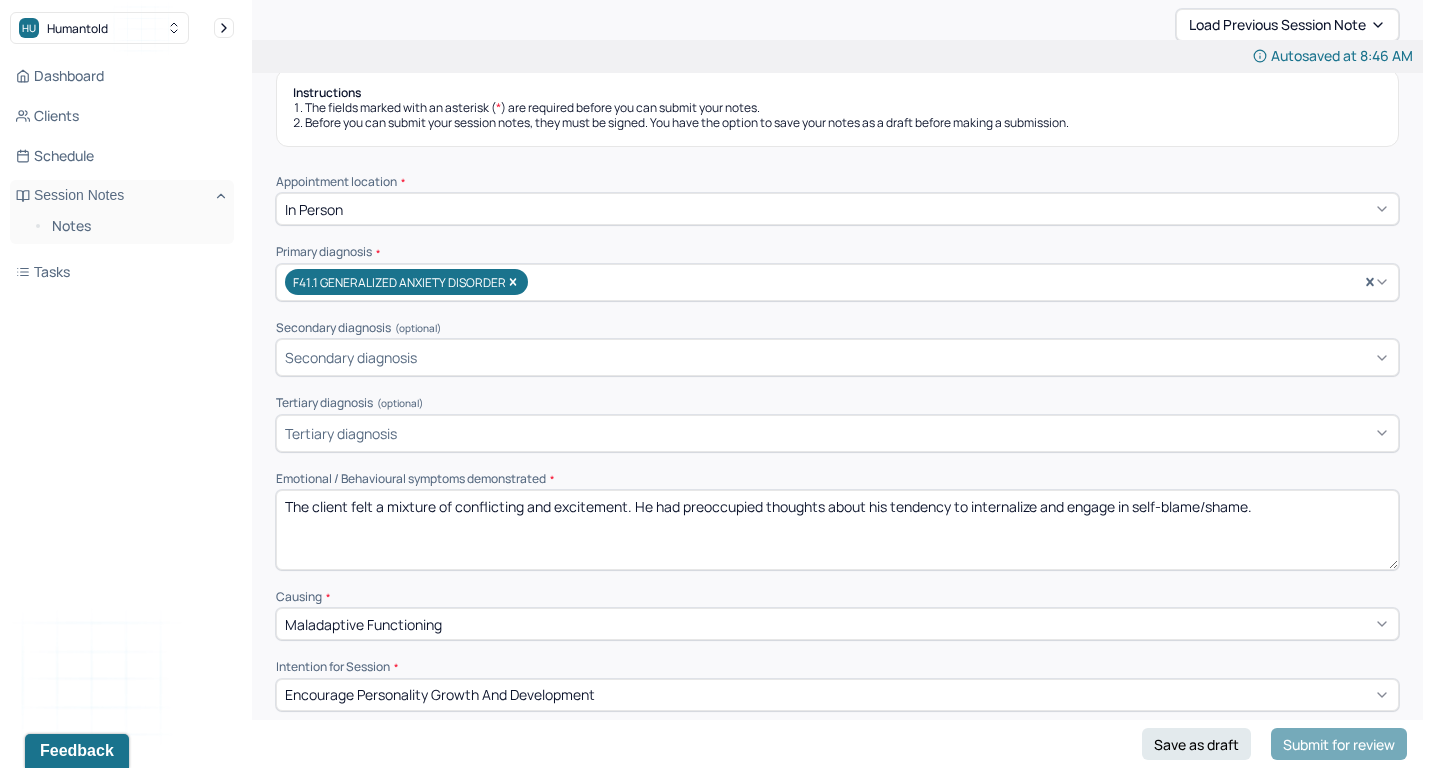 drag, startPoint x: 374, startPoint y: 495, endPoint x: 626, endPoint y: 494, distance: 252.00198 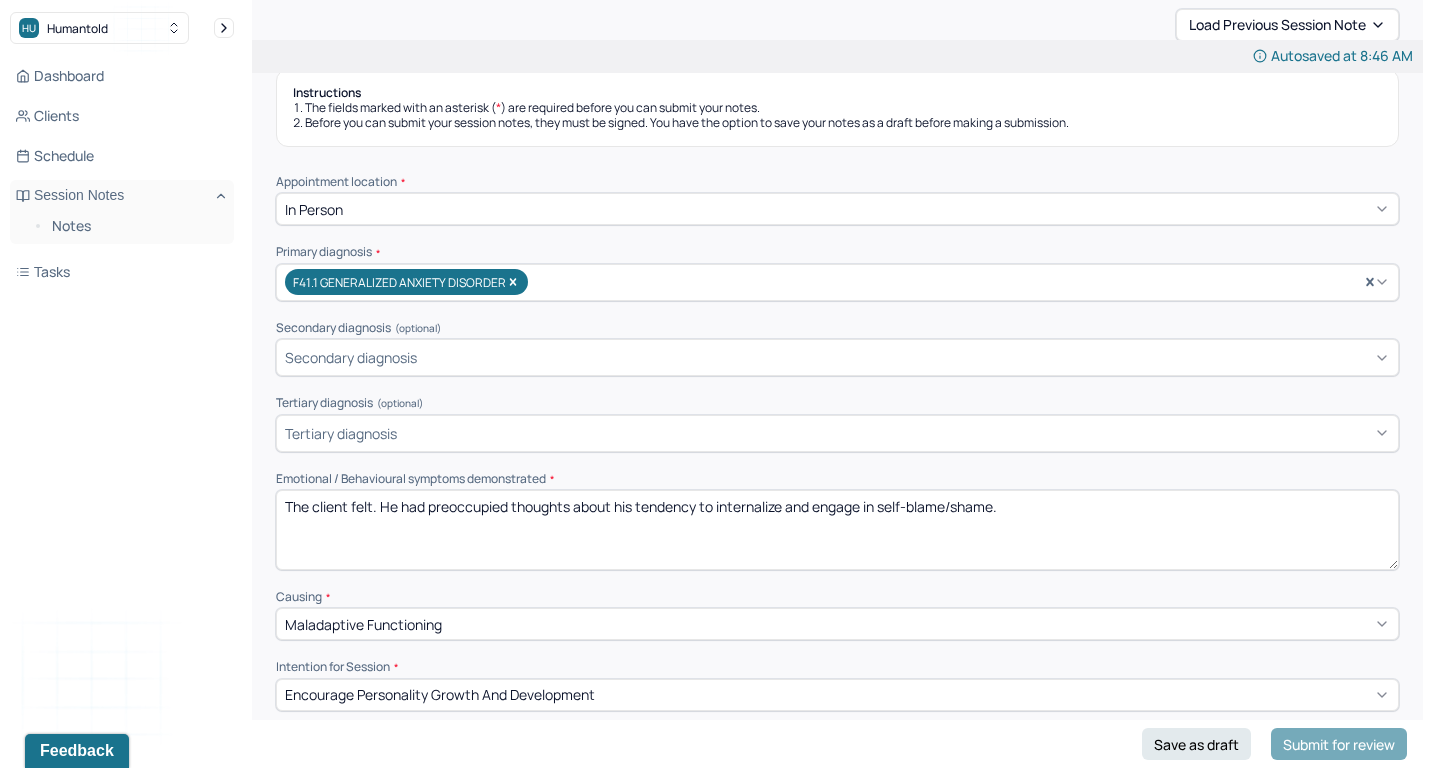drag, startPoint x: 615, startPoint y: 495, endPoint x: 1152, endPoint y: 535, distance: 538.4877 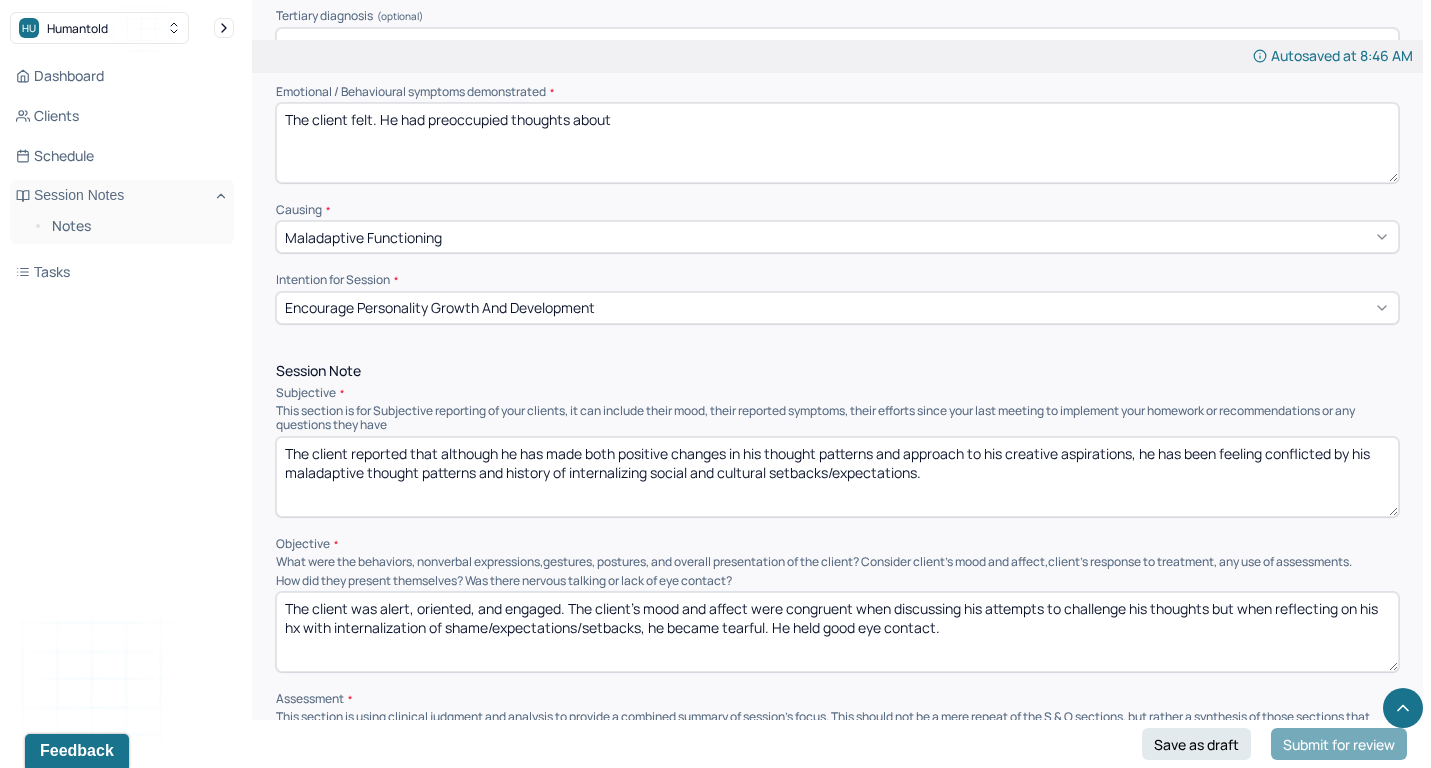 scroll, scrollTop: 740, scrollLeft: 0, axis: vertical 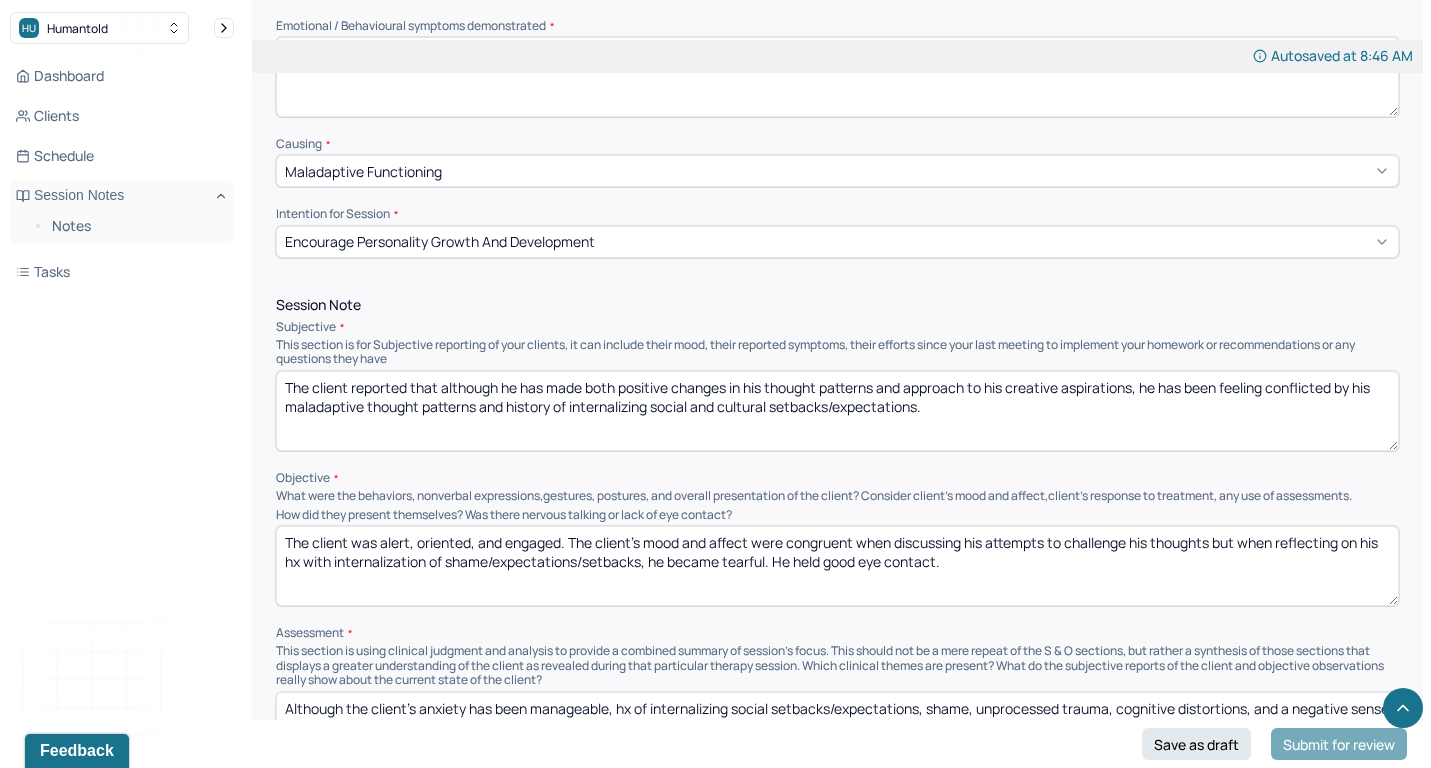 type on "The client felt. He had preoccupied thoughts about" 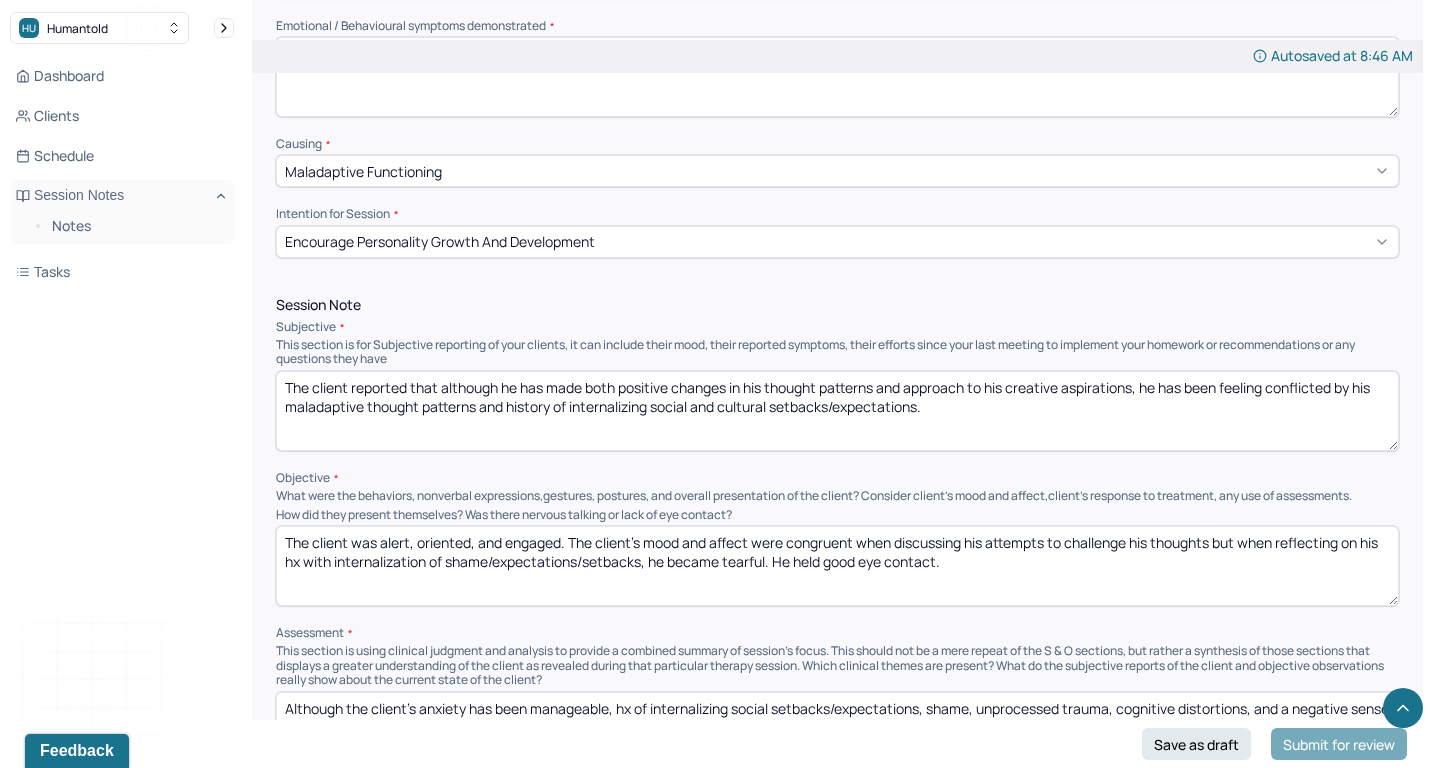 drag, startPoint x: 439, startPoint y: 370, endPoint x: 515, endPoint y: 491, distance: 142.88806 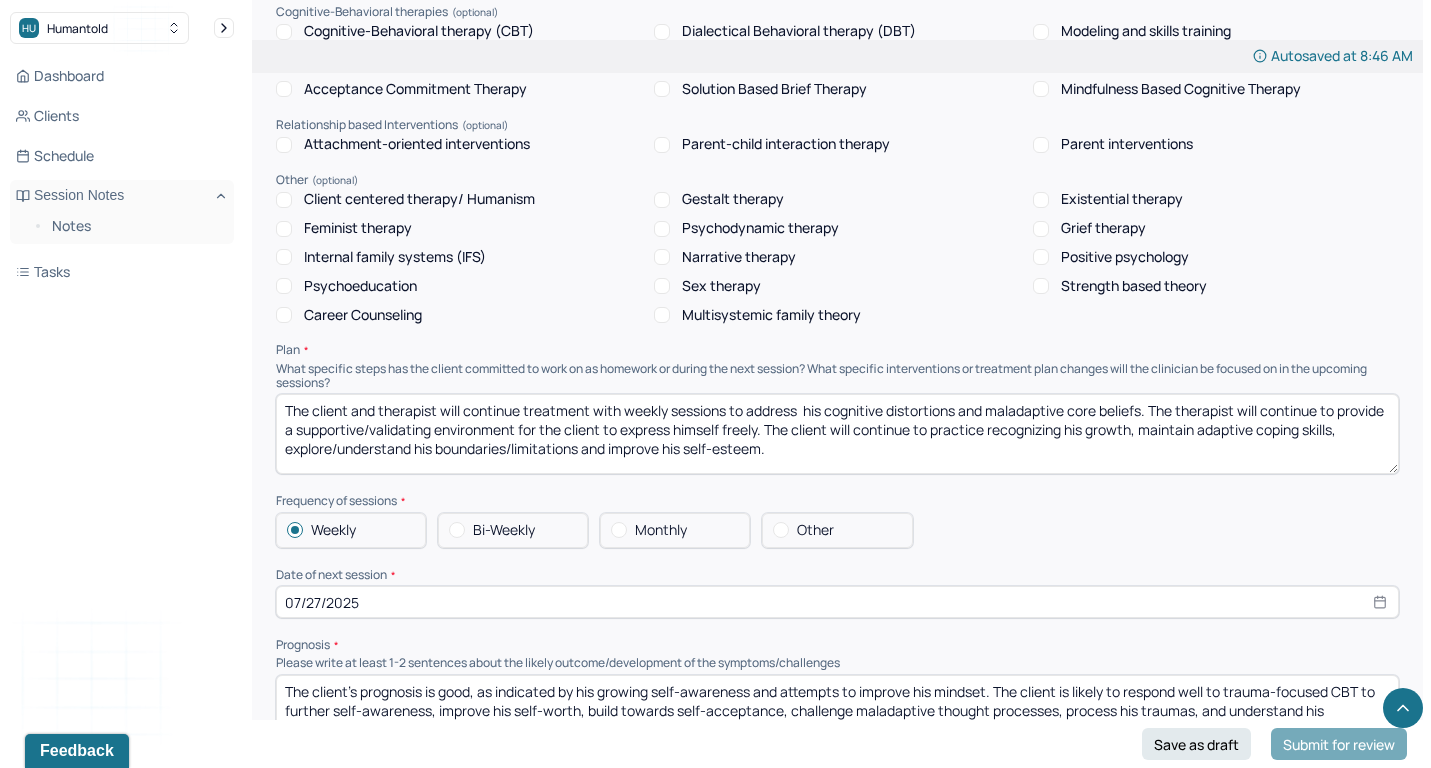 scroll, scrollTop: 1737, scrollLeft: 0, axis: vertical 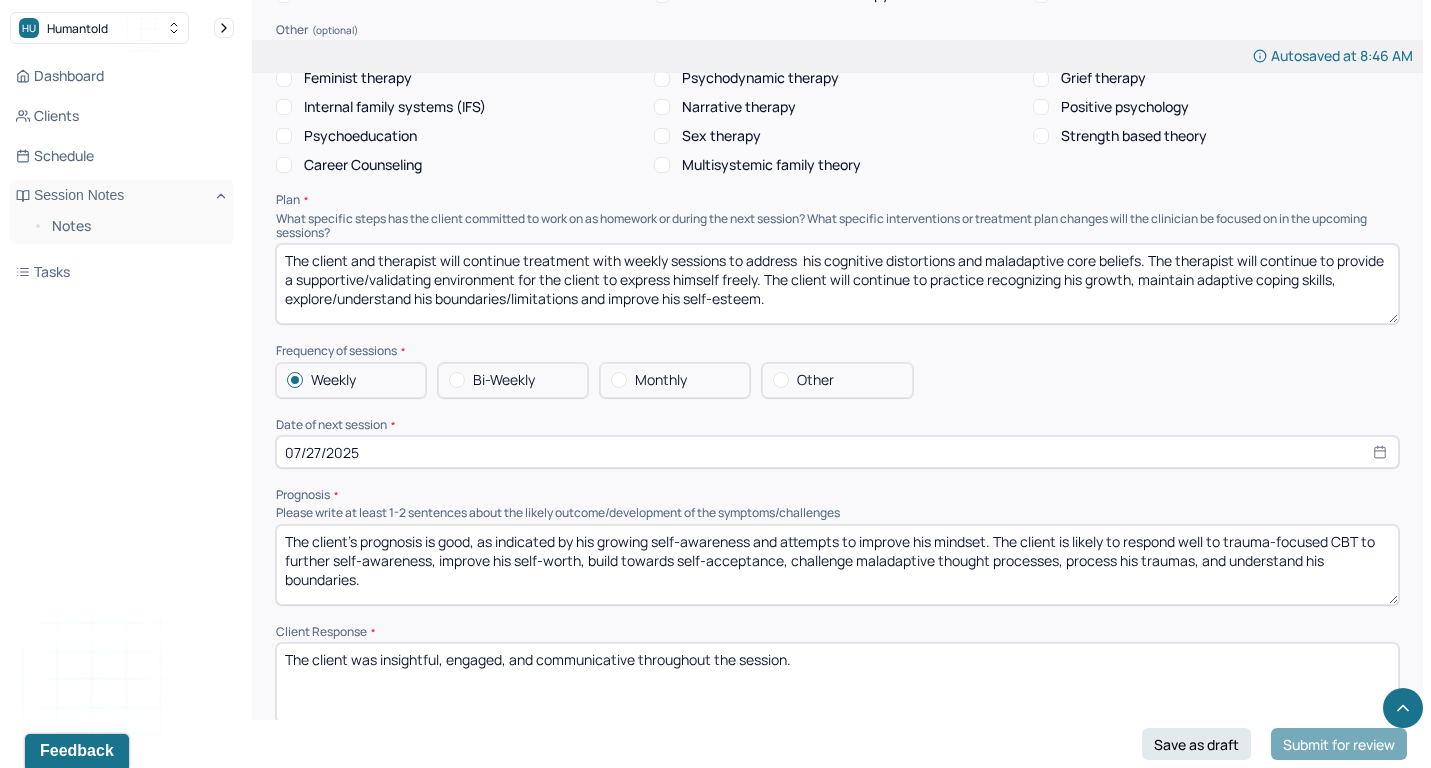 type on "The client reported that" 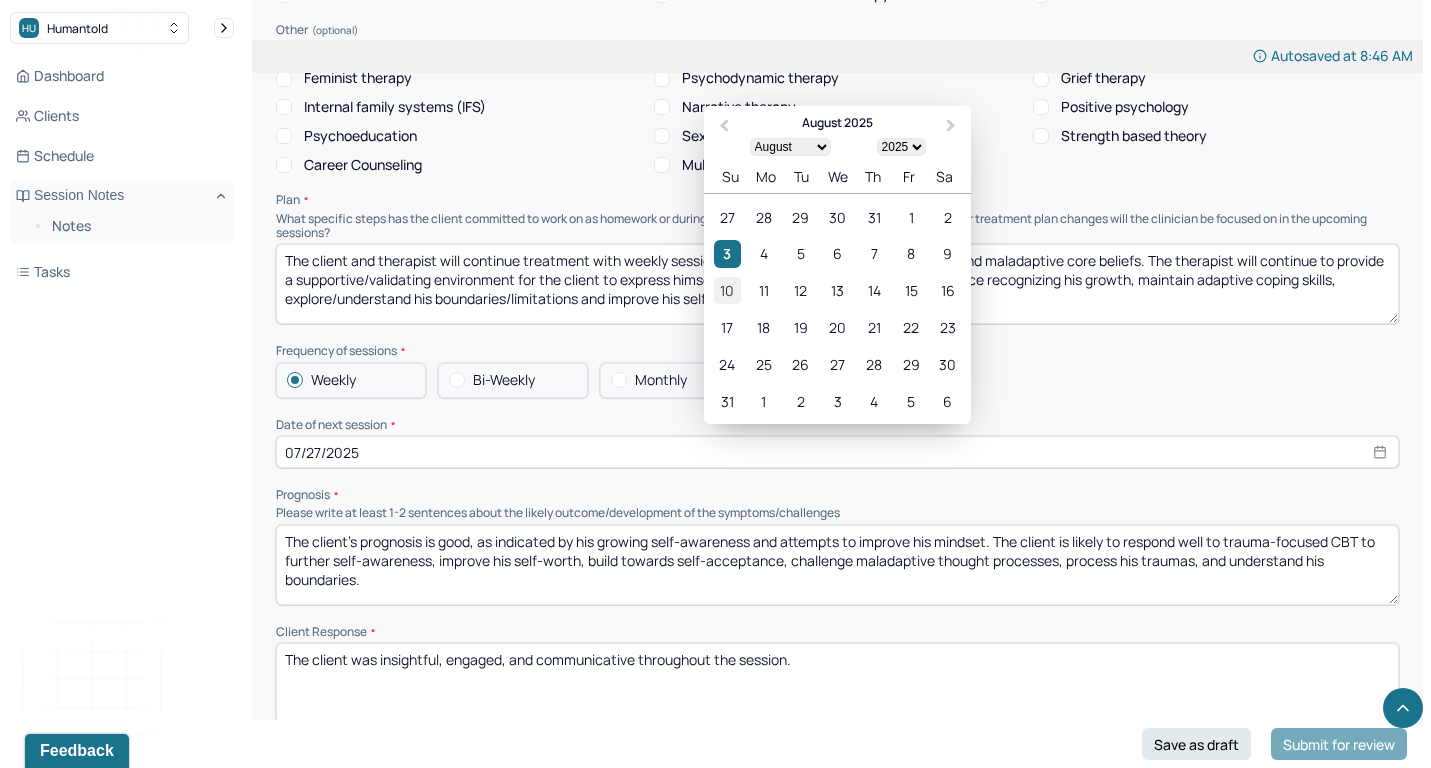 click on "10" at bounding box center [727, 290] 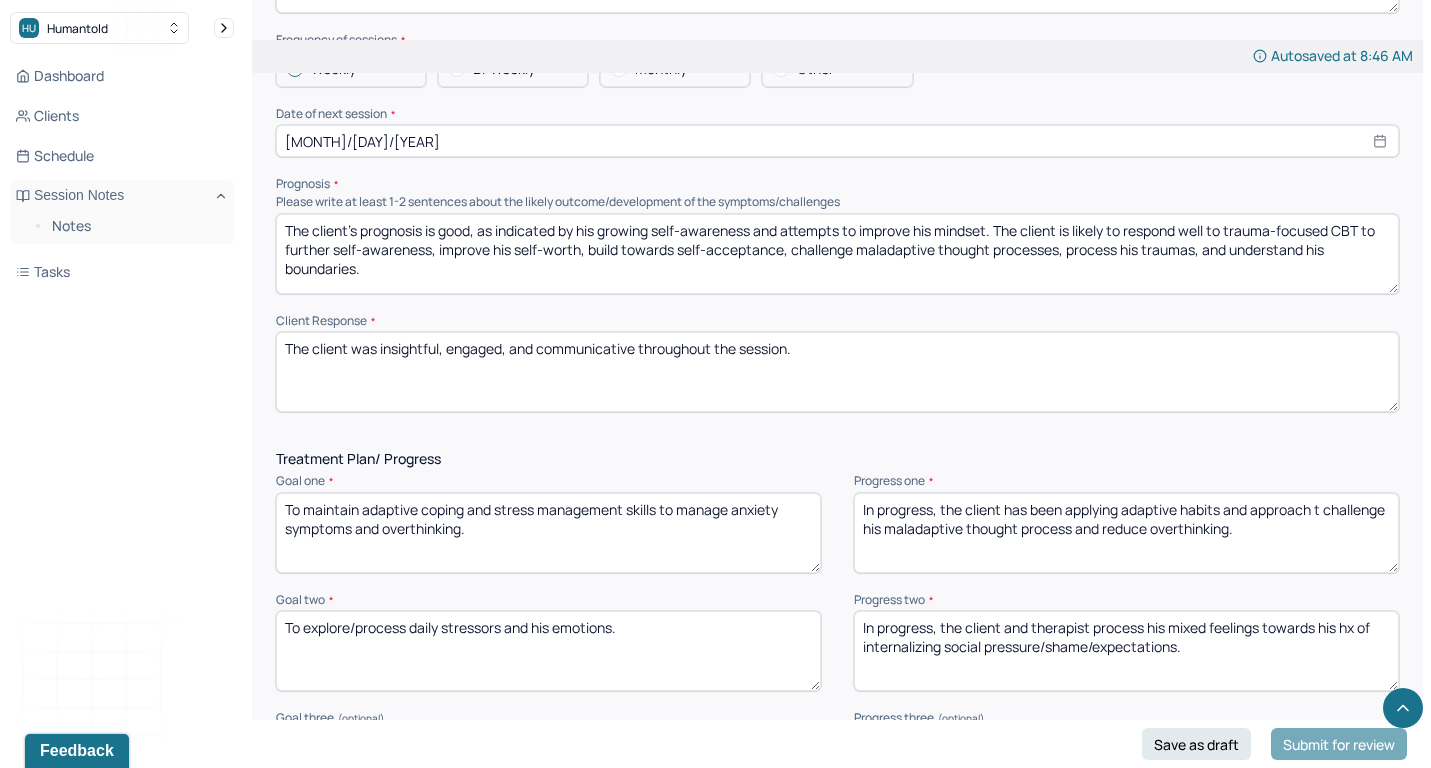 scroll, scrollTop: 2064, scrollLeft: 0, axis: vertical 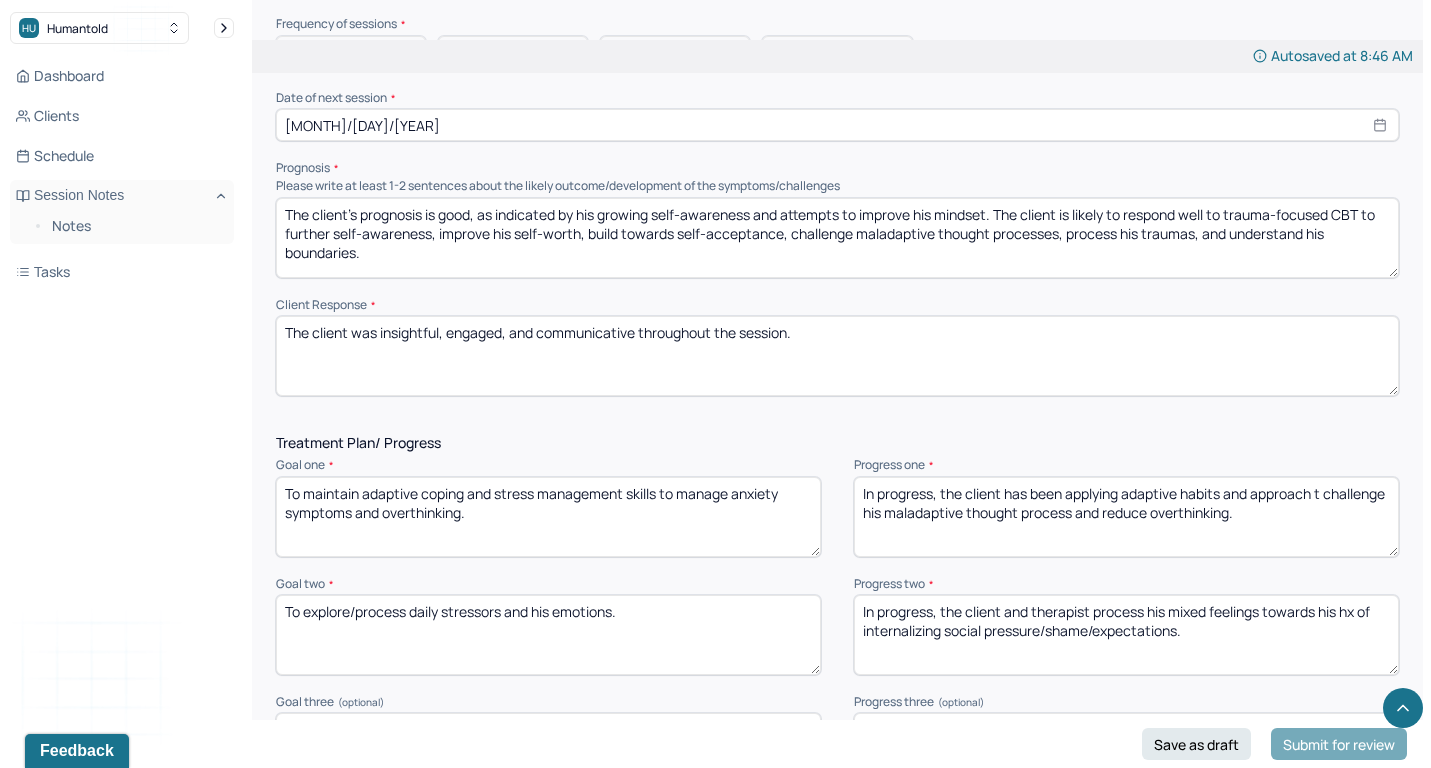 drag, startPoint x: 937, startPoint y: 462, endPoint x: 1006, endPoint y: 533, distance: 99.00505 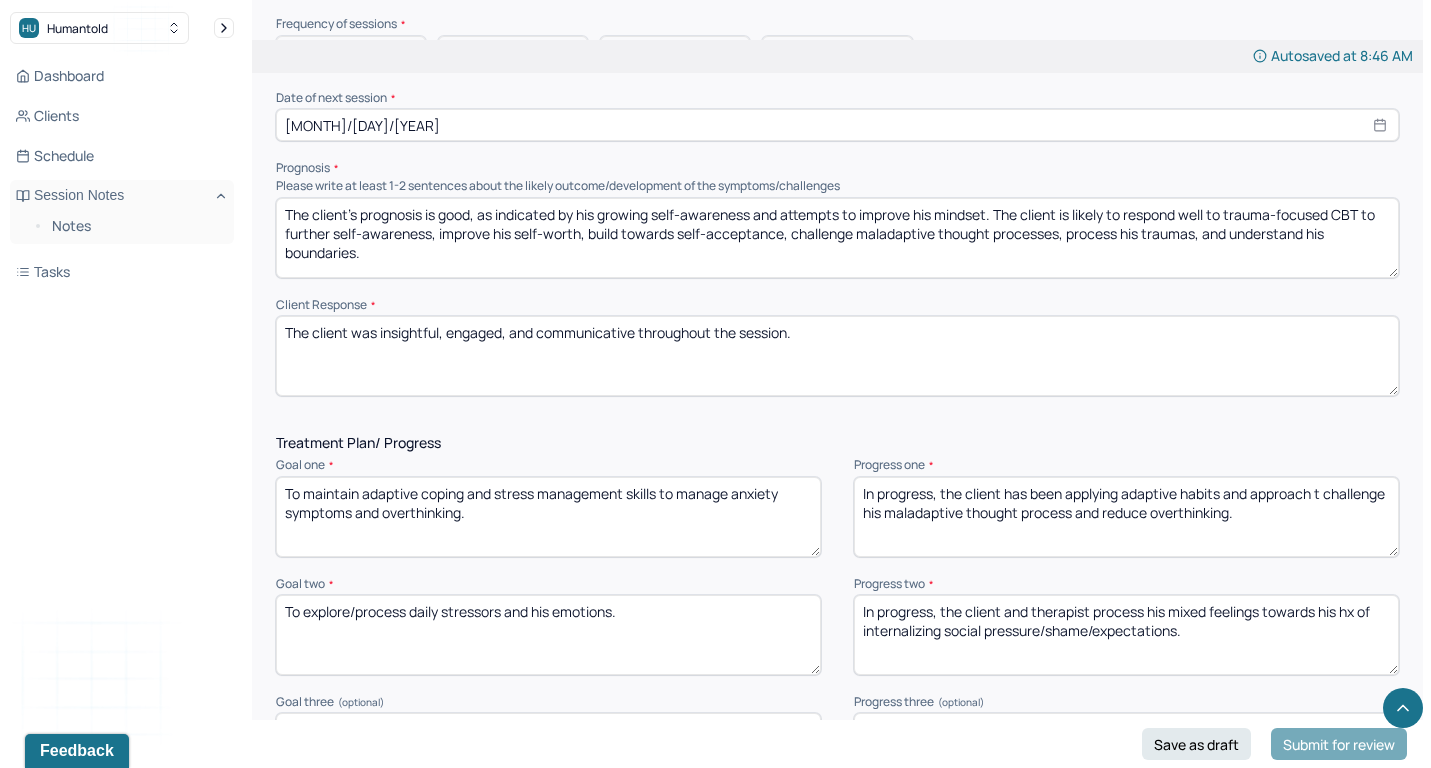click on "Treatment Plan/ Progress Goal one * To maintain adaptive coping and stress management skills to manage anxiety symptoms and overthinking.
Progress one * In progress, the client has been applying adaptive habits and approach t challenge his maladaptive thought process and reduce overthinking. Goal two * To explore/process daily stressors and his emotions.
Progress two * In progress, the client and therapist process his mixed feelings towards his hx of internalizing social pressure/shame/expectations. Goal three (optional) To improve his self-esteem and gain an adaptive sense of self.
Progress three (optional) In progress, the client and therapist discuss building his self-worth by creating a positive view of his identity and recognizing his positive traits. Communication Factors impacting treatment Need to manage maladaptive communication (e.g., related to high anxiety, high reactivity repeated questions, or disagreement) among participants Details around communication factors impacting treatment" at bounding box center (837, 773) 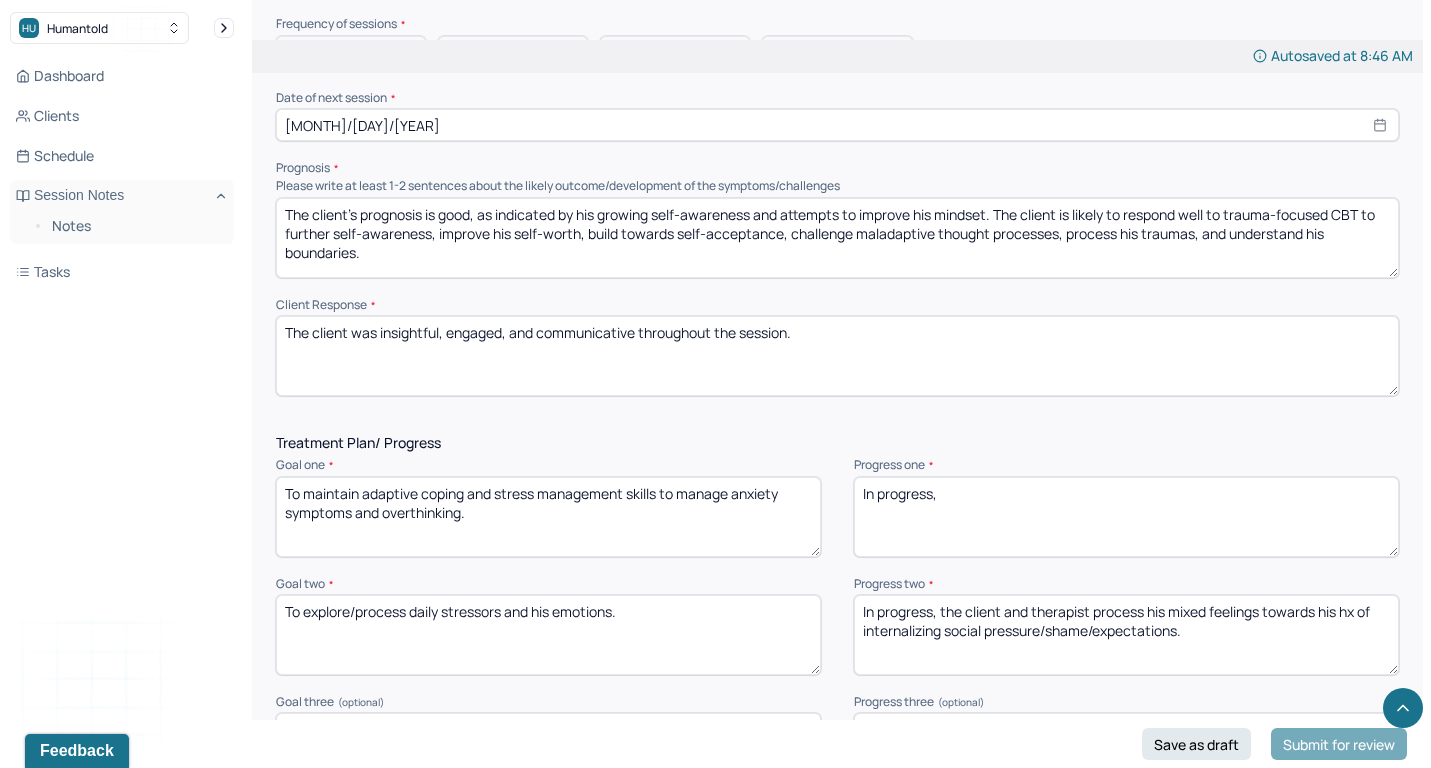 type on "In progress," 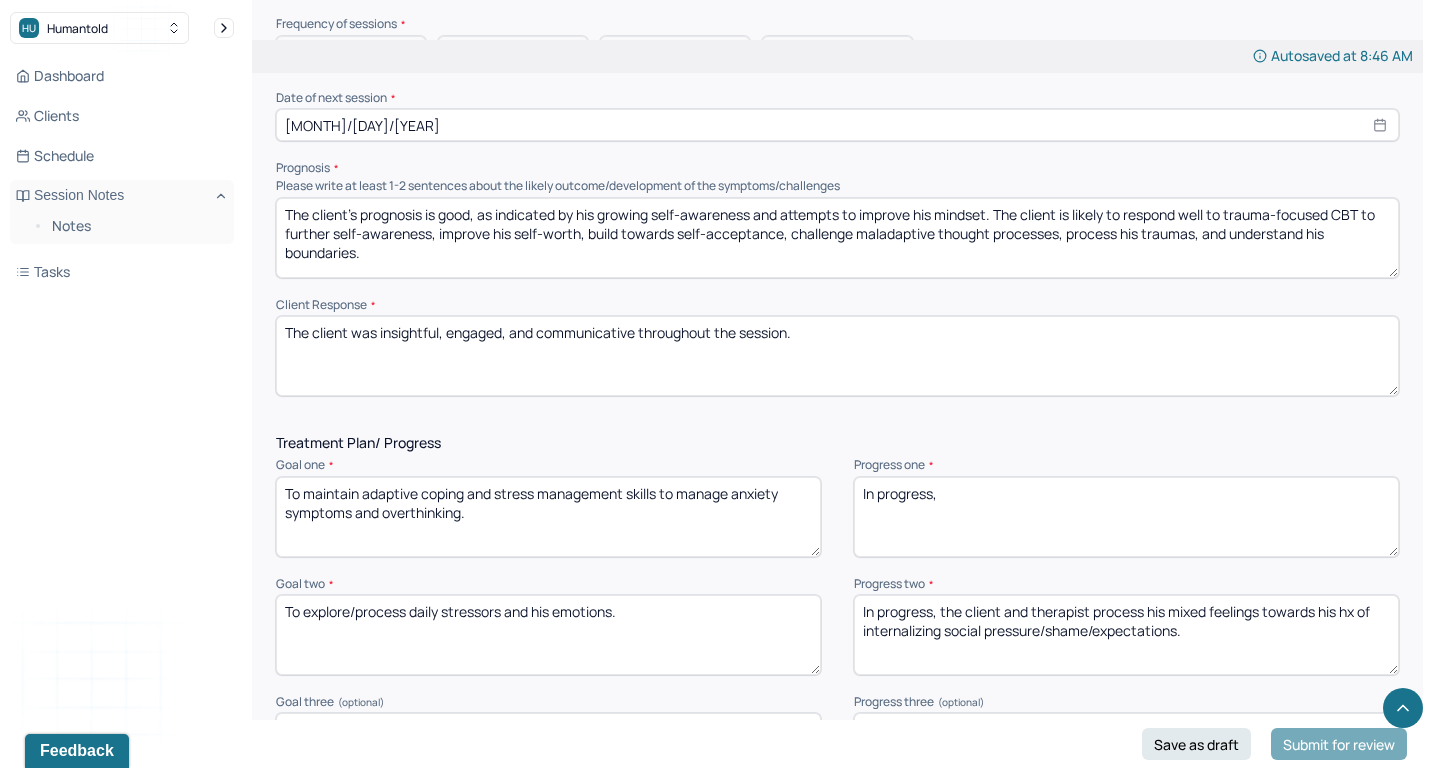 drag, startPoint x: 941, startPoint y: 584, endPoint x: 1004, endPoint y: 639, distance: 83.630135 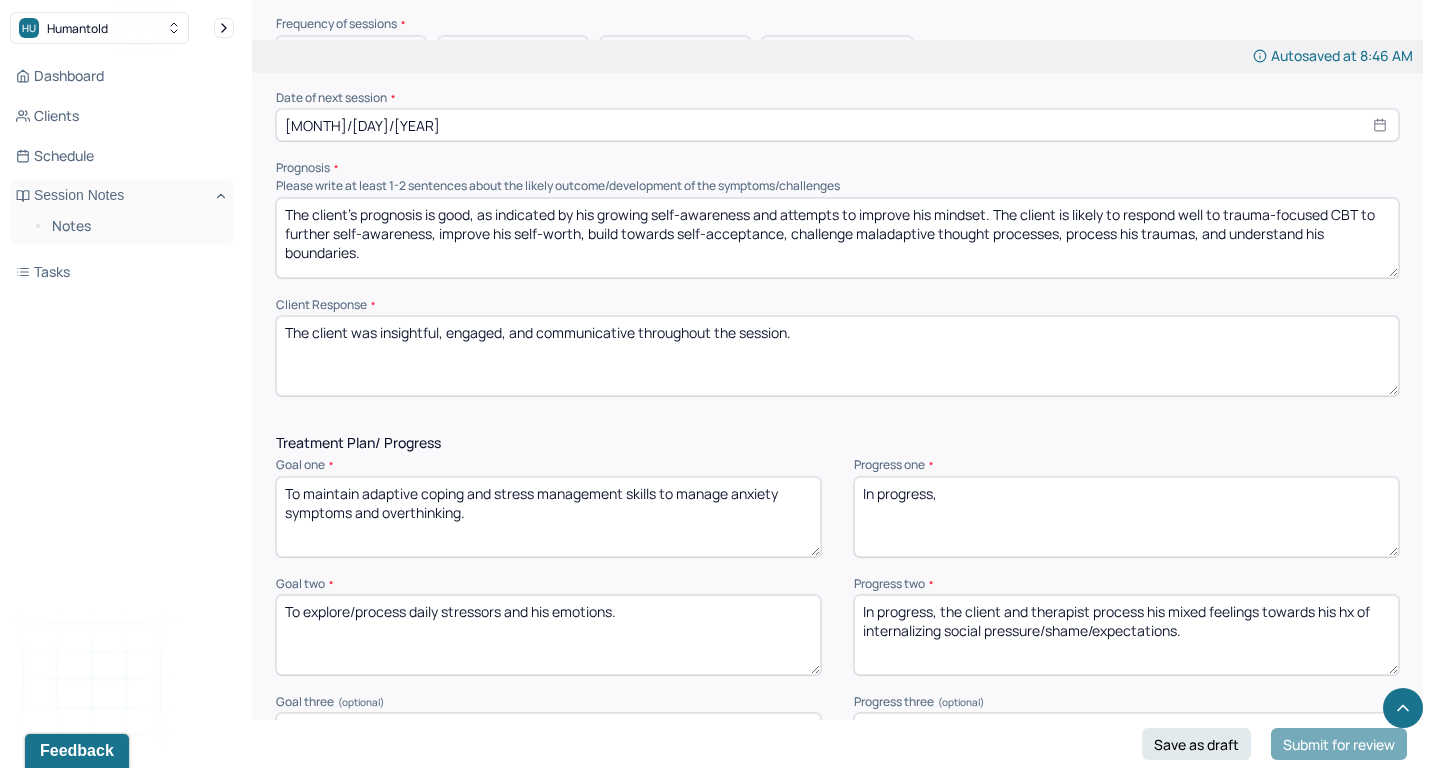 click on "In progress, the client and therapist process his mixed feelings towards his hx of internalizing social pressure/shame/expectations." at bounding box center (1126, 635) 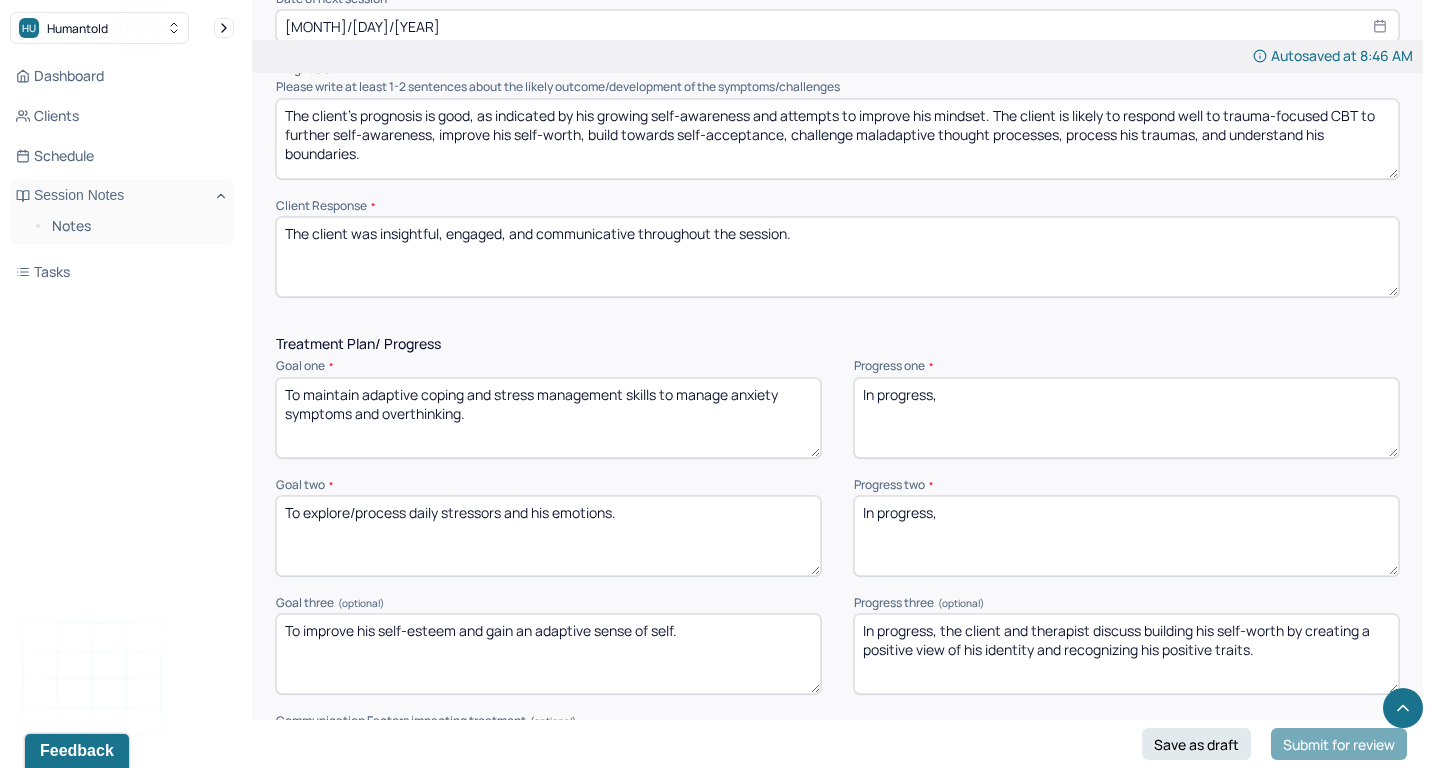 scroll, scrollTop: 2182, scrollLeft: 0, axis: vertical 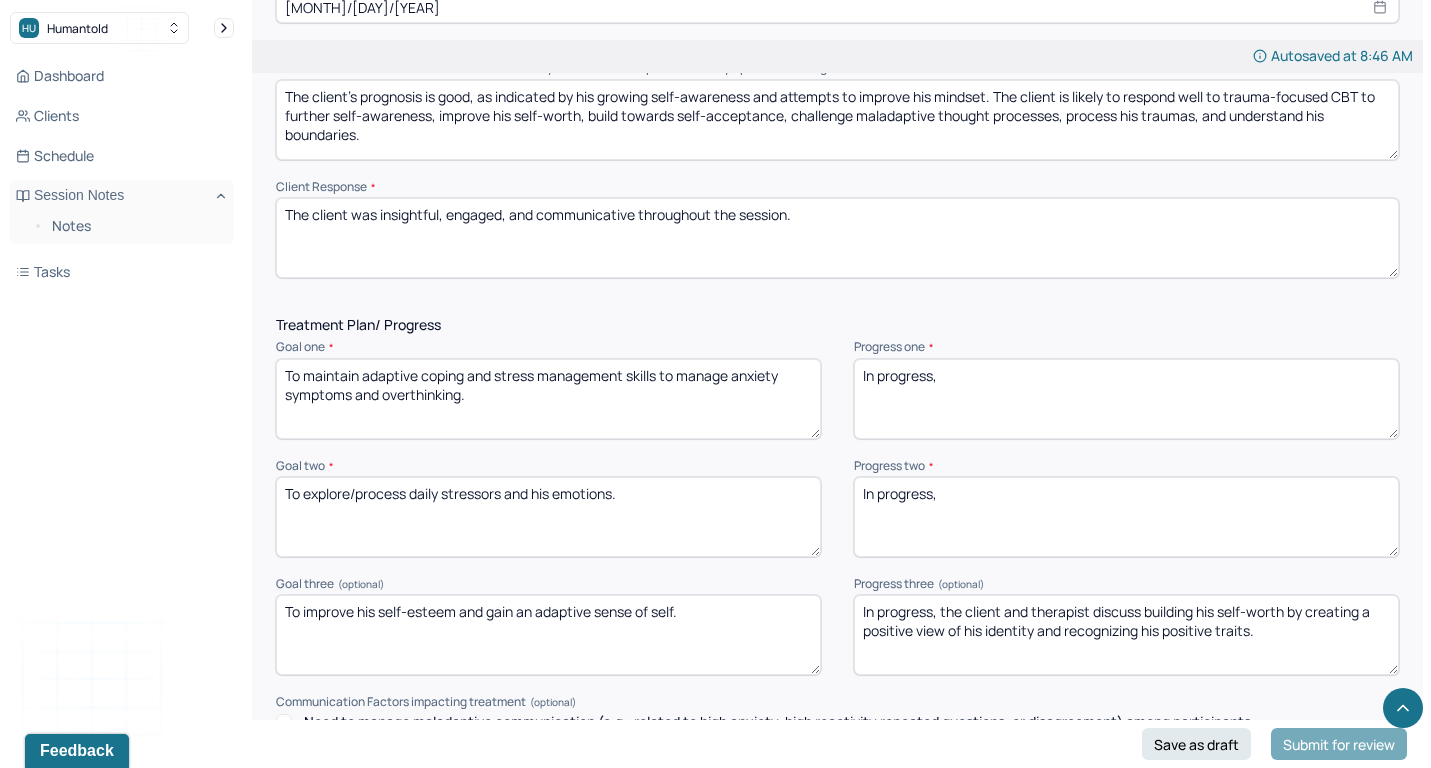 type on "In progress," 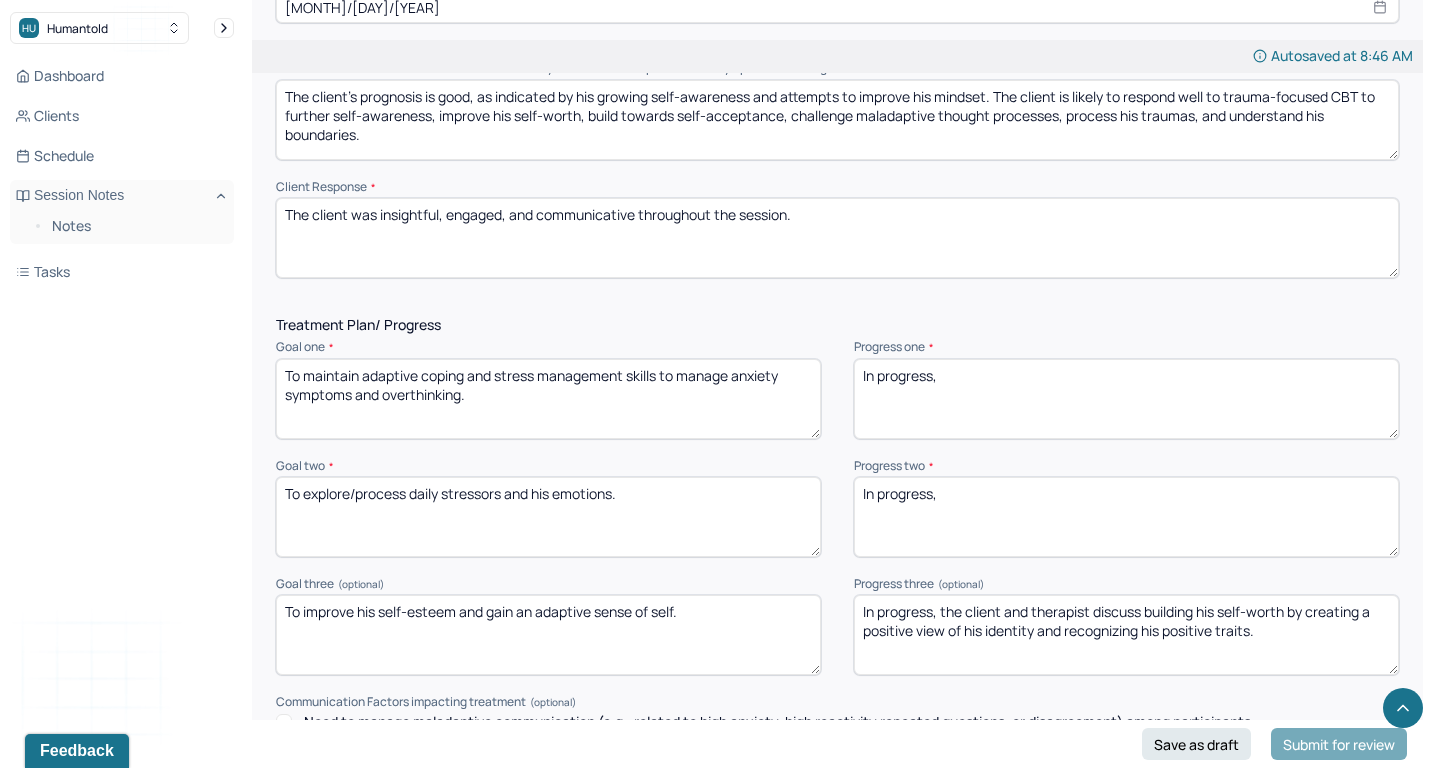 drag, startPoint x: 964, startPoint y: 600, endPoint x: 1051, endPoint y: 663, distance: 107.415085 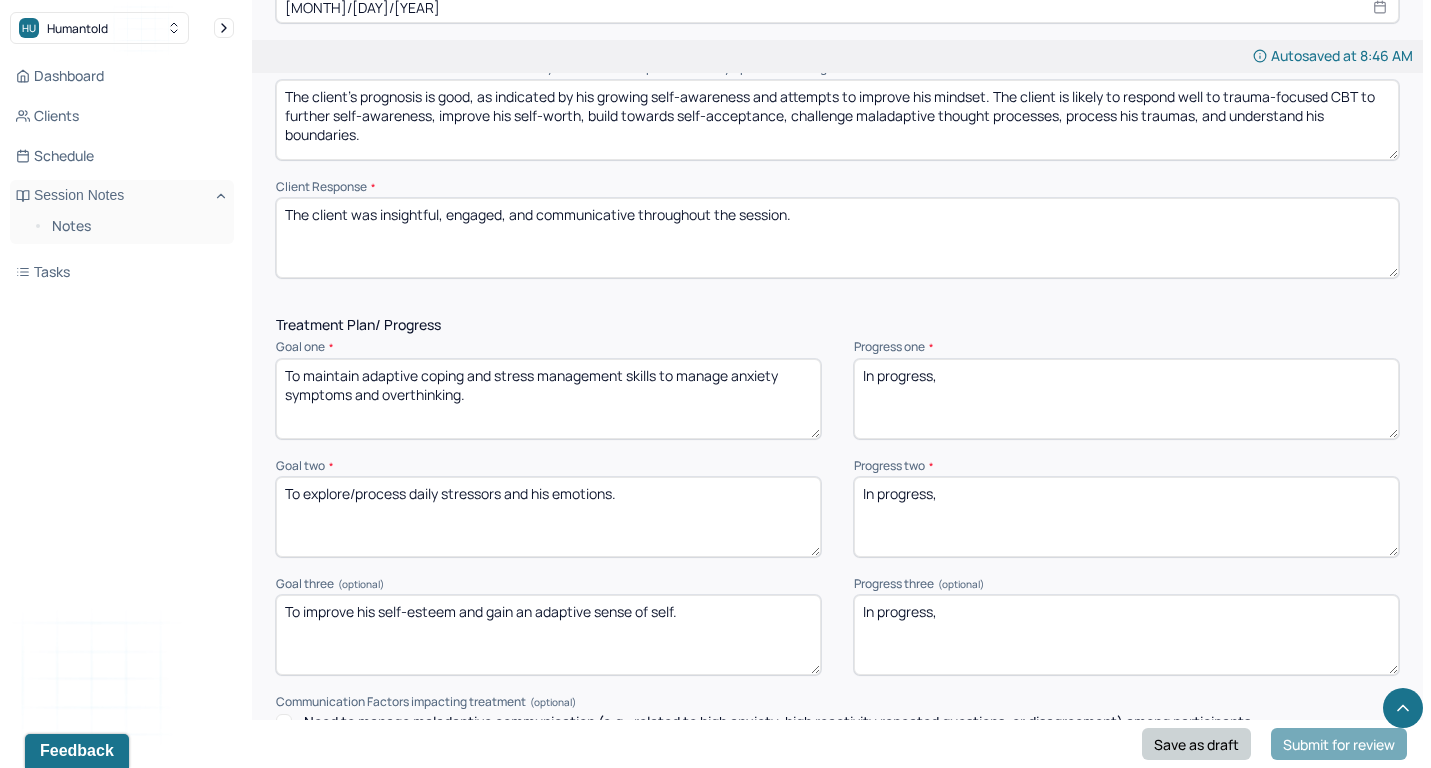 type on "In progress," 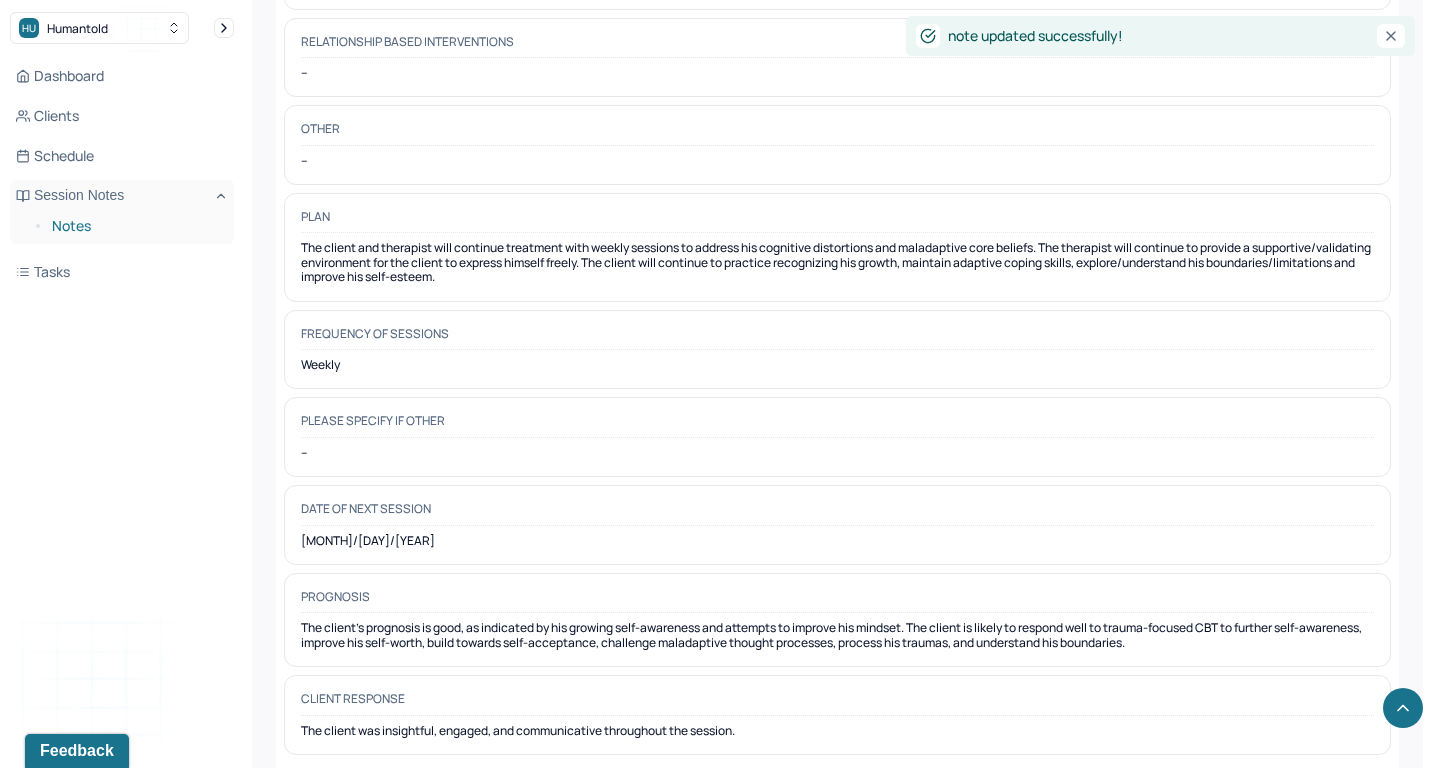 click on "Notes" at bounding box center (135, 226) 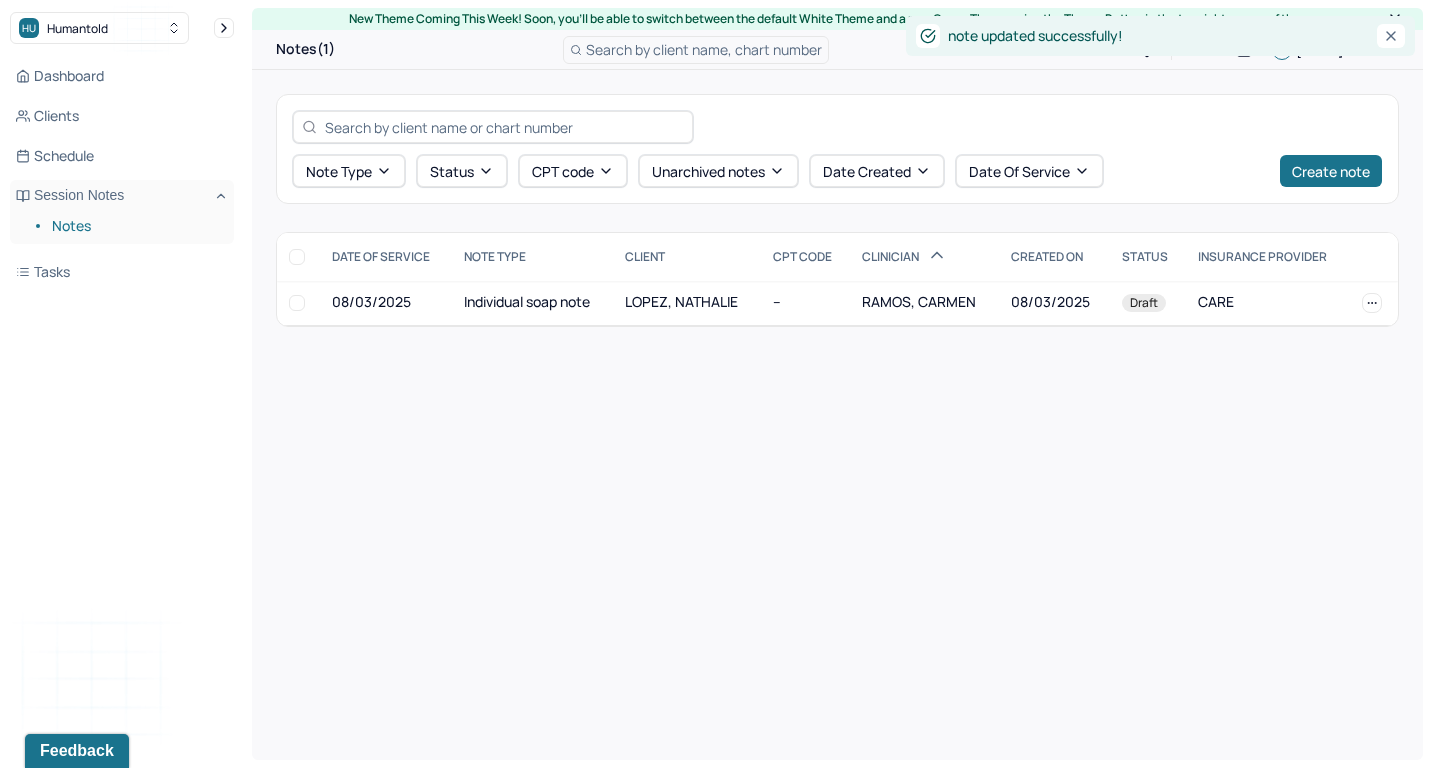 scroll, scrollTop: 0, scrollLeft: 0, axis: both 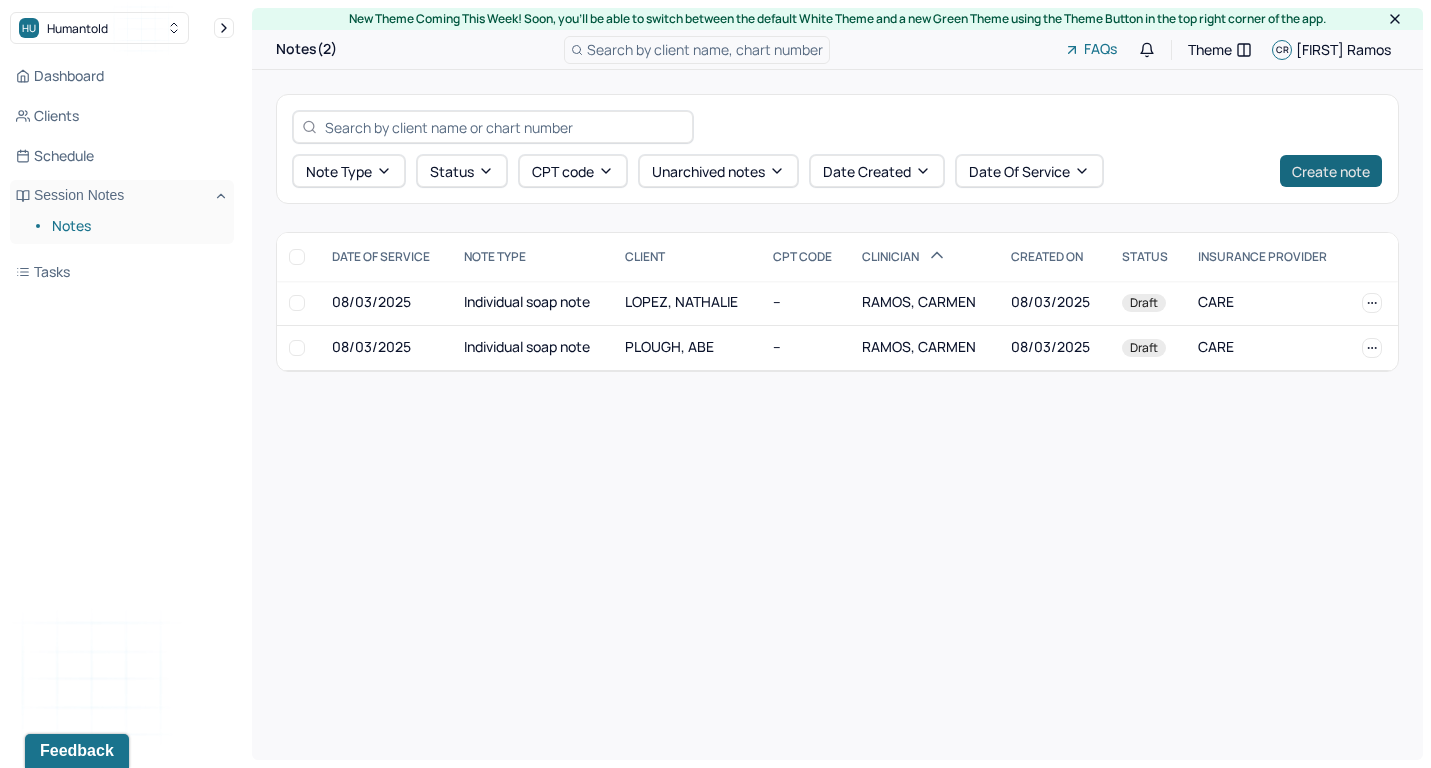 click on "Create note" at bounding box center [1331, 171] 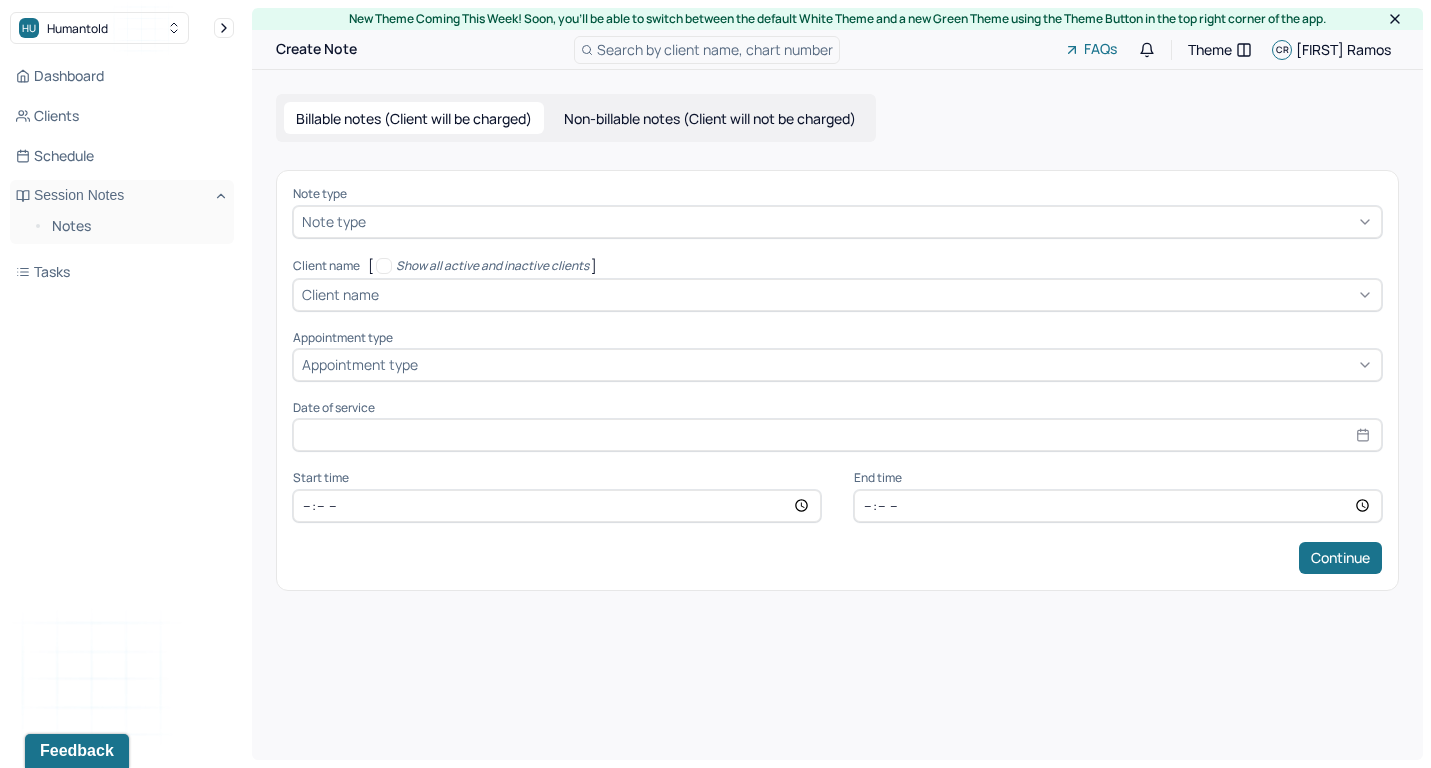 click at bounding box center [871, 221] 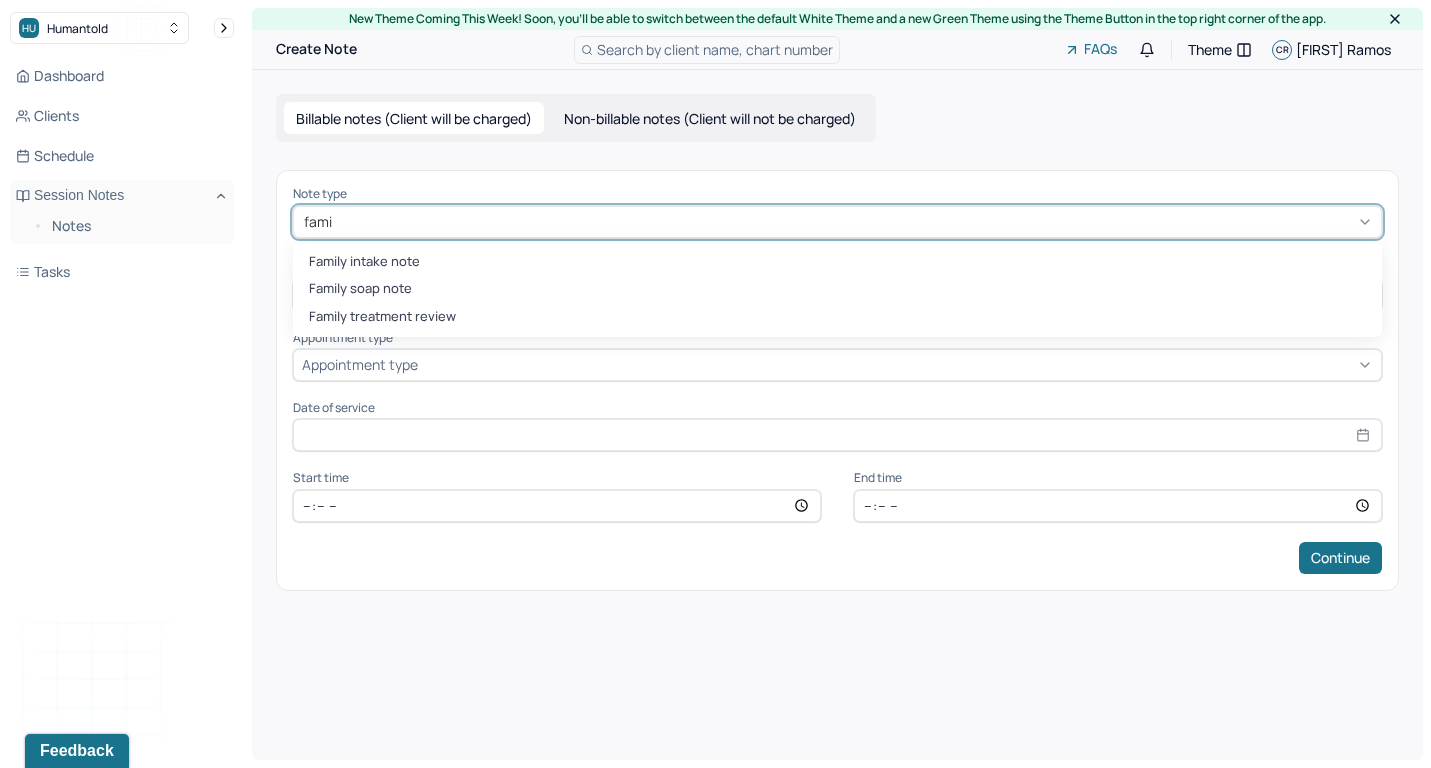 type on "famil" 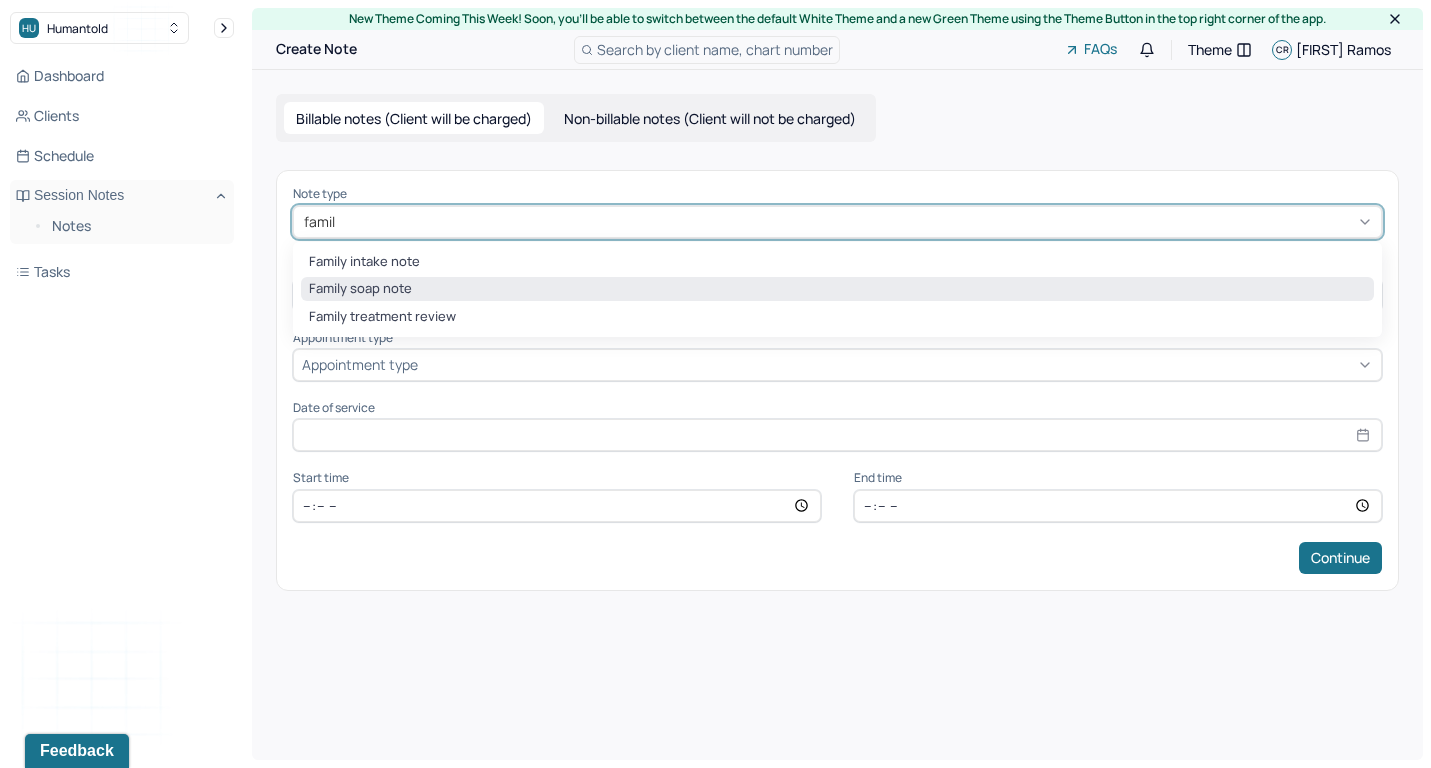 click on "Family soap note" at bounding box center (837, 289) 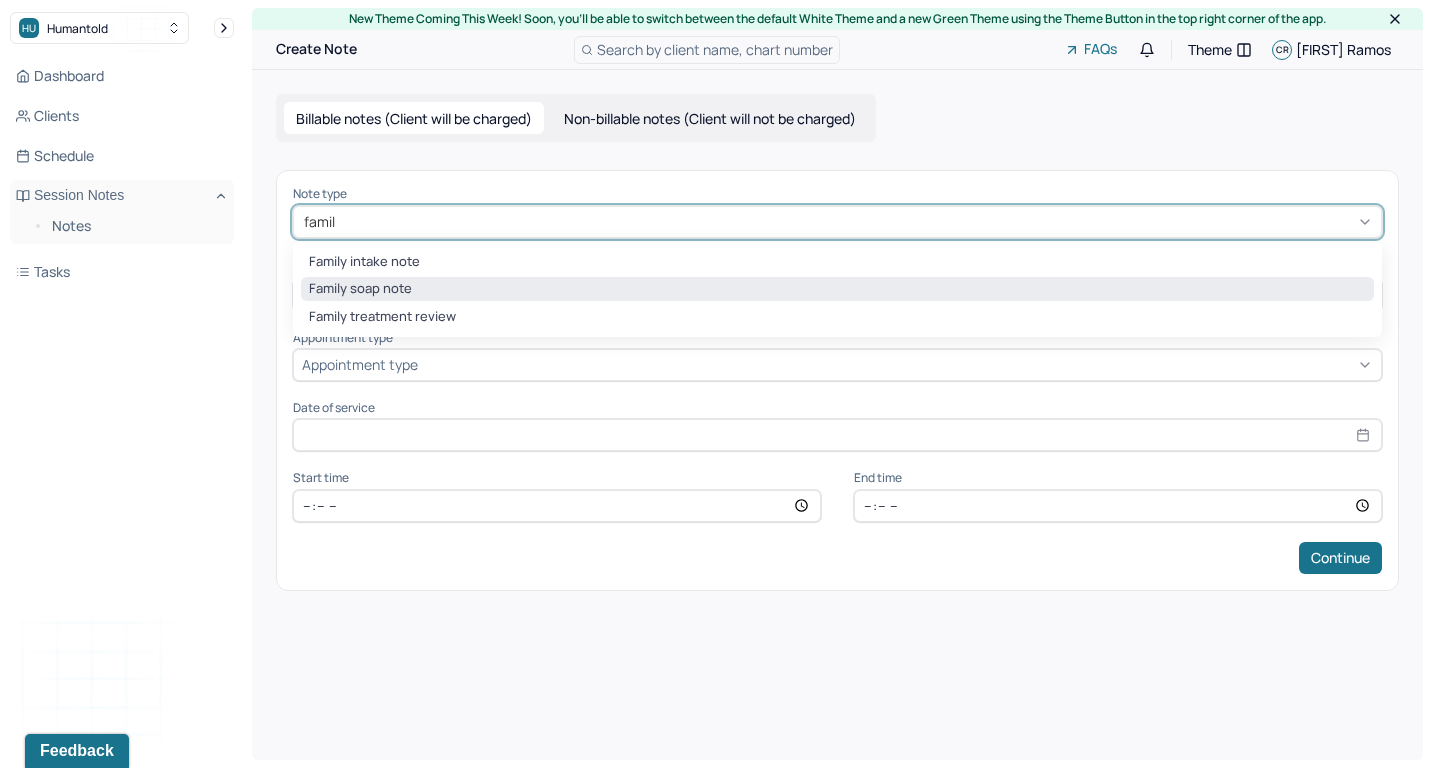 type 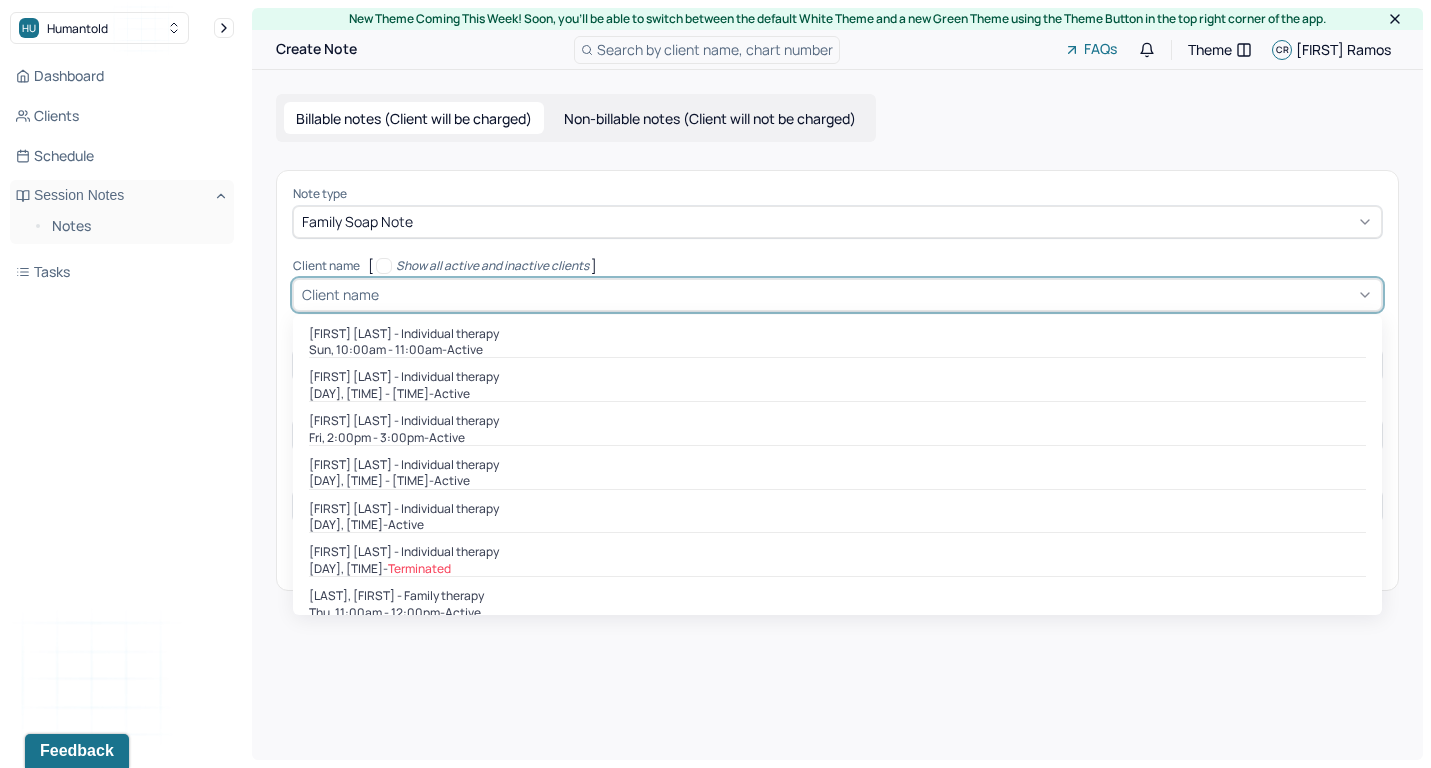 click at bounding box center [878, 294] 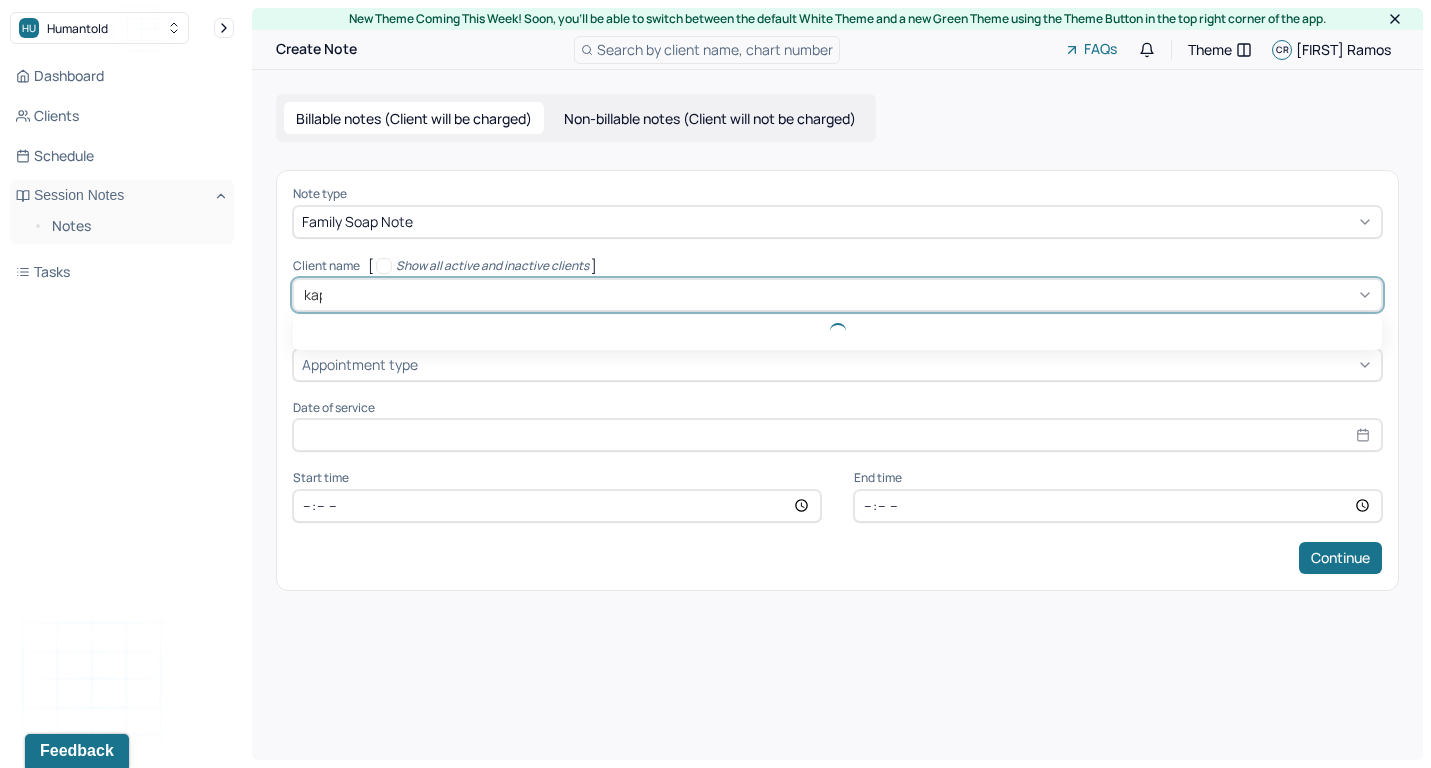 type on "kapp" 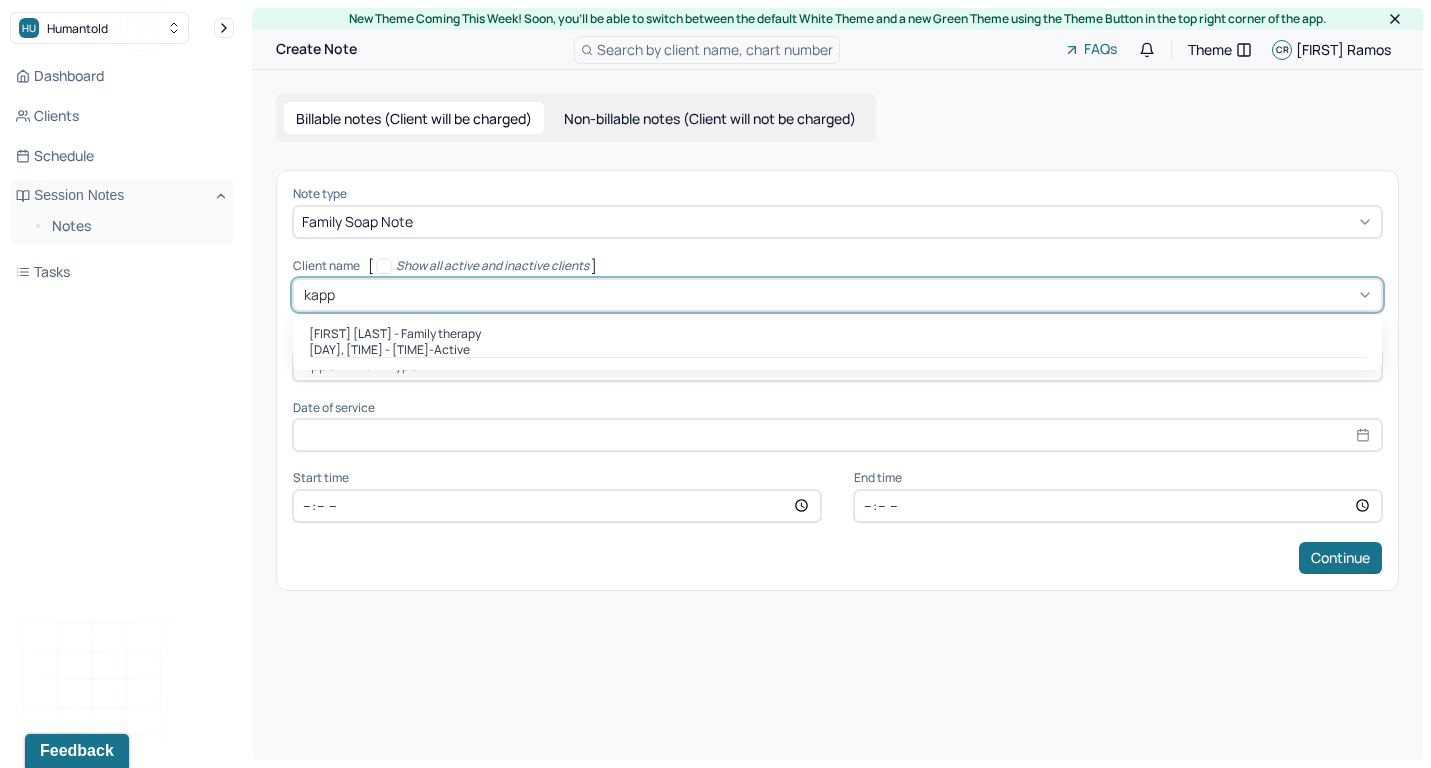 click on "active" at bounding box center [452, 350] 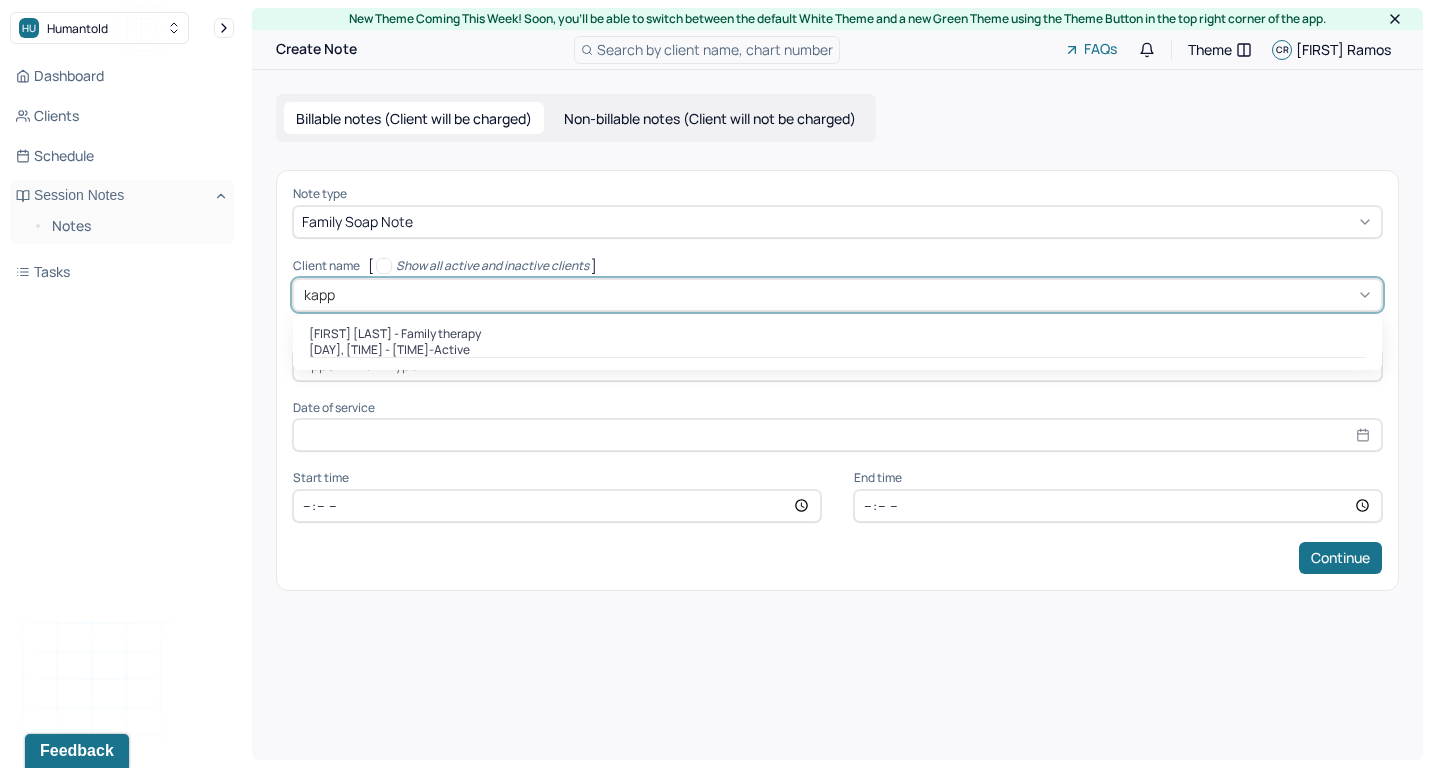 type 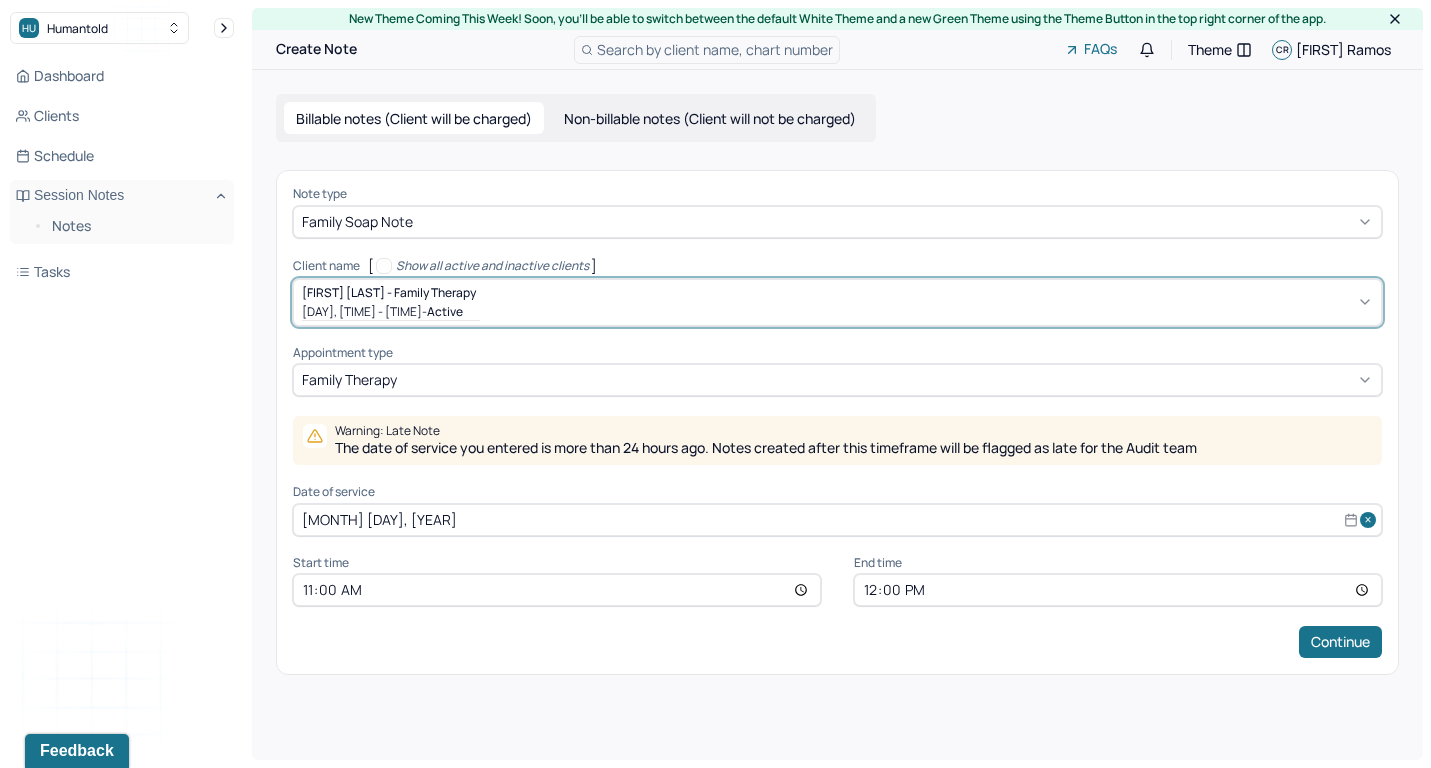 select on "6" 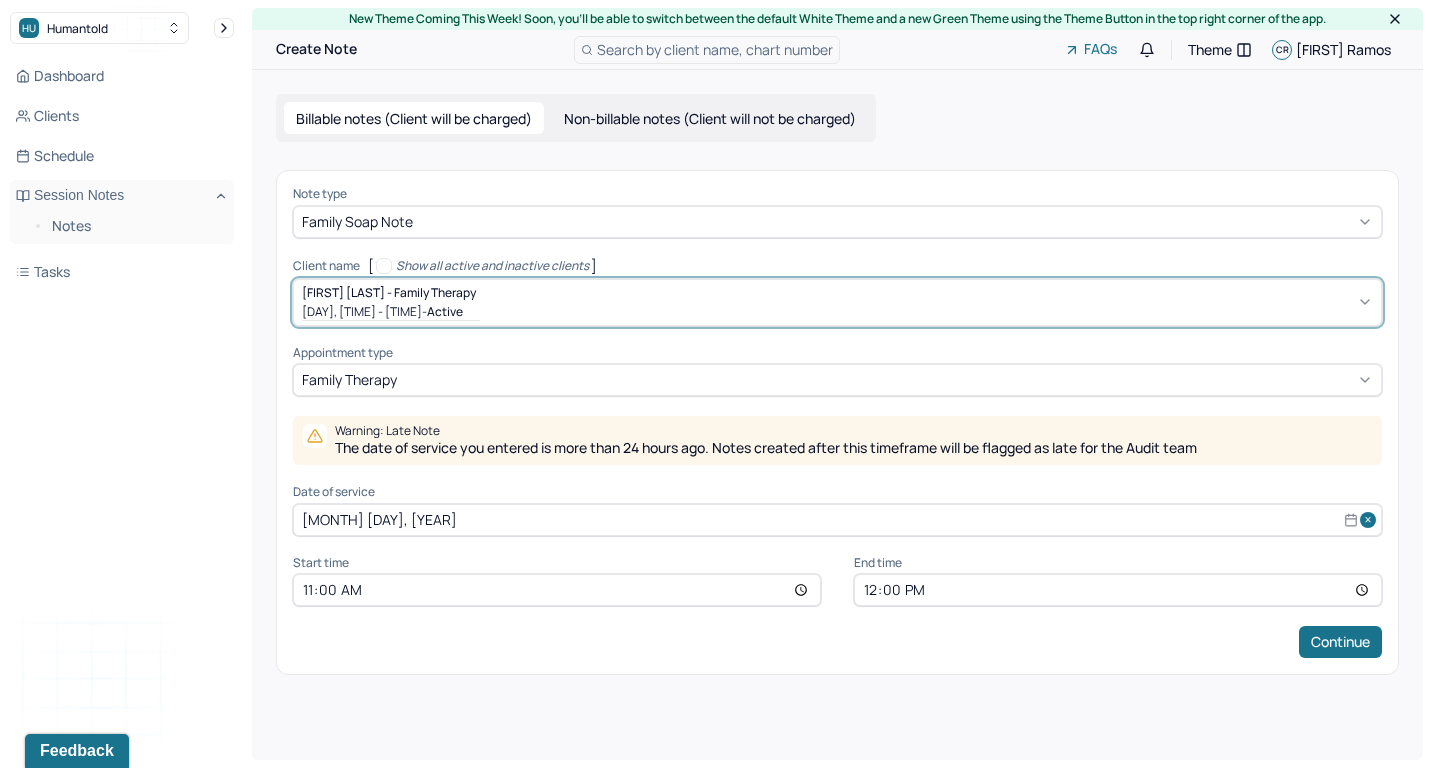 select on "2025" 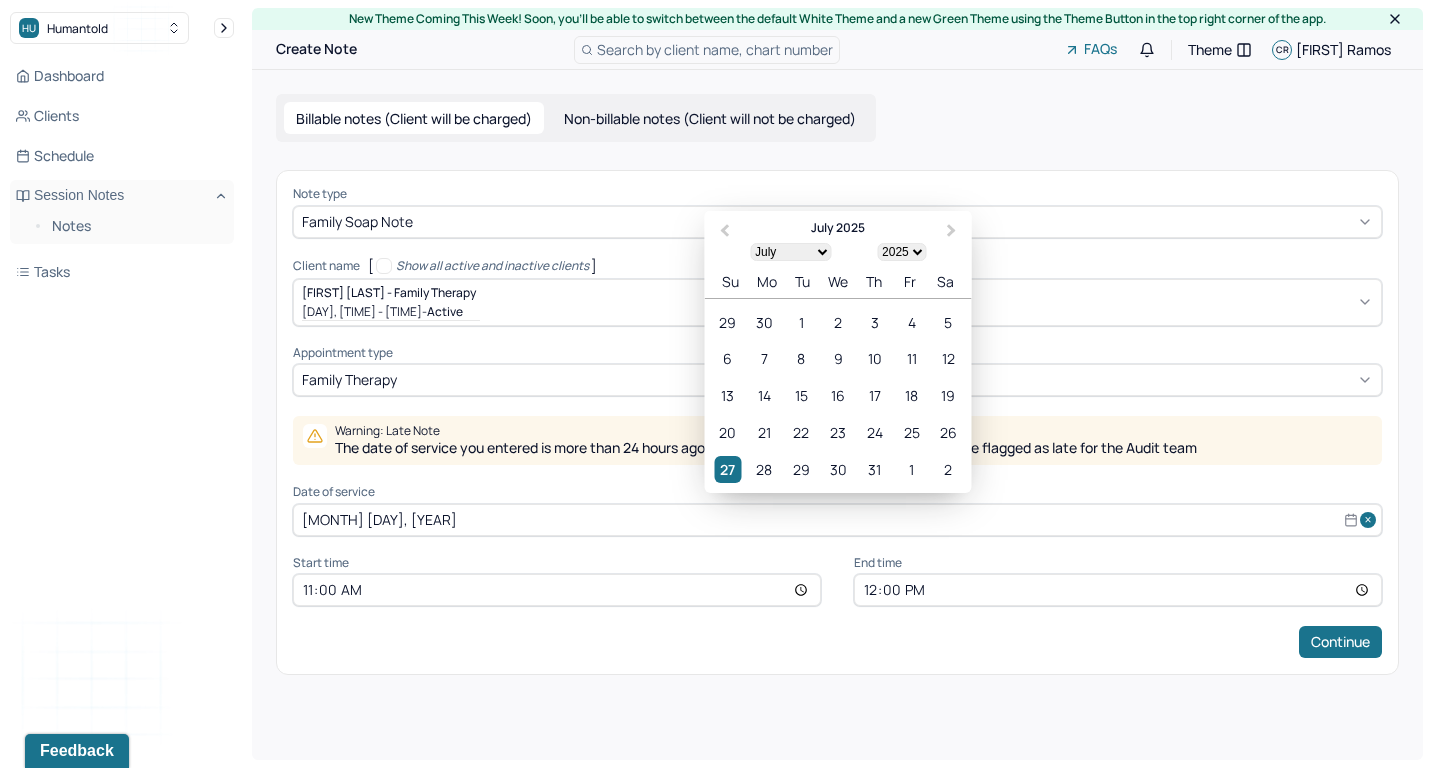 click on "[MONTH] [DAY], [YEAR]" at bounding box center [837, 520] 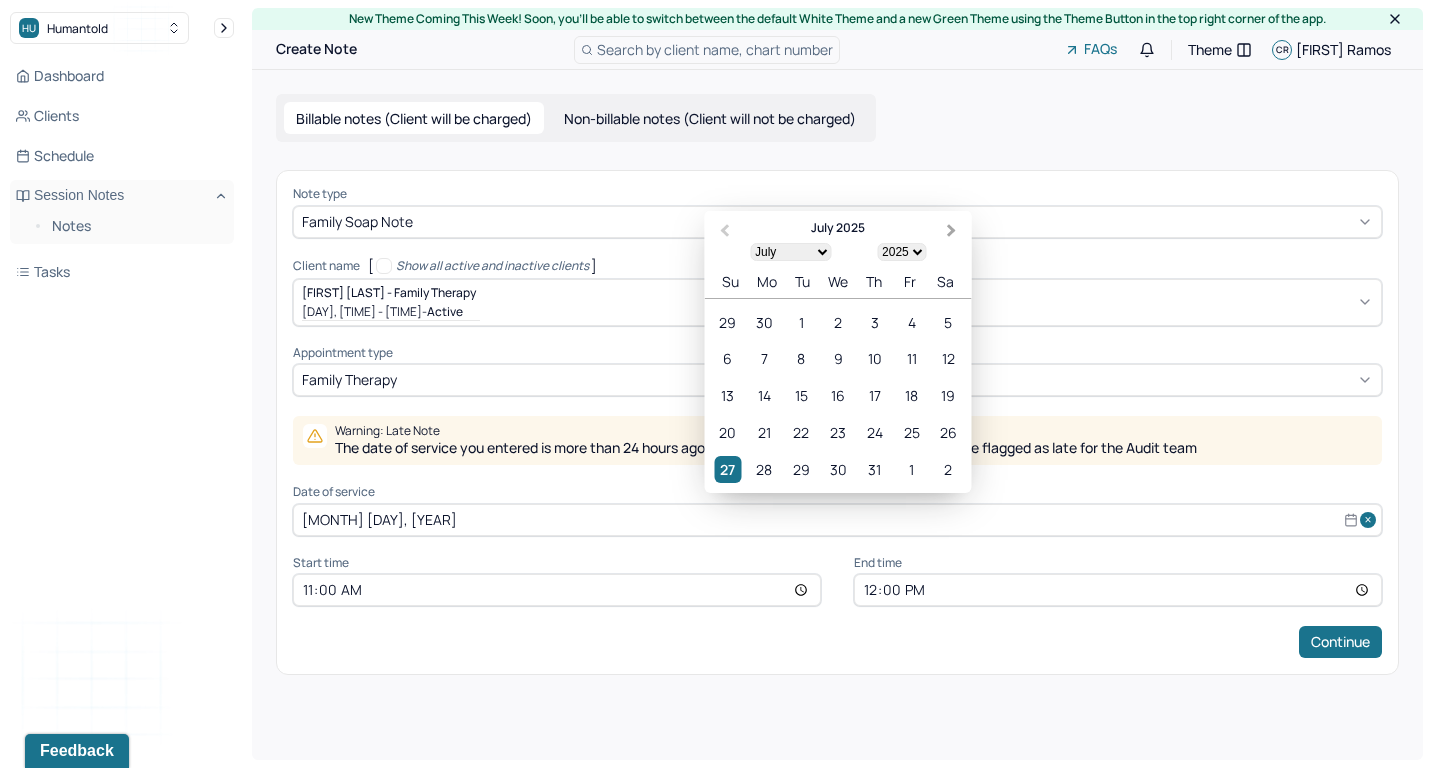 click on "Next Month" at bounding box center [954, 232] 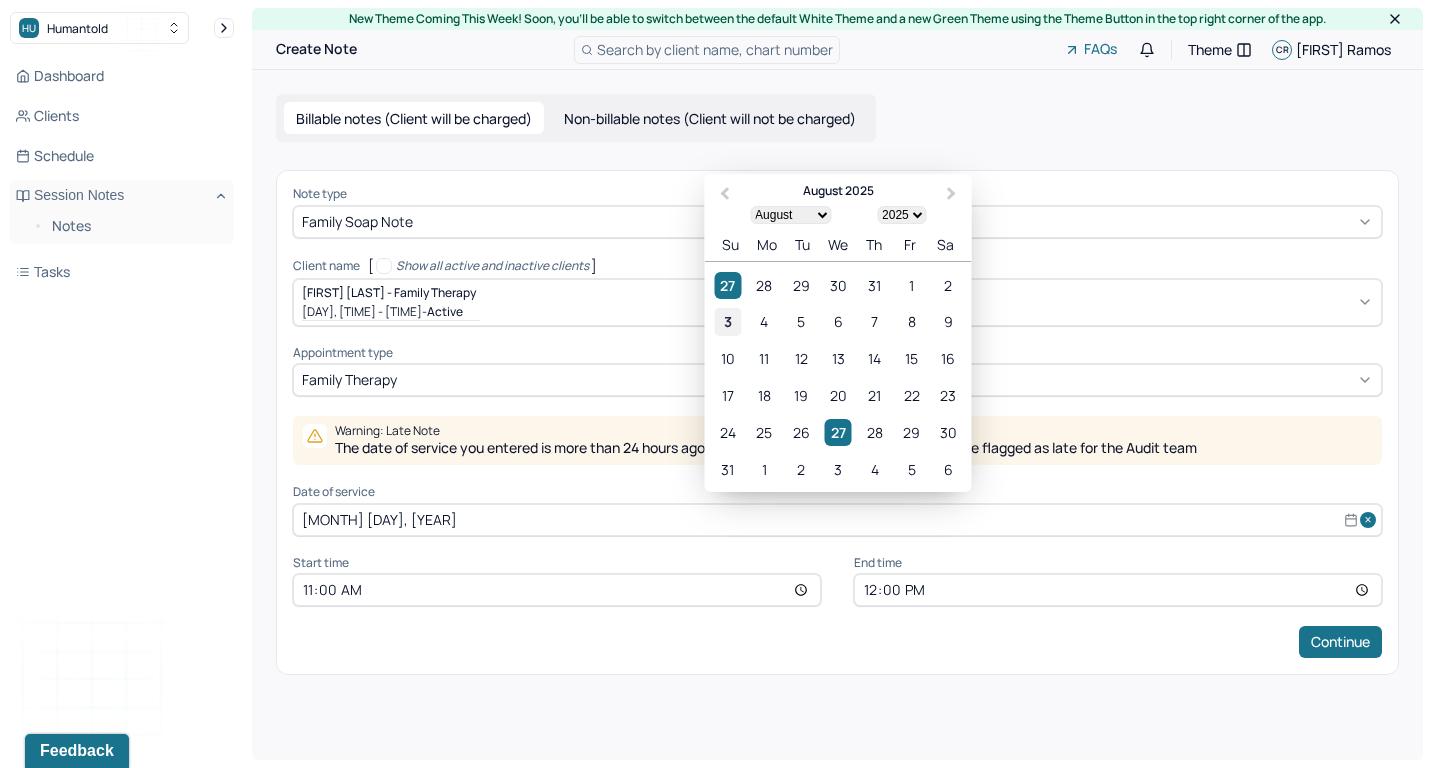 click on "3" at bounding box center (727, 321) 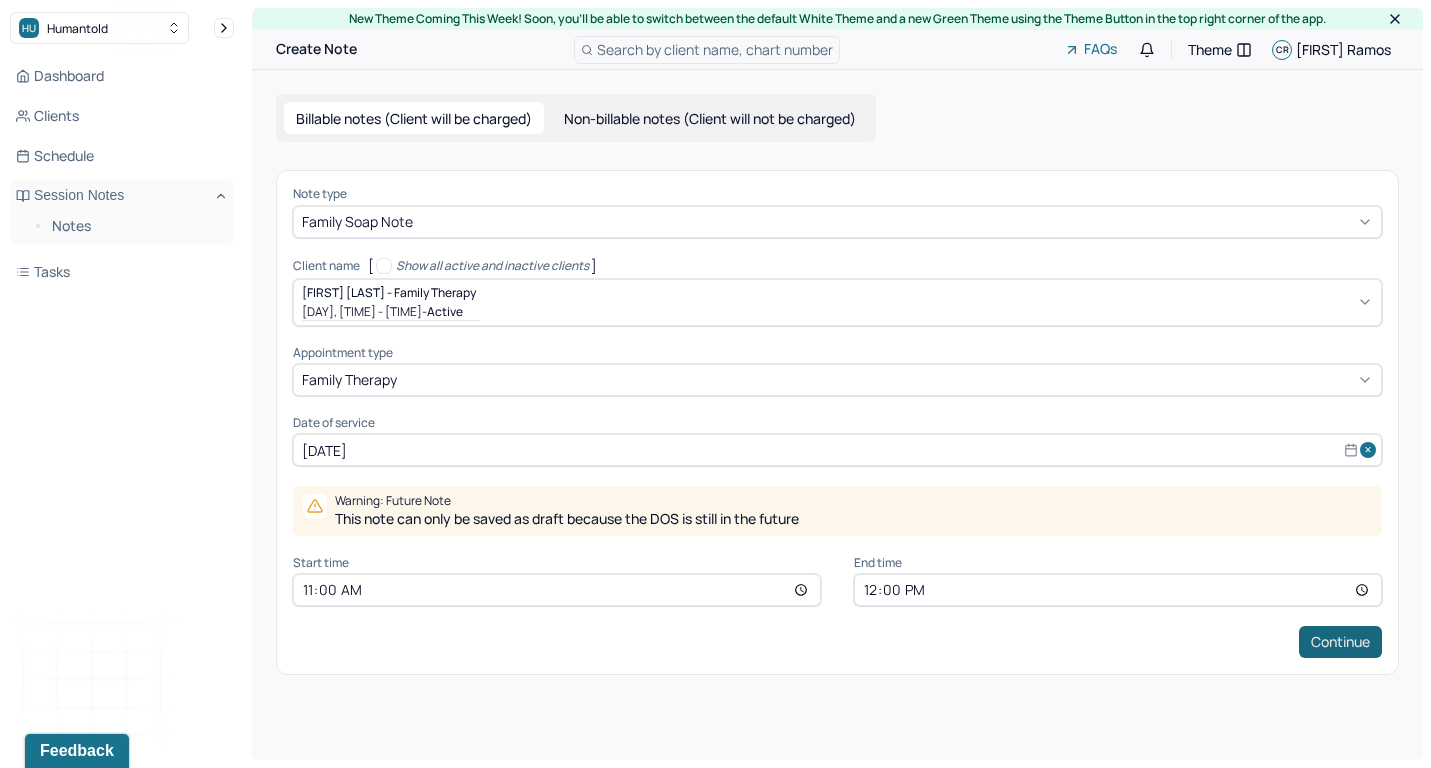 click on "Continue" at bounding box center (1340, 642) 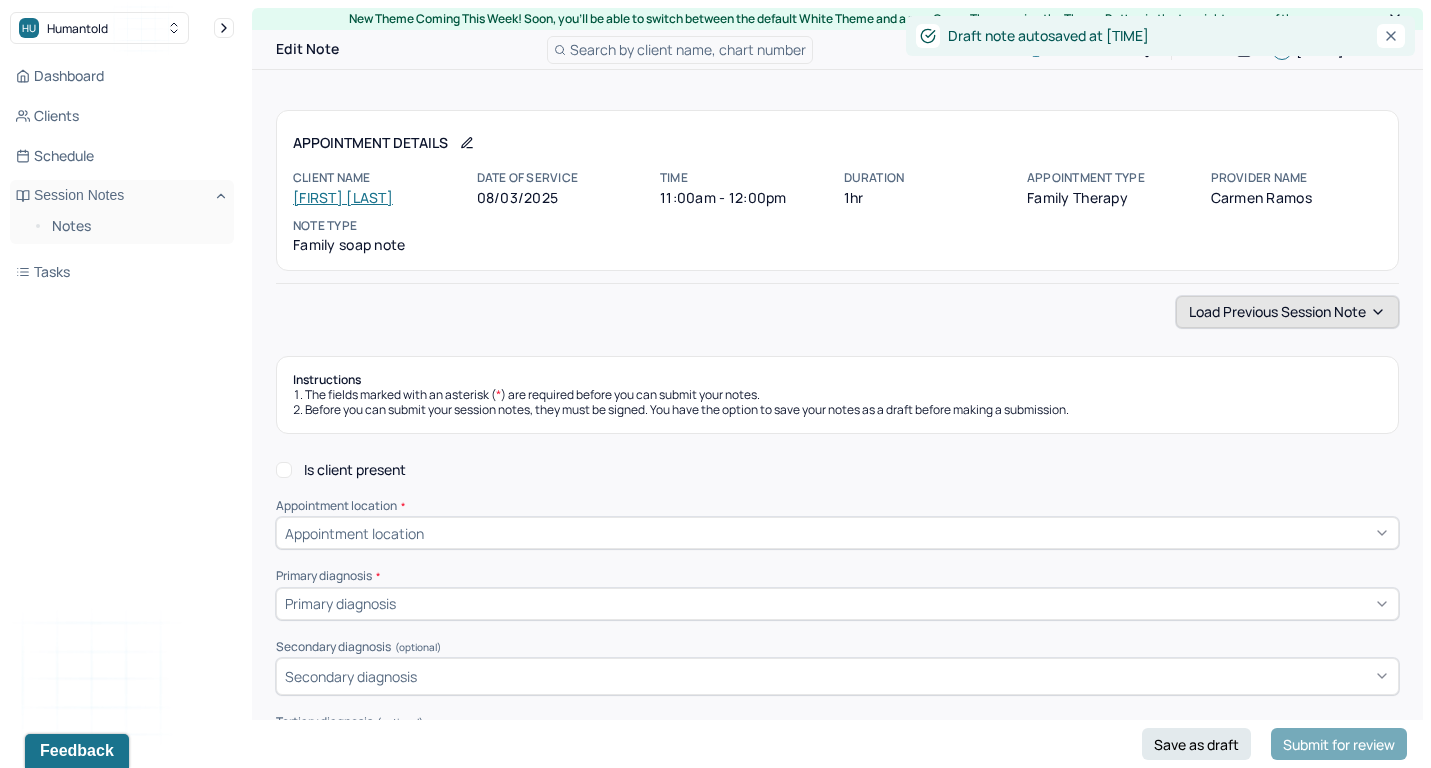 click on "Load previous session note" at bounding box center [1287, 312] 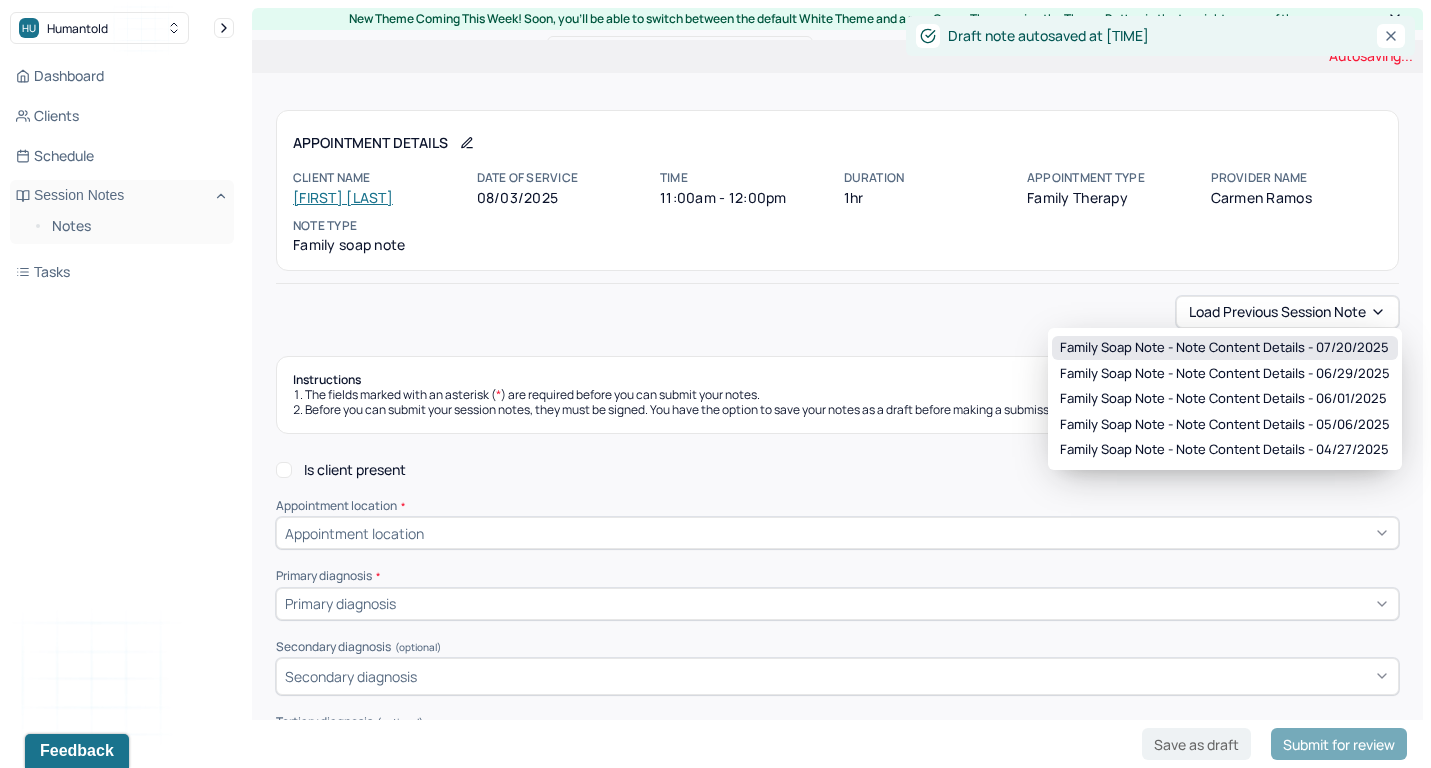 click on "Family soap note   - Note content Details -   [DATE]" at bounding box center (1224, 348) 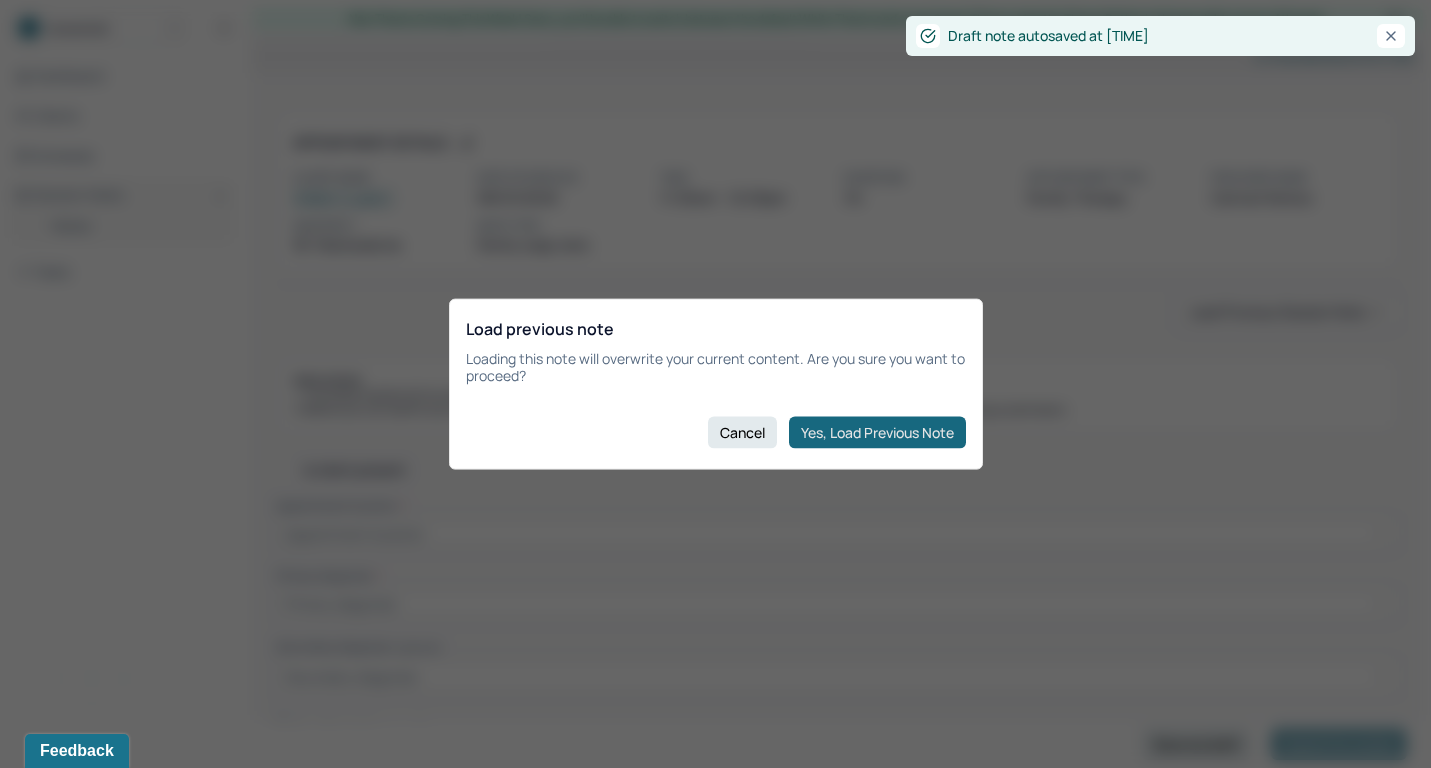 click on "Yes, Load Previous Note" at bounding box center (877, 432) 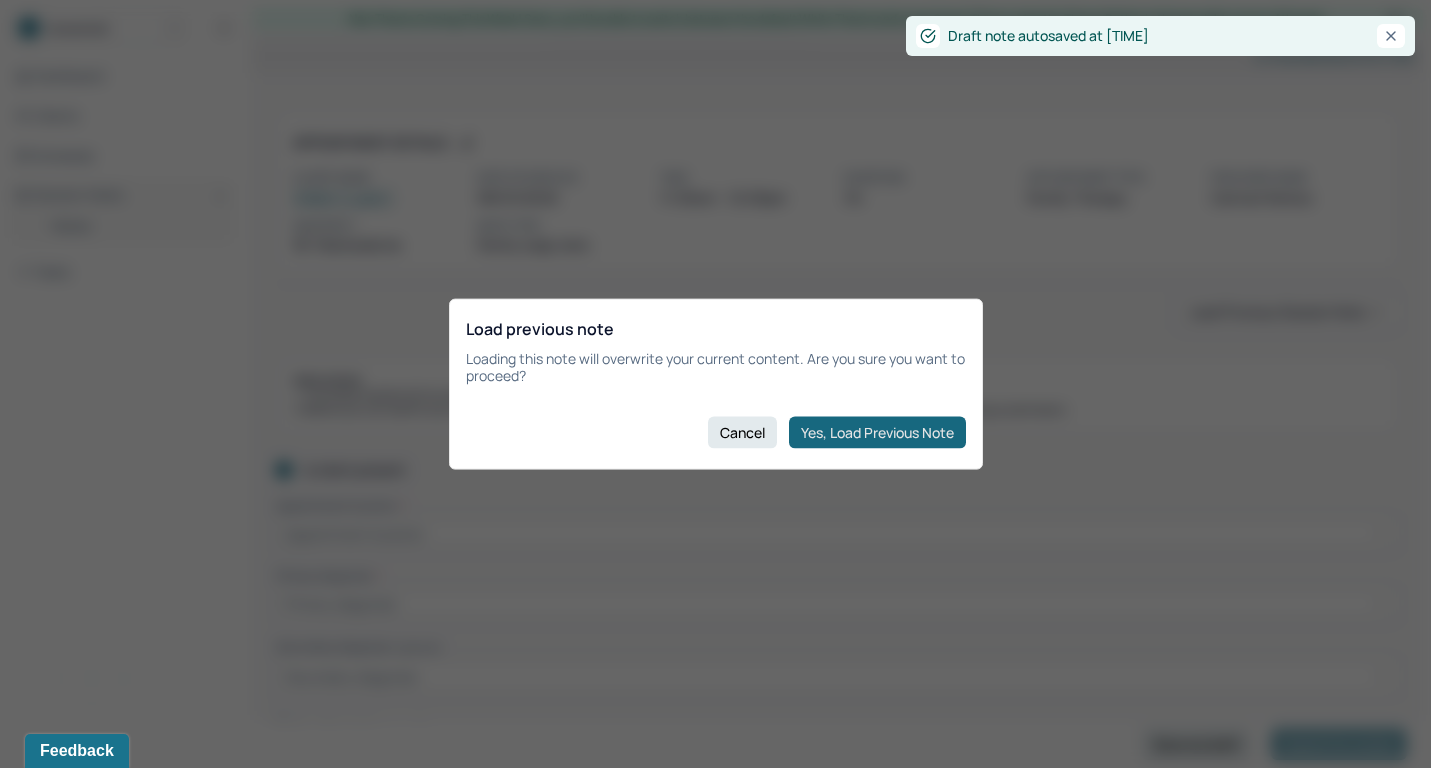 checkbox on "true" 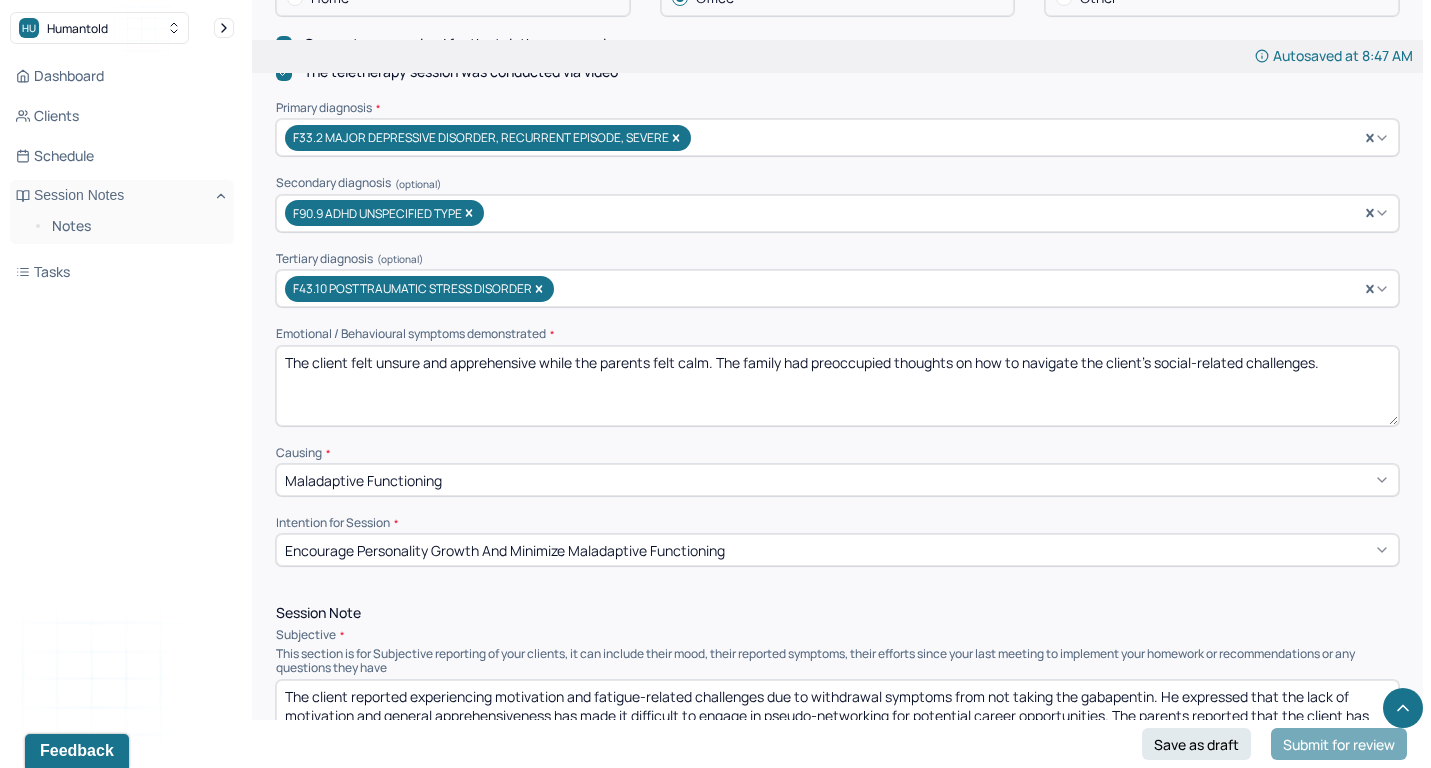 scroll, scrollTop: 685, scrollLeft: 0, axis: vertical 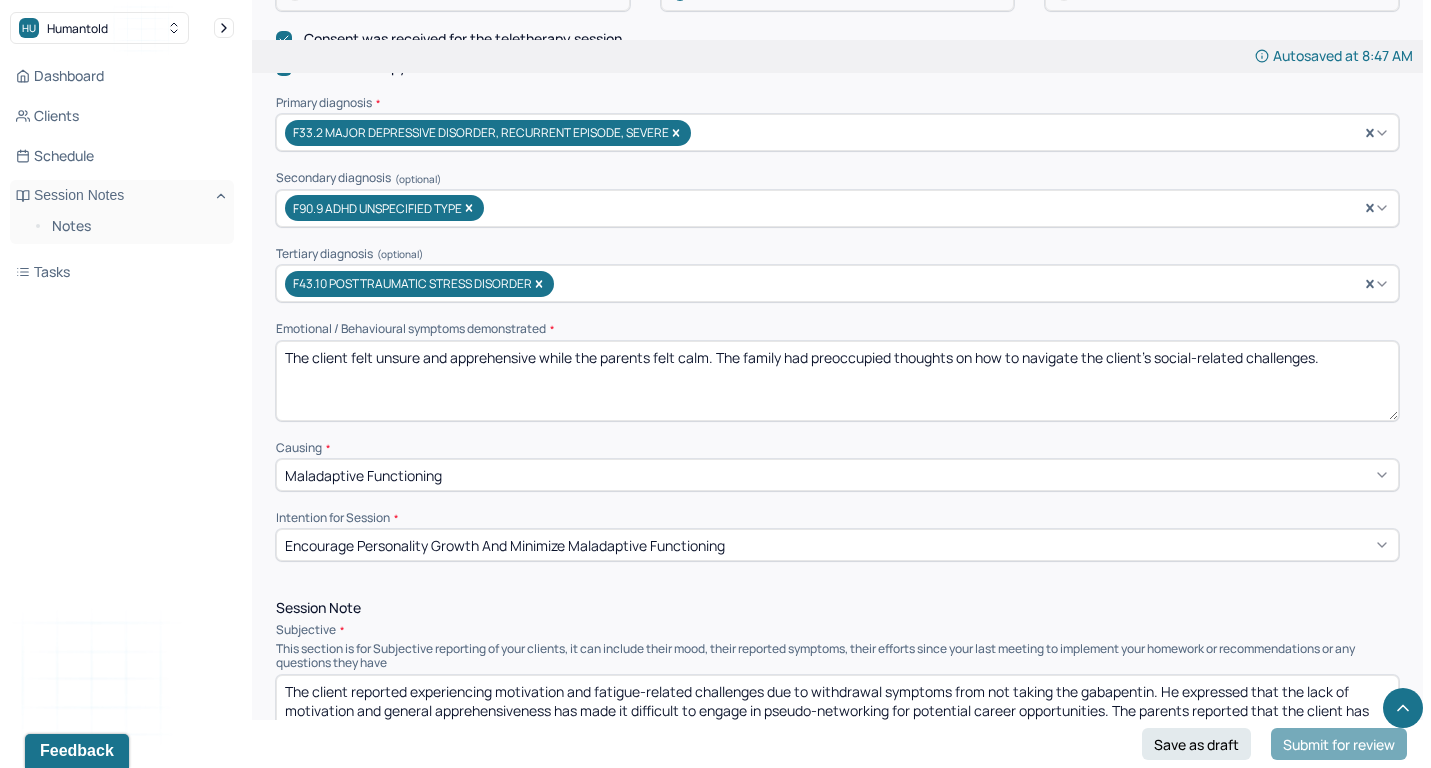 drag, startPoint x: 374, startPoint y: 342, endPoint x: 709, endPoint y: 341, distance: 335.0015 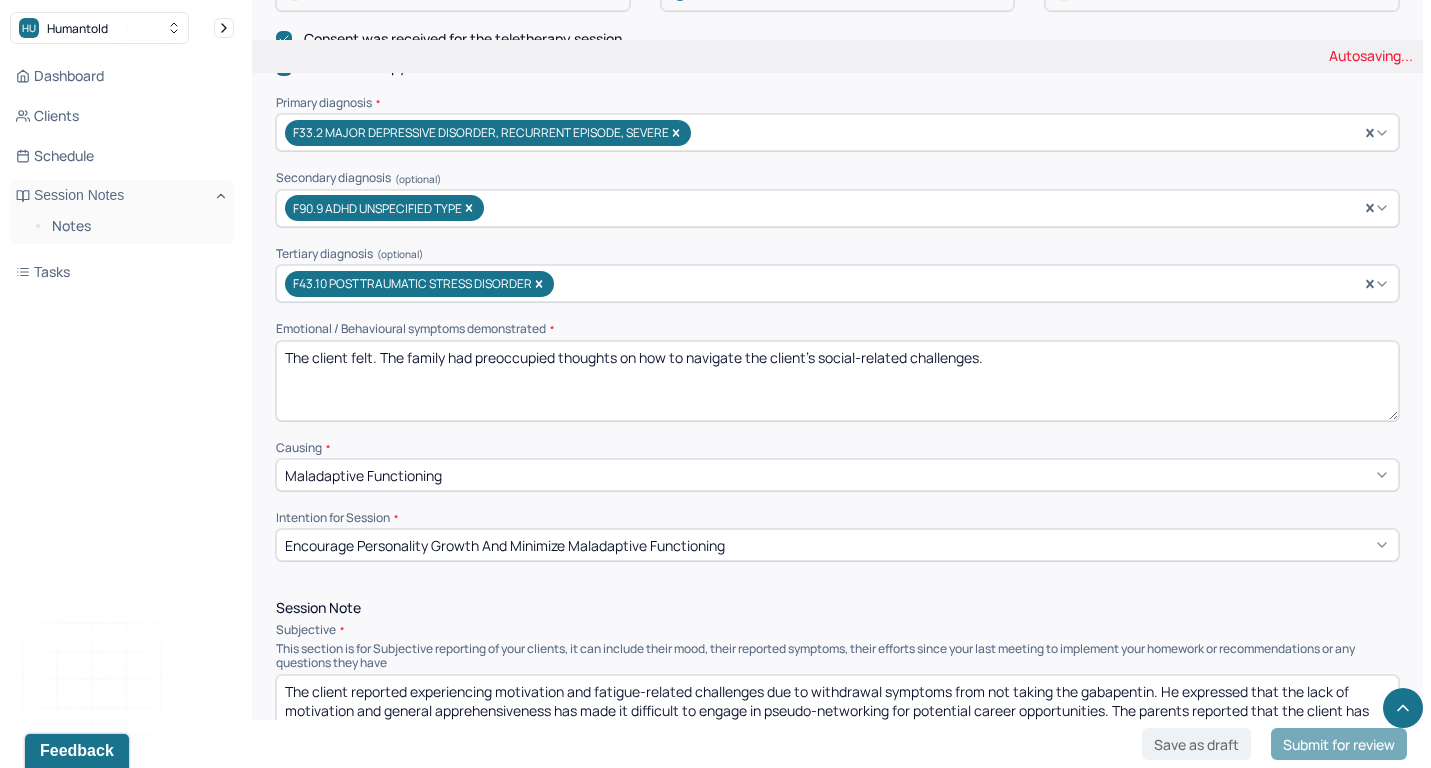 drag, startPoint x: 646, startPoint y: 339, endPoint x: 1144, endPoint y: 432, distance: 506.6093 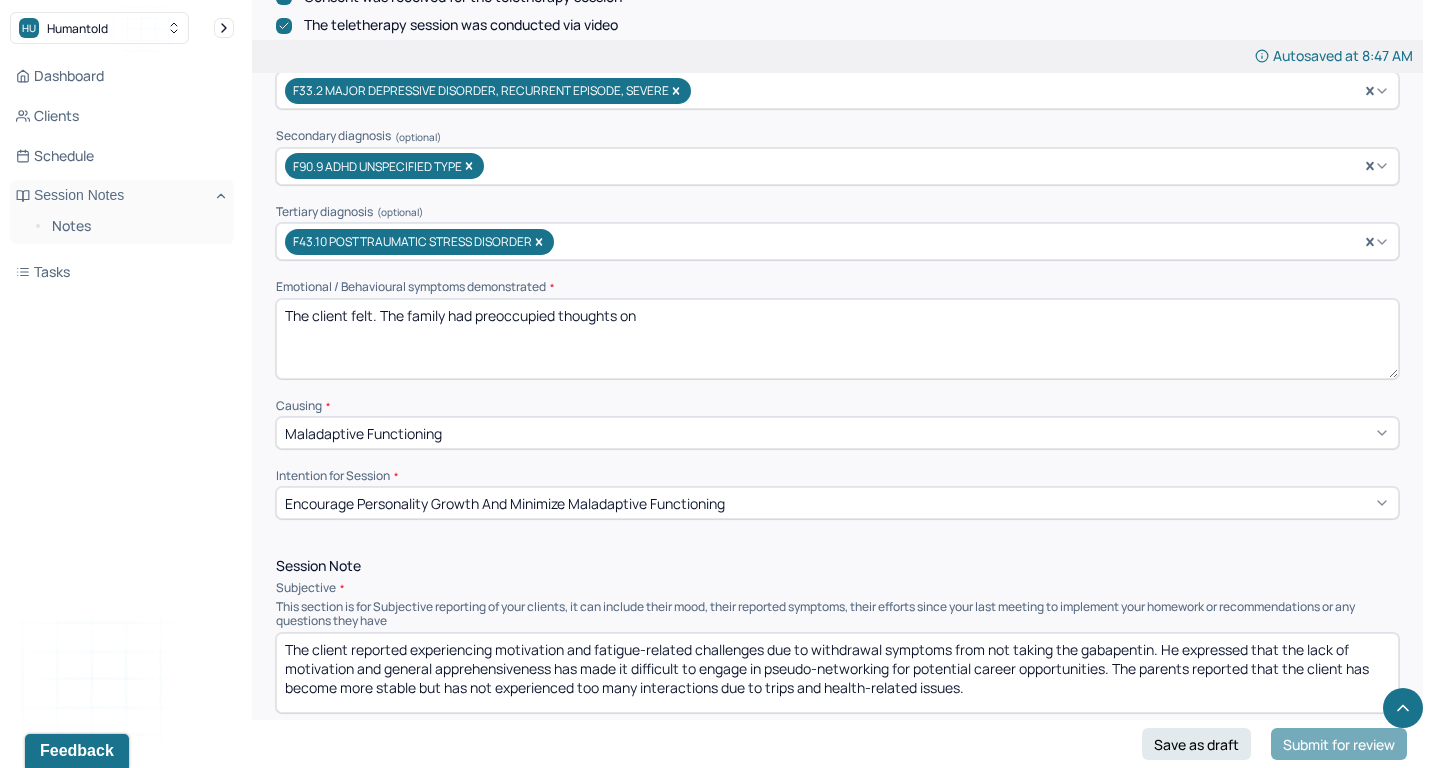 scroll, scrollTop: 870, scrollLeft: 0, axis: vertical 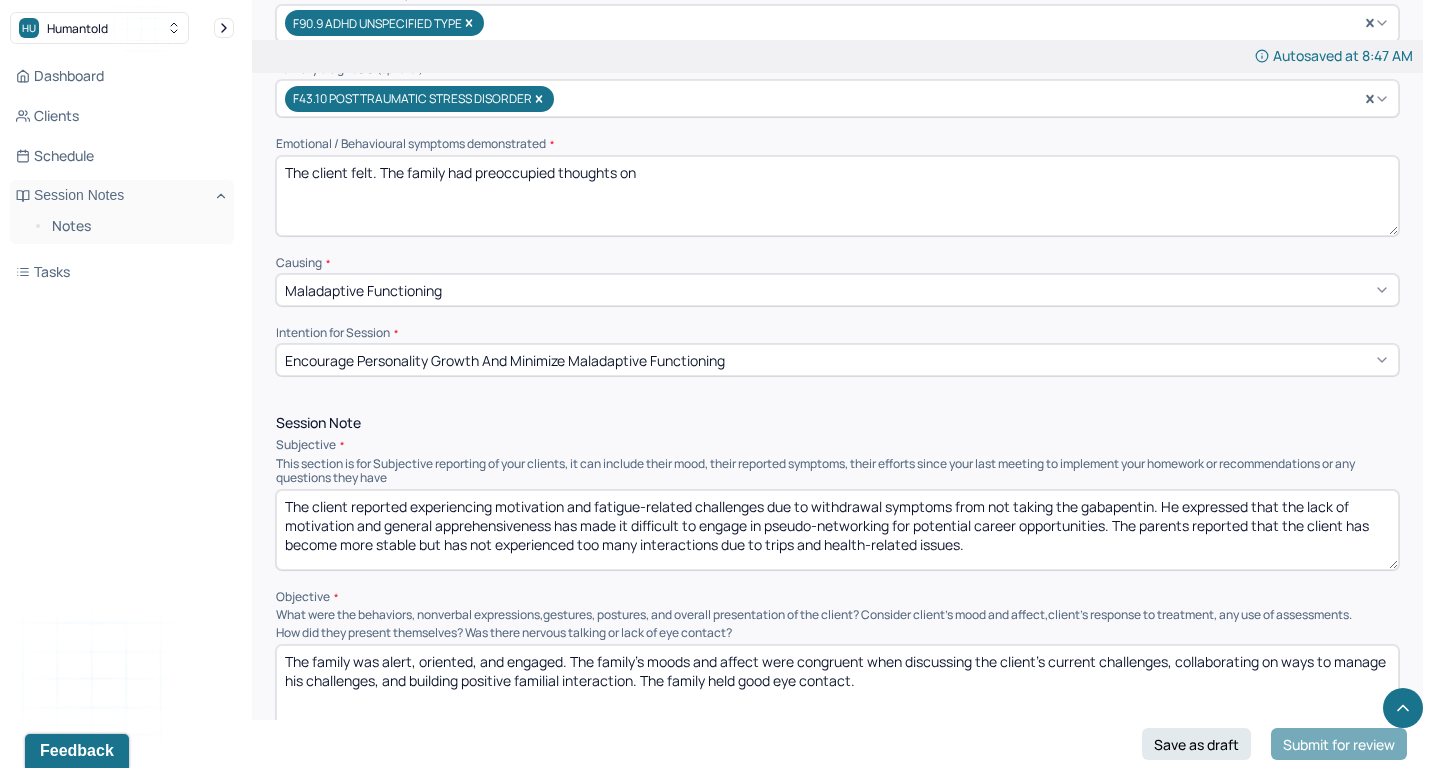 type on "The client felt. The family had preoccupied thoughts on" 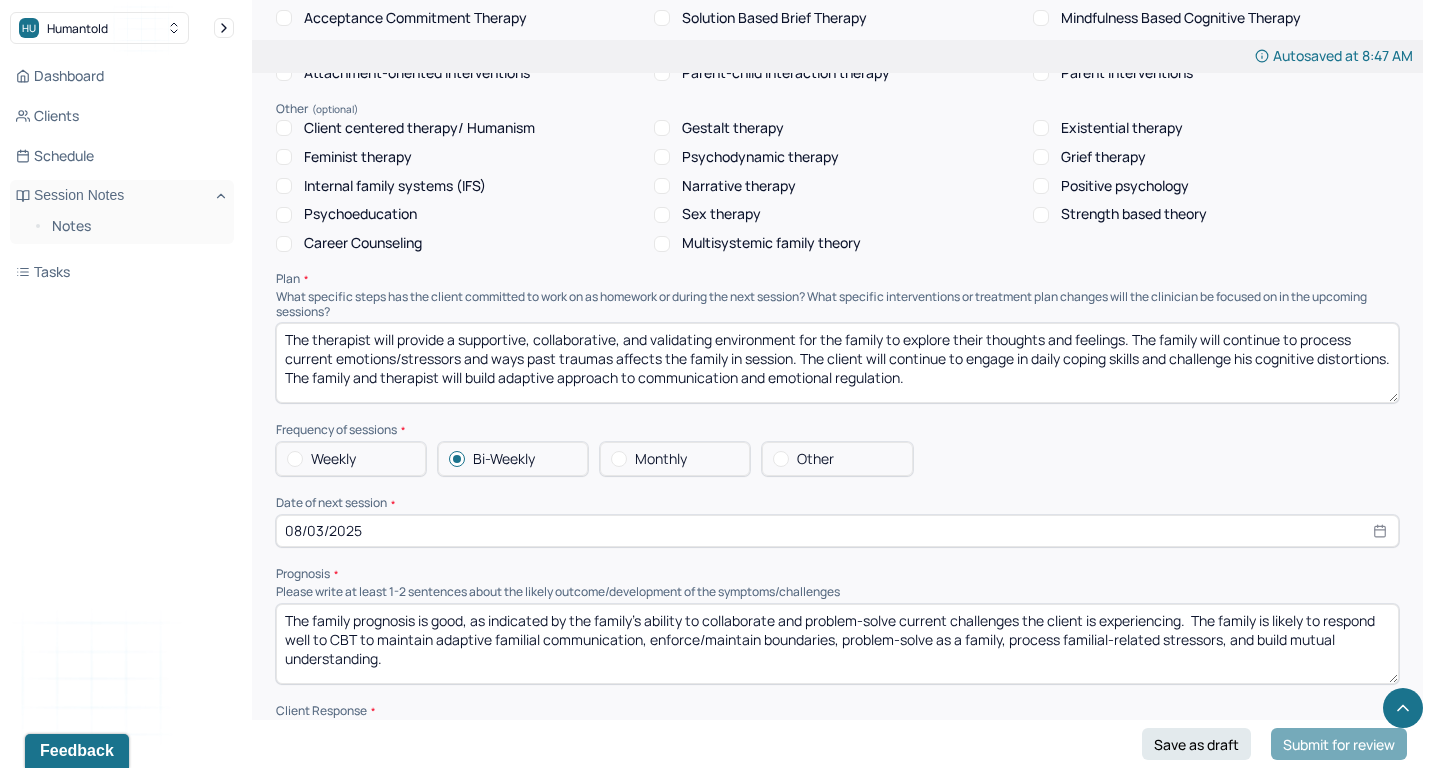 scroll, scrollTop: 1969, scrollLeft: 0, axis: vertical 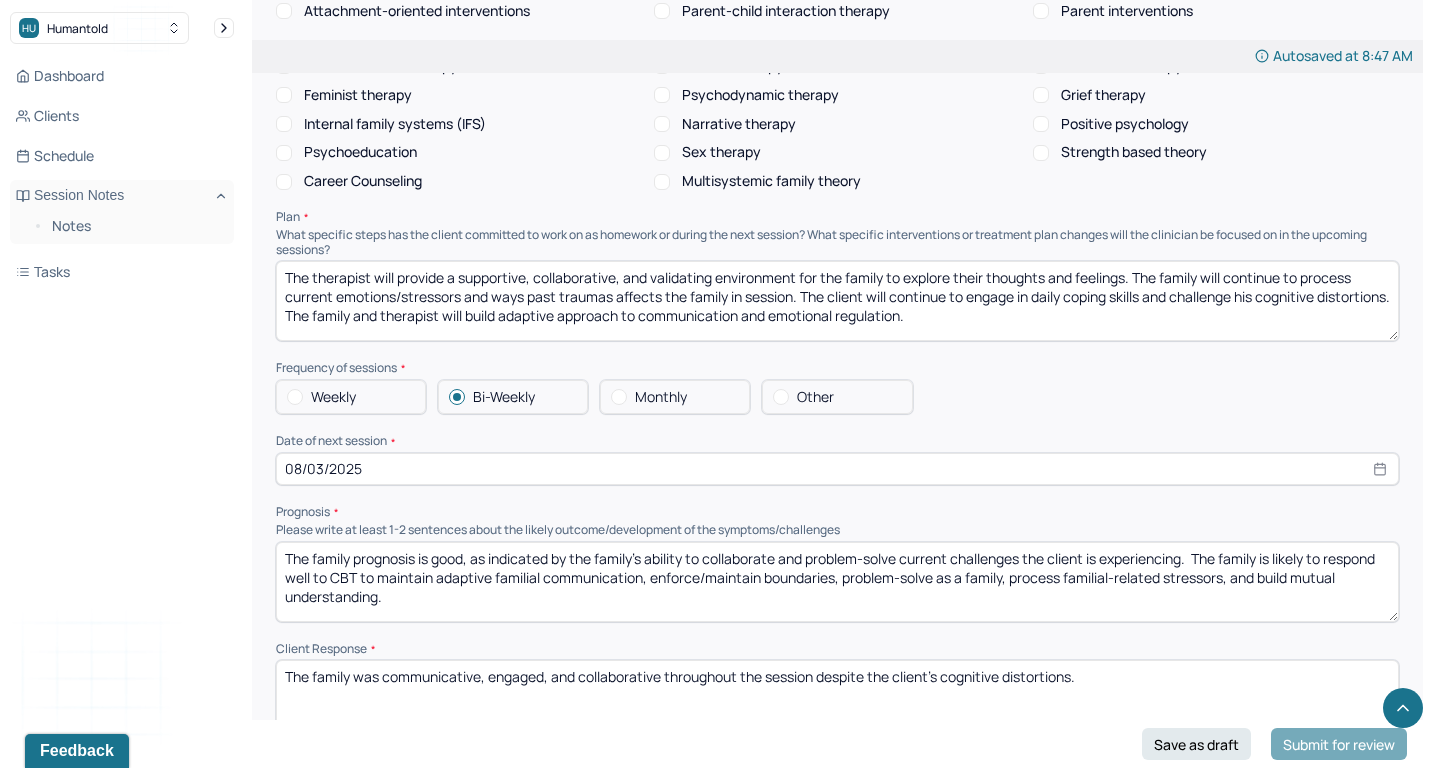 type on "The client reported" 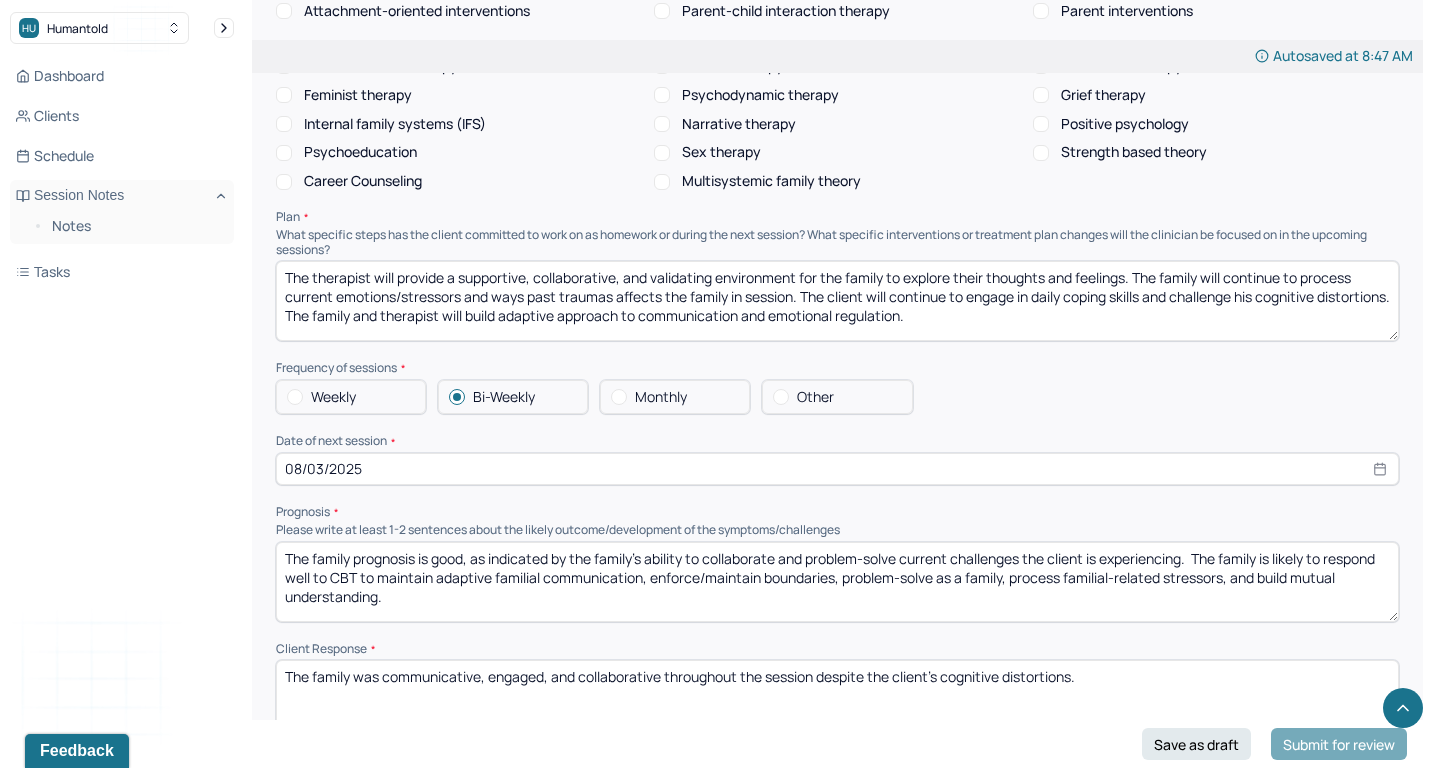 select on "7" 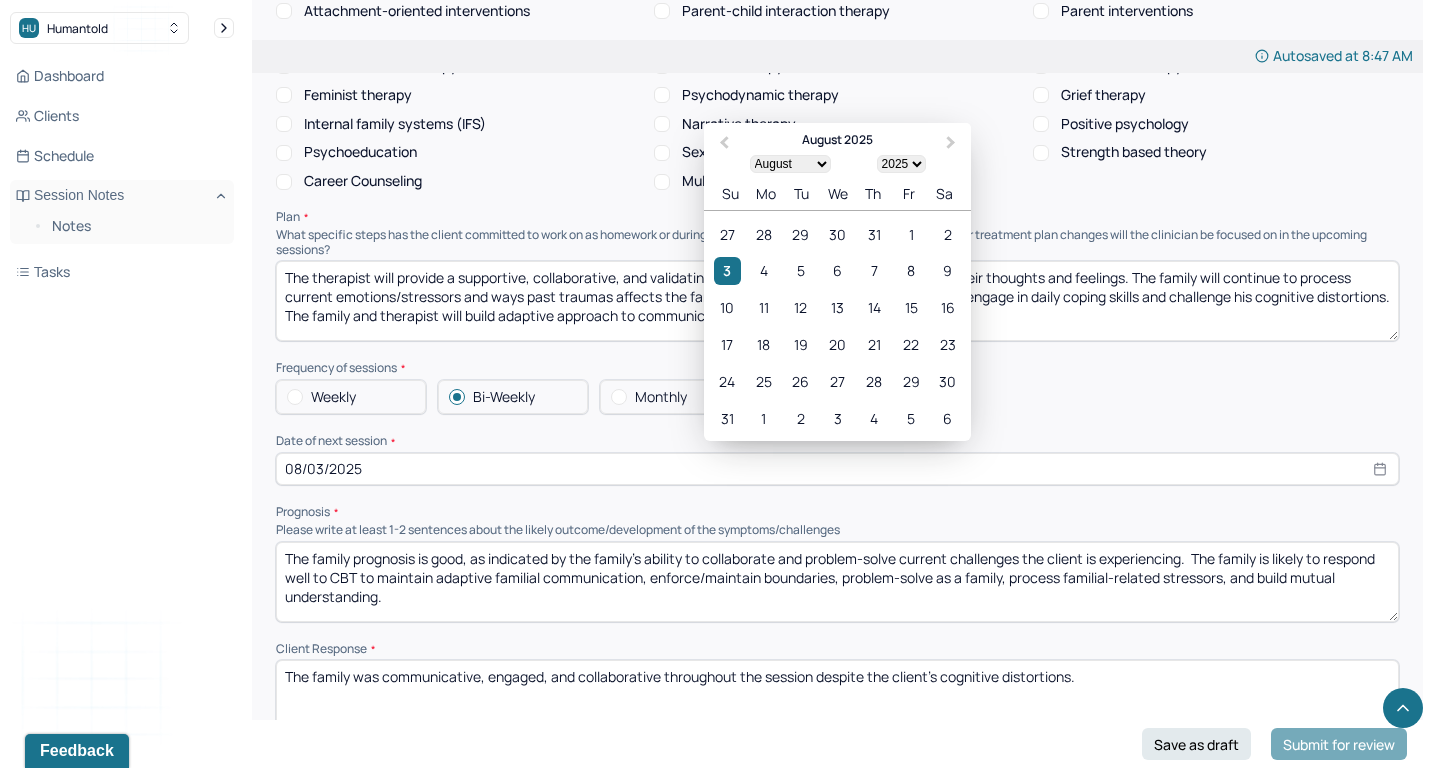 click on "08/03/2025" at bounding box center [837, 469] 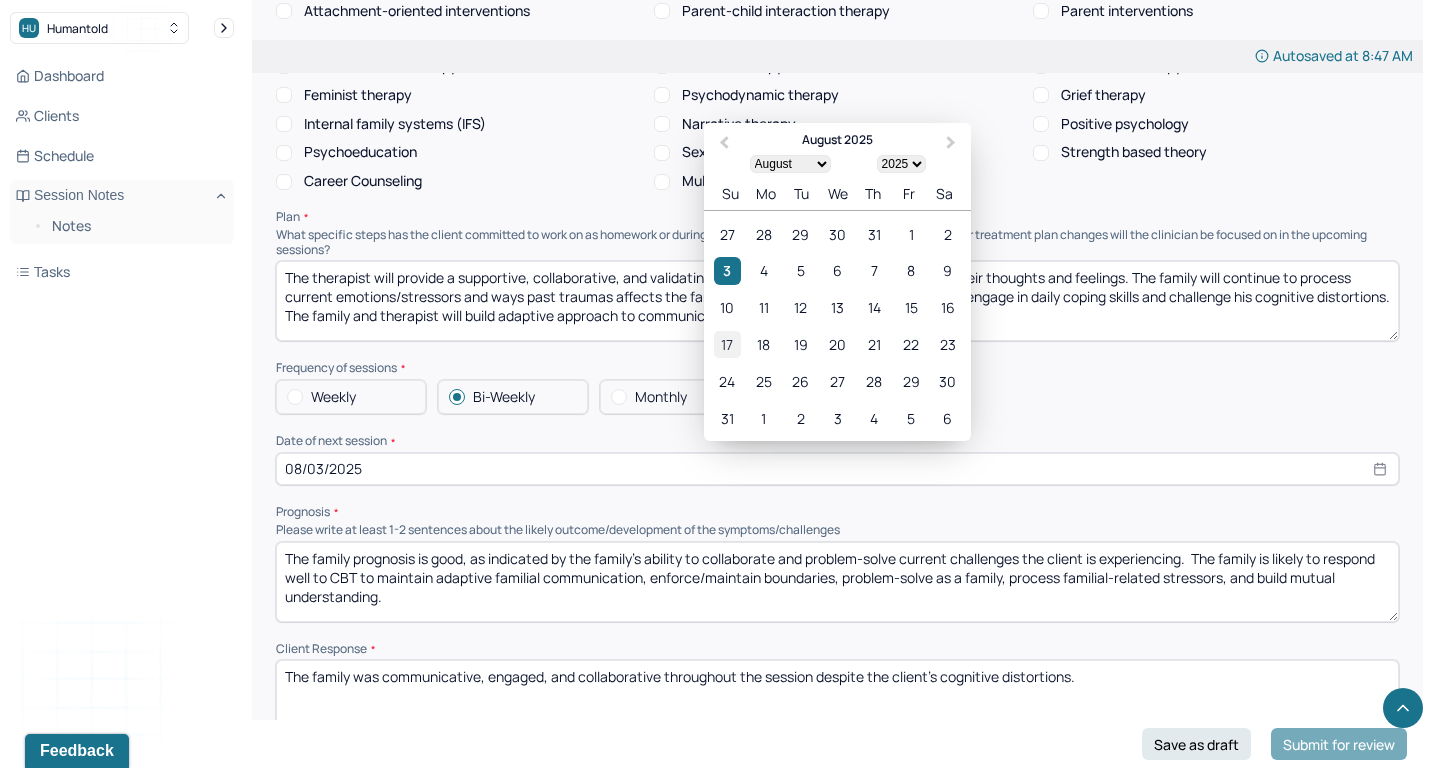 click on "17" at bounding box center (727, 344) 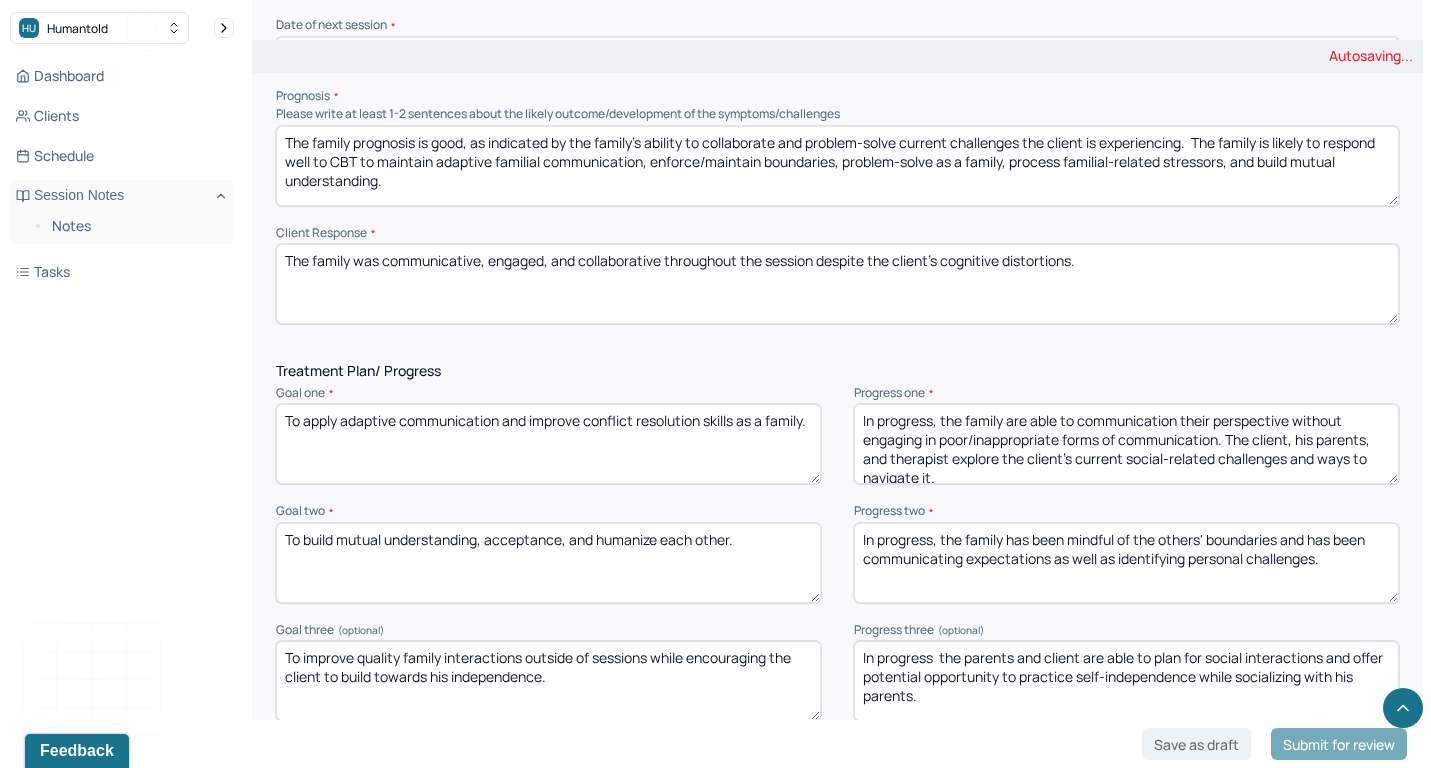 scroll, scrollTop: 2386, scrollLeft: 0, axis: vertical 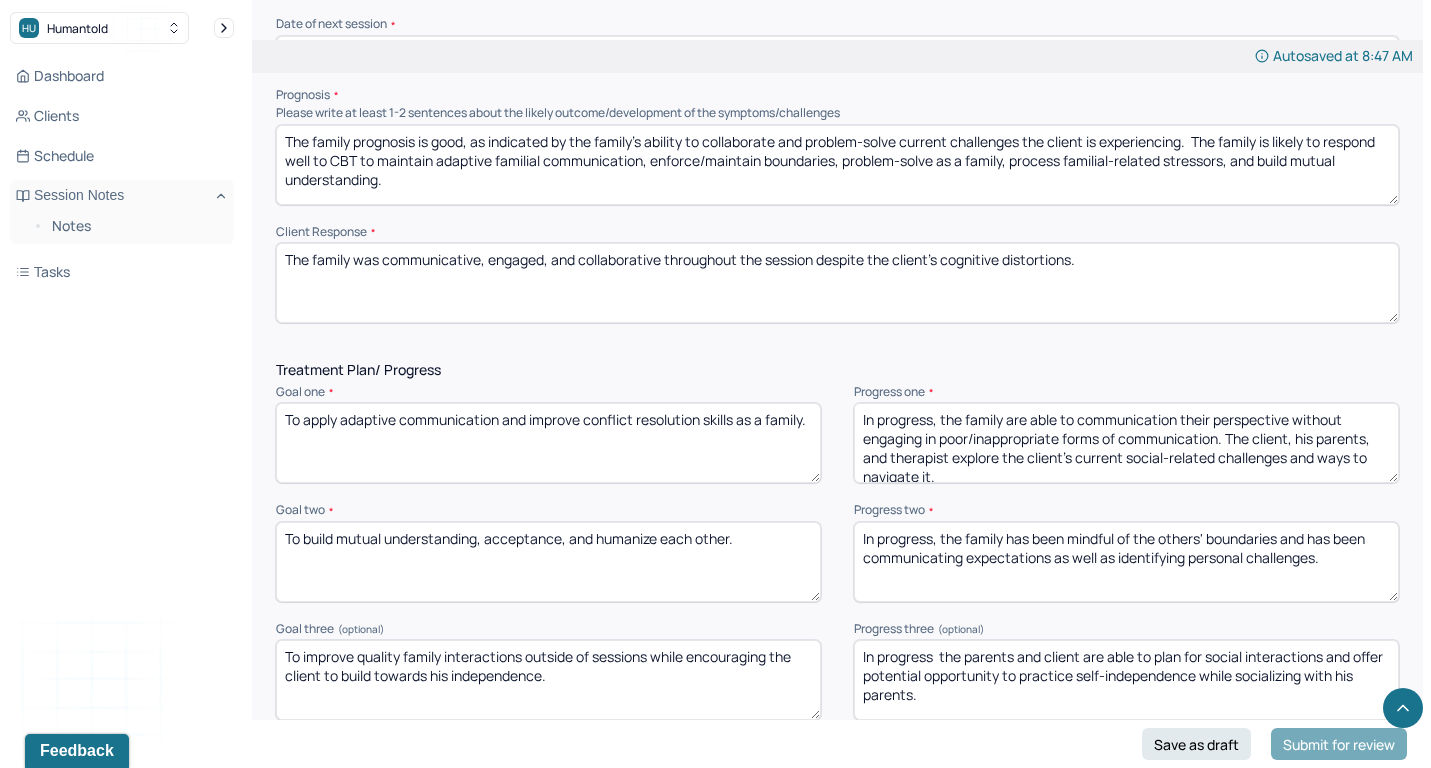 drag, startPoint x: 942, startPoint y: 382, endPoint x: 979, endPoint y: 496, distance: 119.85408 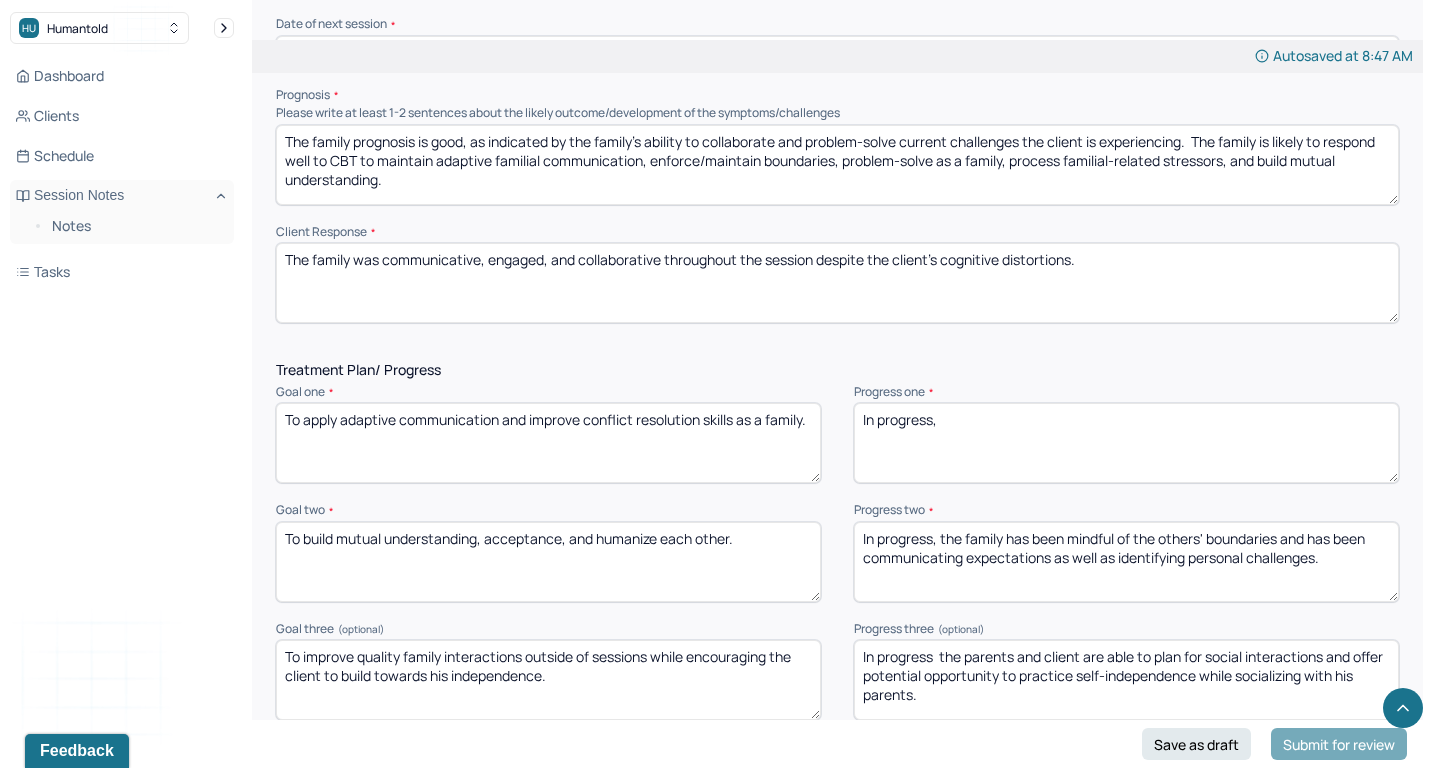 scroll, scrollTop: 0, scrollLeft: 0, axis: both 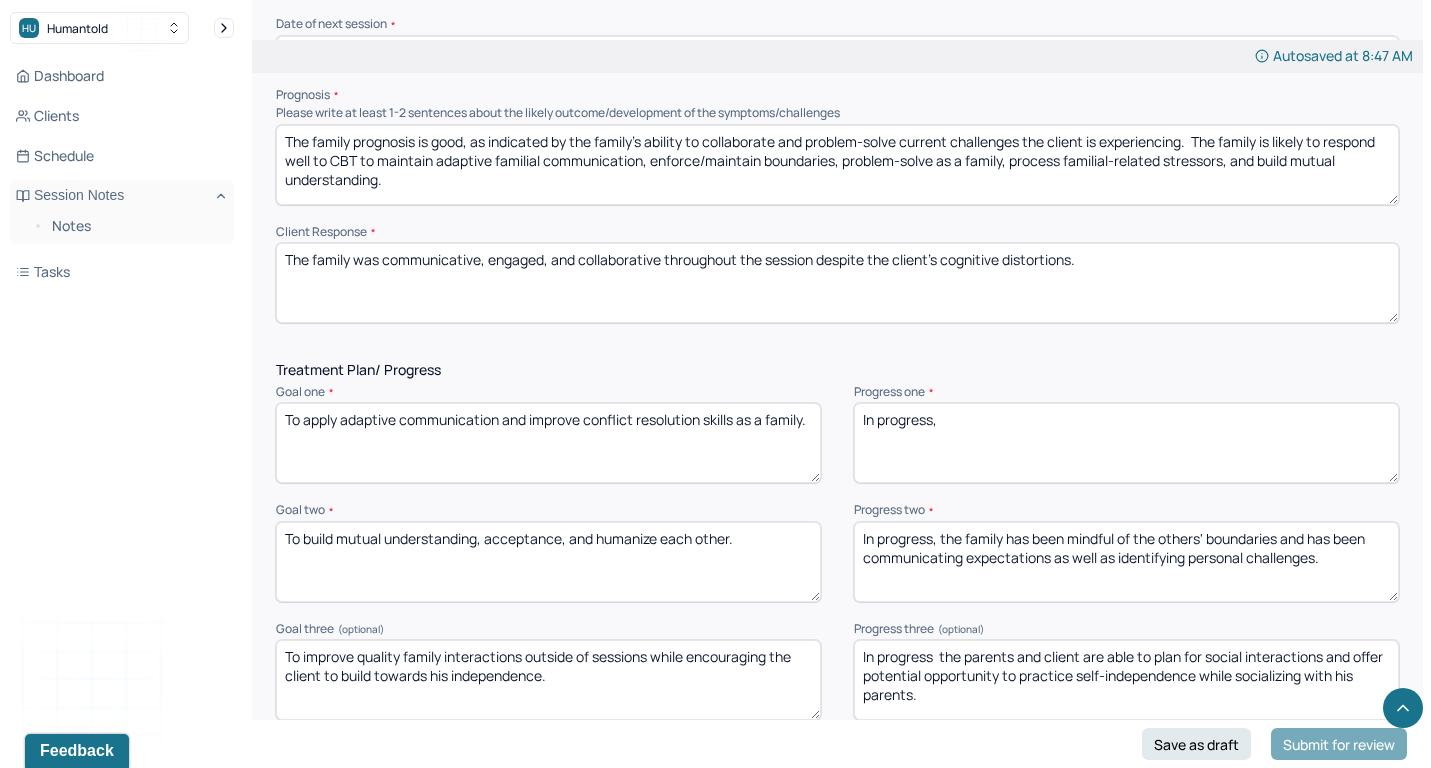 type on "In progress," 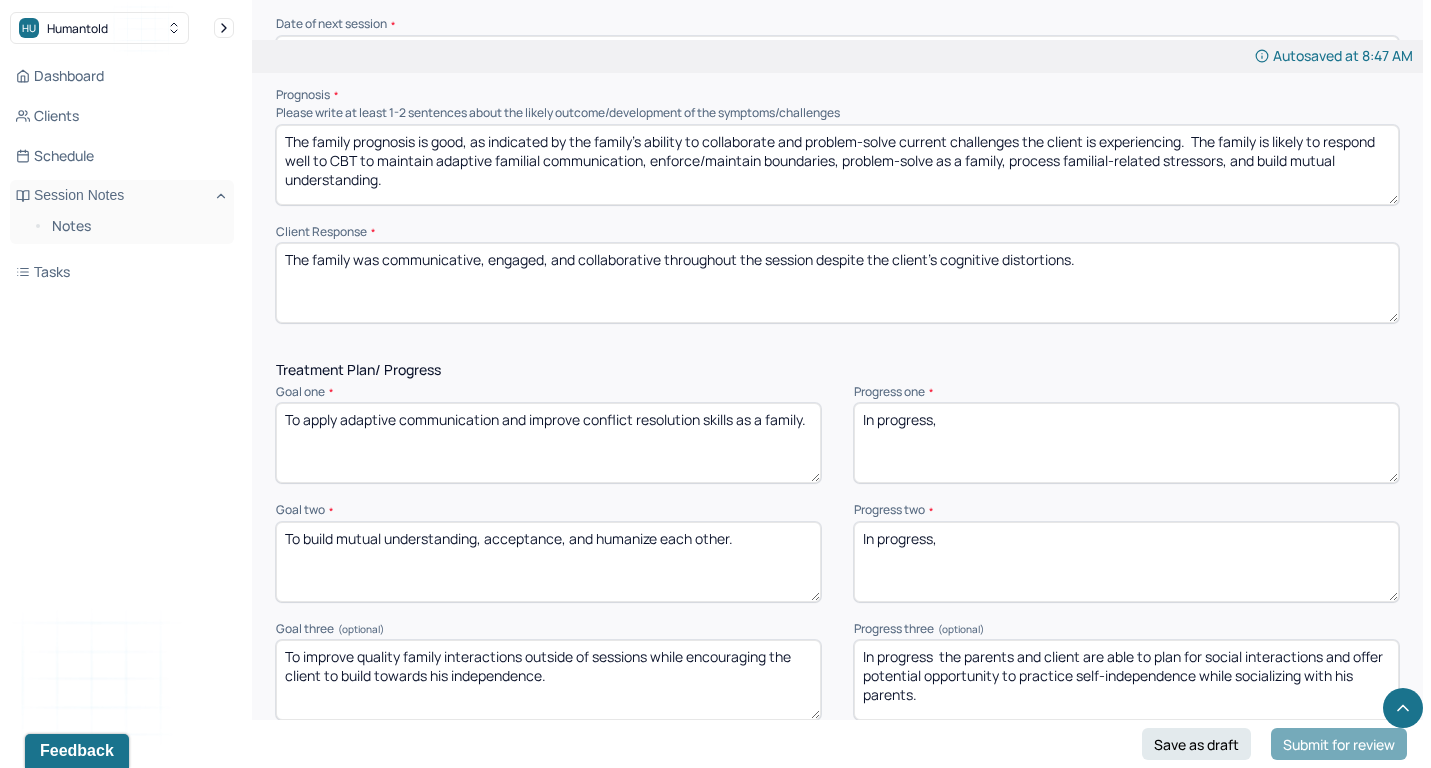type on "In progress," 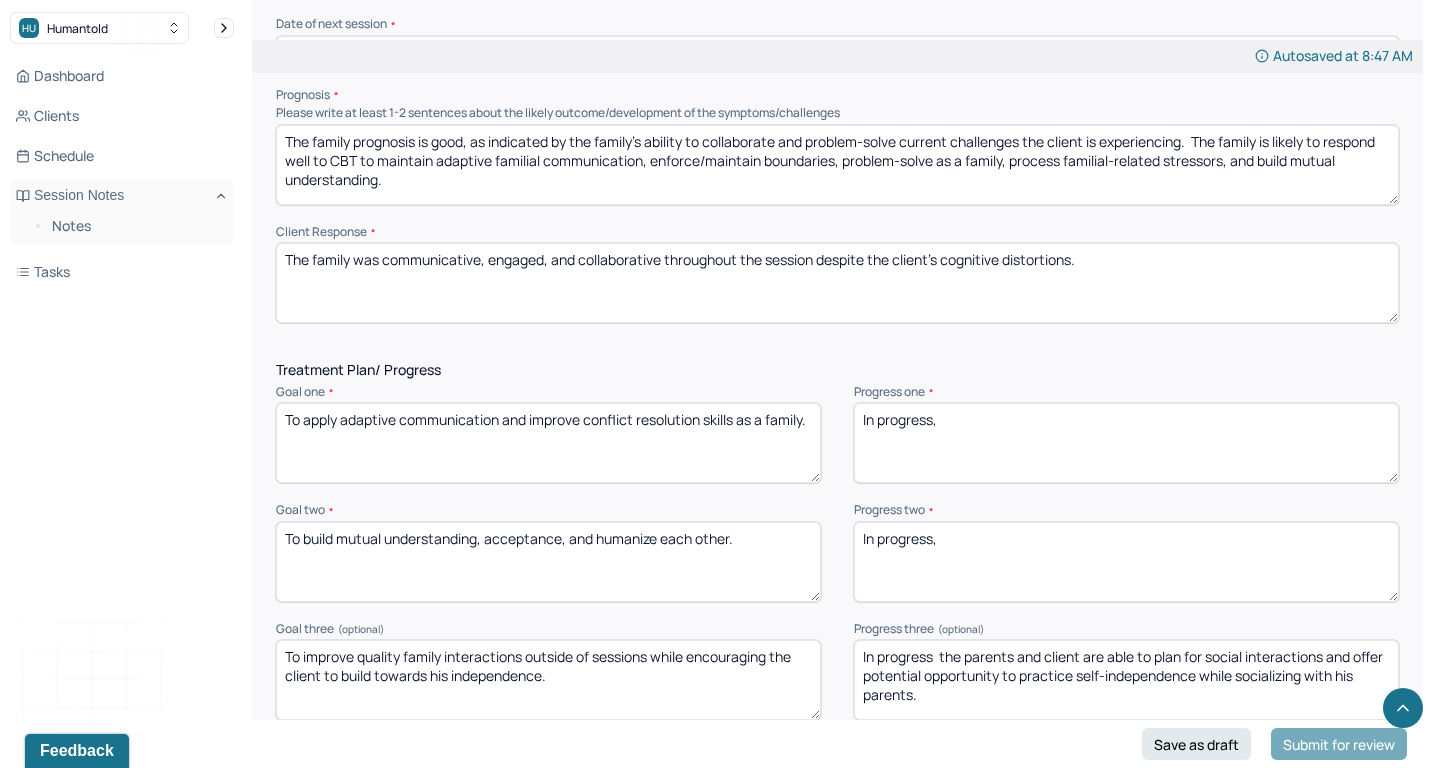 drag, startPoint x: 936, startPoint y: 614, endPoint x: 964, endPoint y: 742, distance: 131.02672 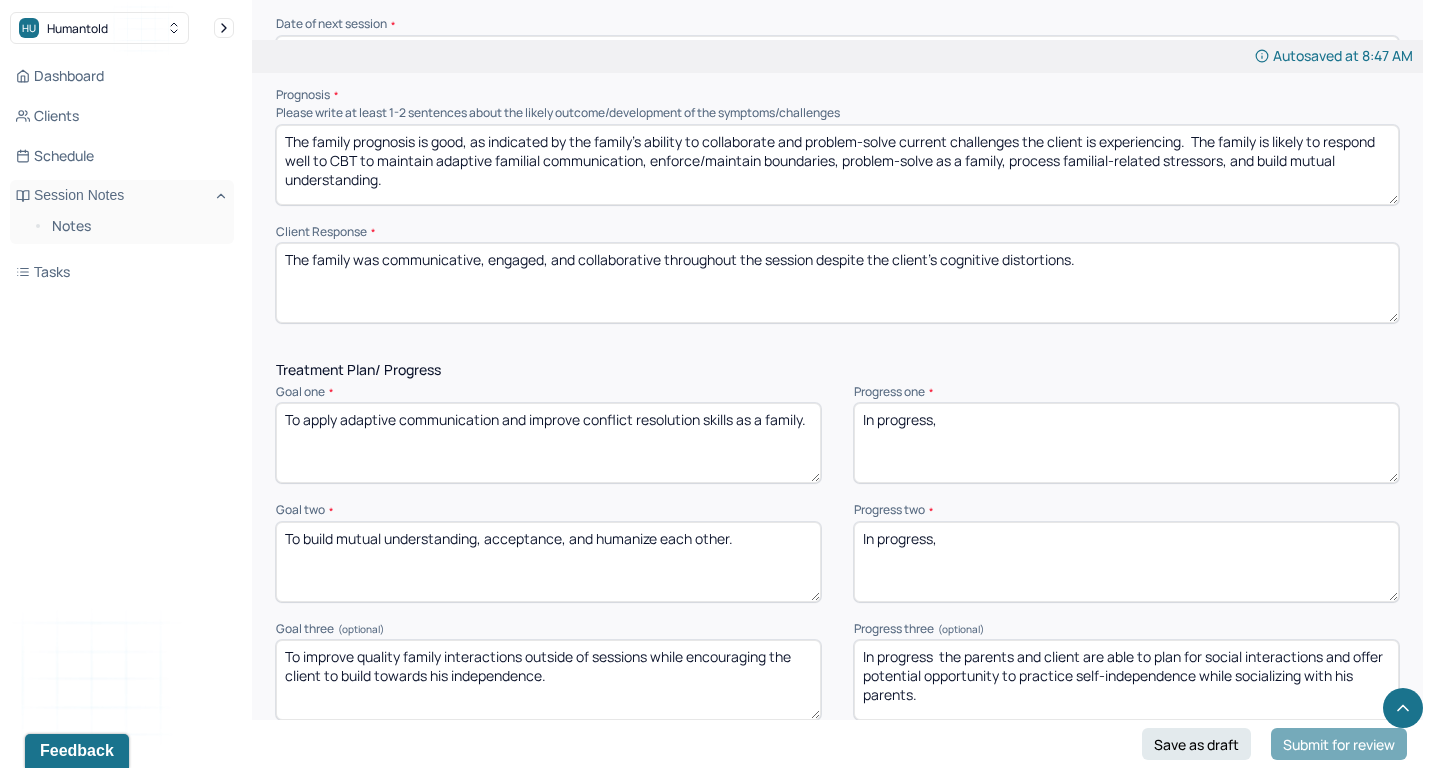 click on "Instructions The fields marked with an asterisk ( * ) are required before you can submit your notes. Before you can submit your session notes, they must be signed. You have the option to save your notes as a draft before making a submission. Is client present Appointment location * Teletherapy Client Teletherapy Location here Home Office Other Provider Teletherapy Location Home Office Other Consent was received for the teletherapy session The teletherapy session was conducted via video Primary diagnosis * F33.2 MAJOR DEPRESSIVE DISORDER, RECURRENT EPISODE, SEVERE Secondary diagnosis (optional) F90.9 ADHD UNSPECIFIED TYPE Tertiary diagnosis (optional) F43.10 POSTTRAUMATIC STRESS DISORDER Emotional / Behavioural symptoms demonstrated * The client felt. The family had preoccupied thoughts on  Causing * Maladaptive Functioning Intention for Session * Encourage personality growth and minimize maladaptive functioning Session Note Subjective The client reported  Objective Assessment Therapy Intervention Techniques *" at bounding box center (837, -426) 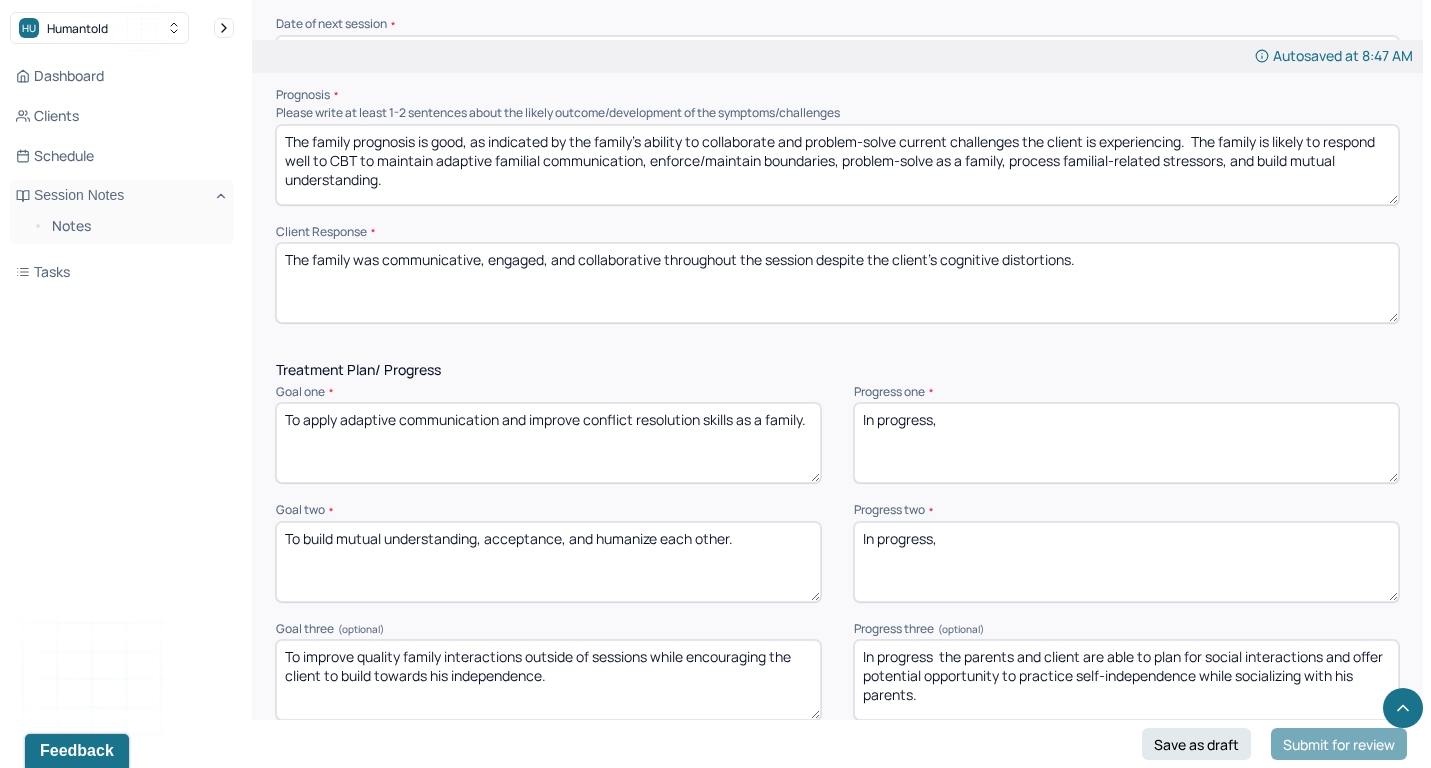 type on "In progress" 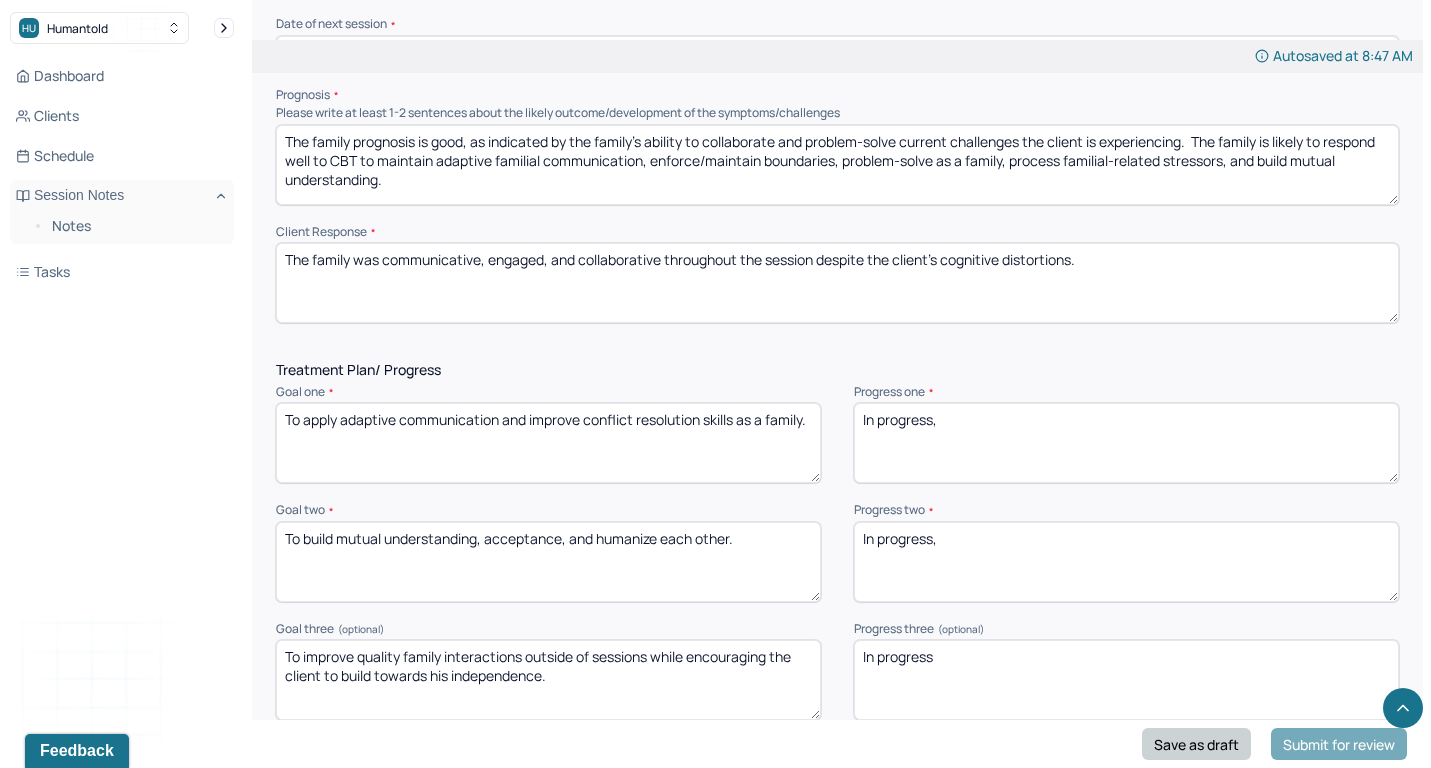 click on "Save as draft" at bounding box center (1196, 744) 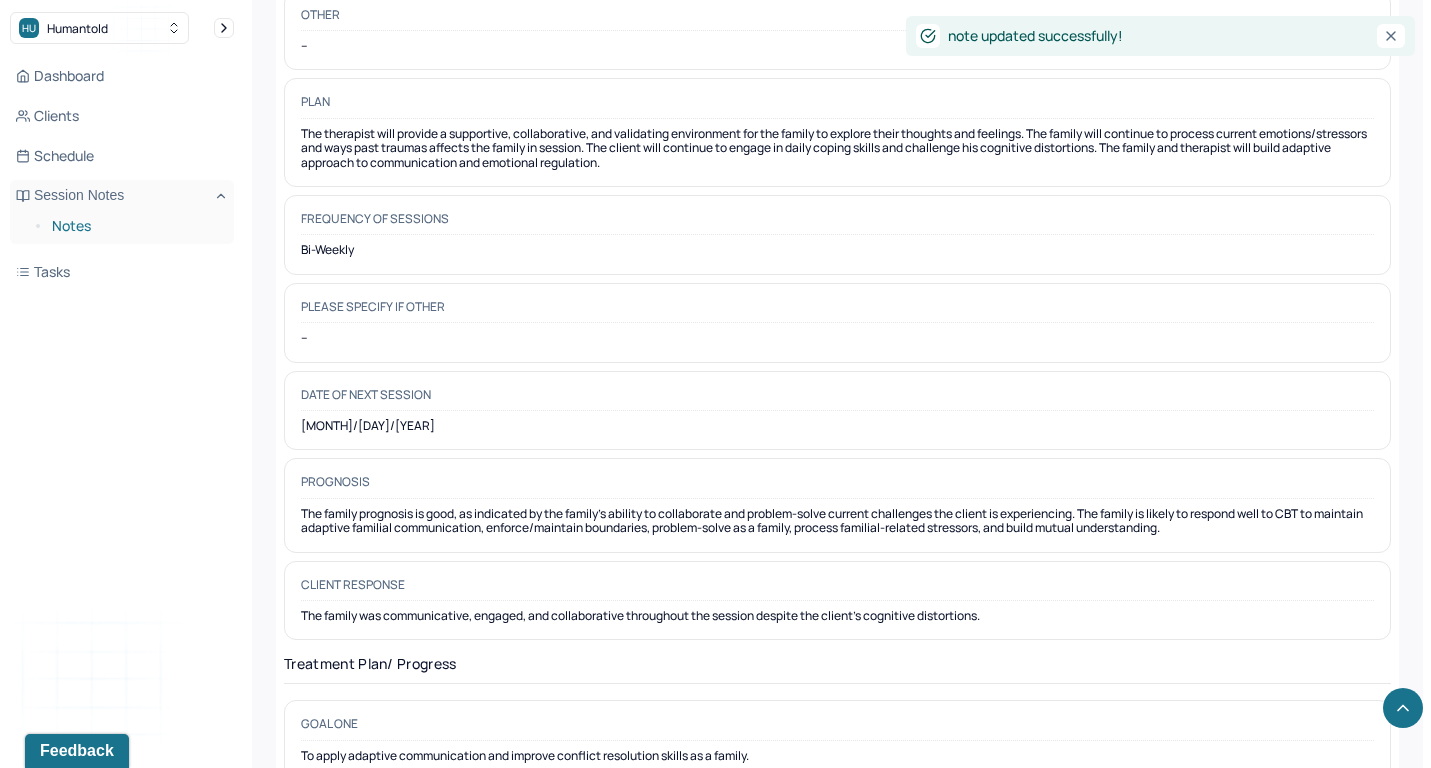 click on "Notes" at bounding box center (135, 226) 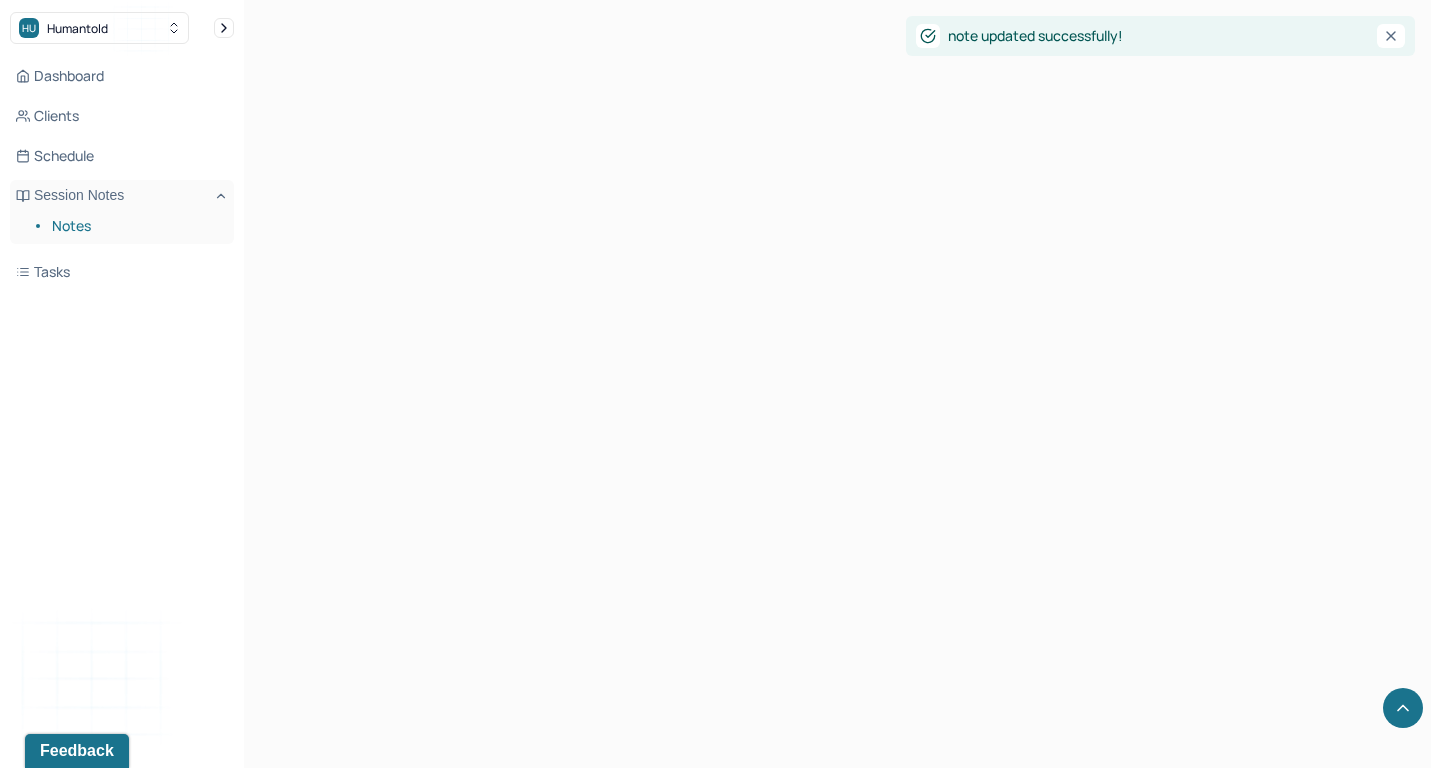 scroll, scrollTop: 0, scrollLeft: 0, axis: both 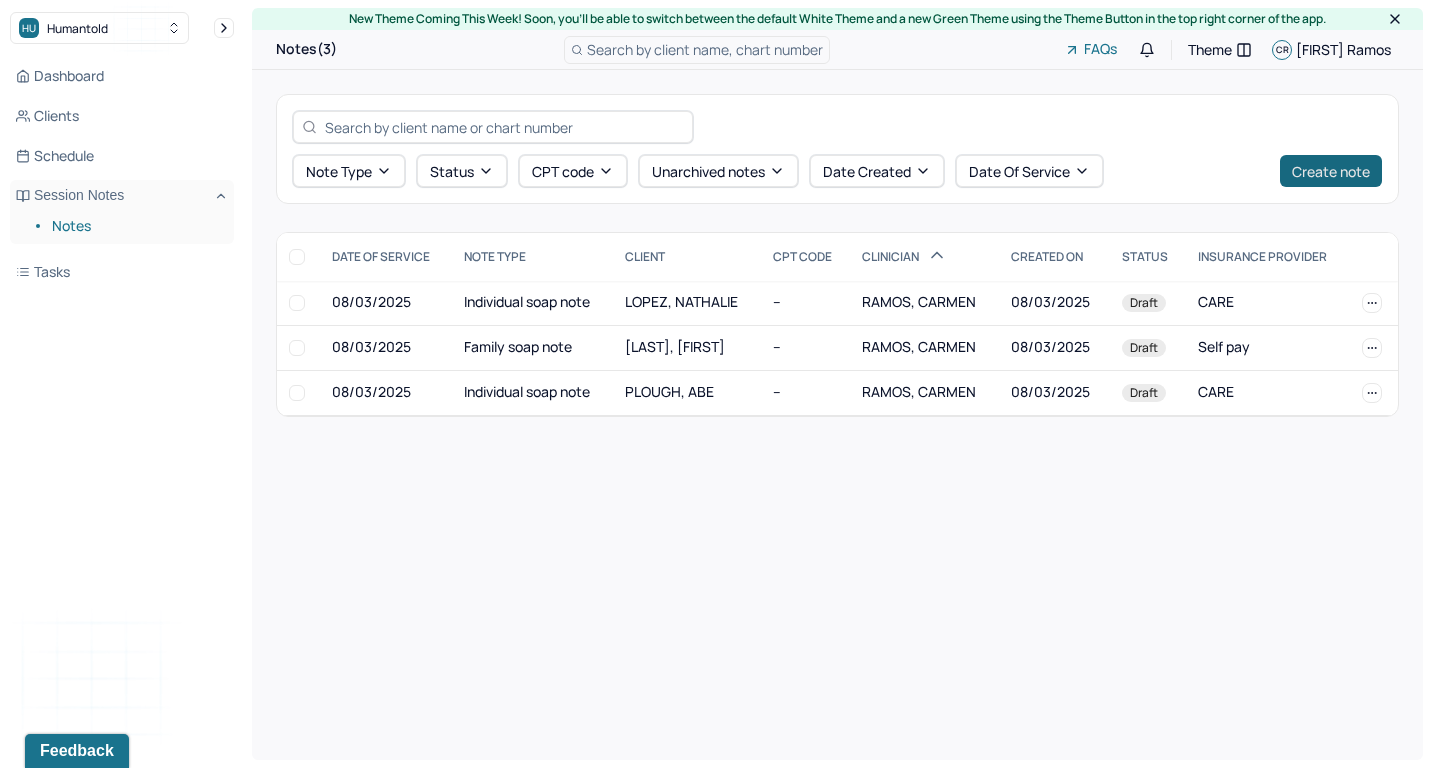 click on "Create note" at bounding box center (1331, 171) 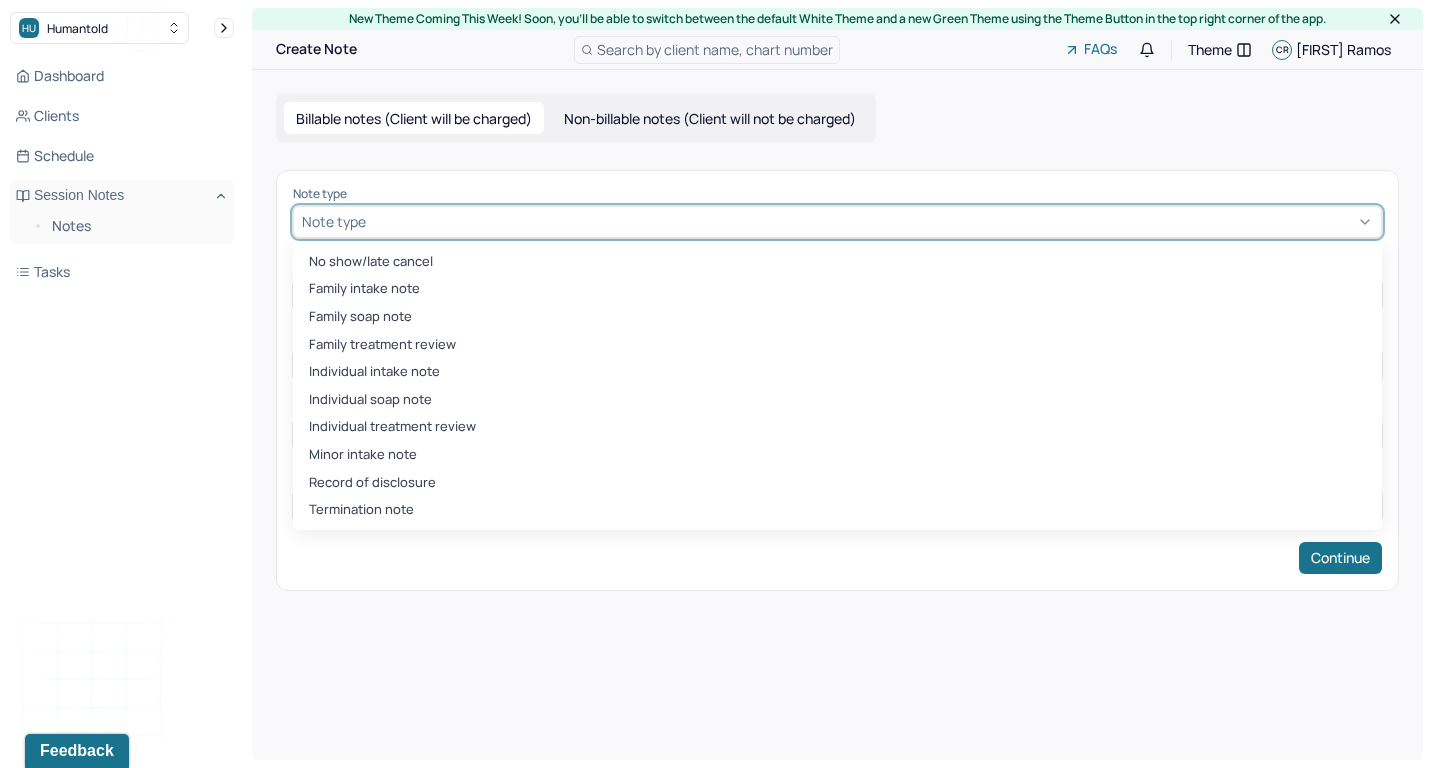 click at bounding box center [871, 221] 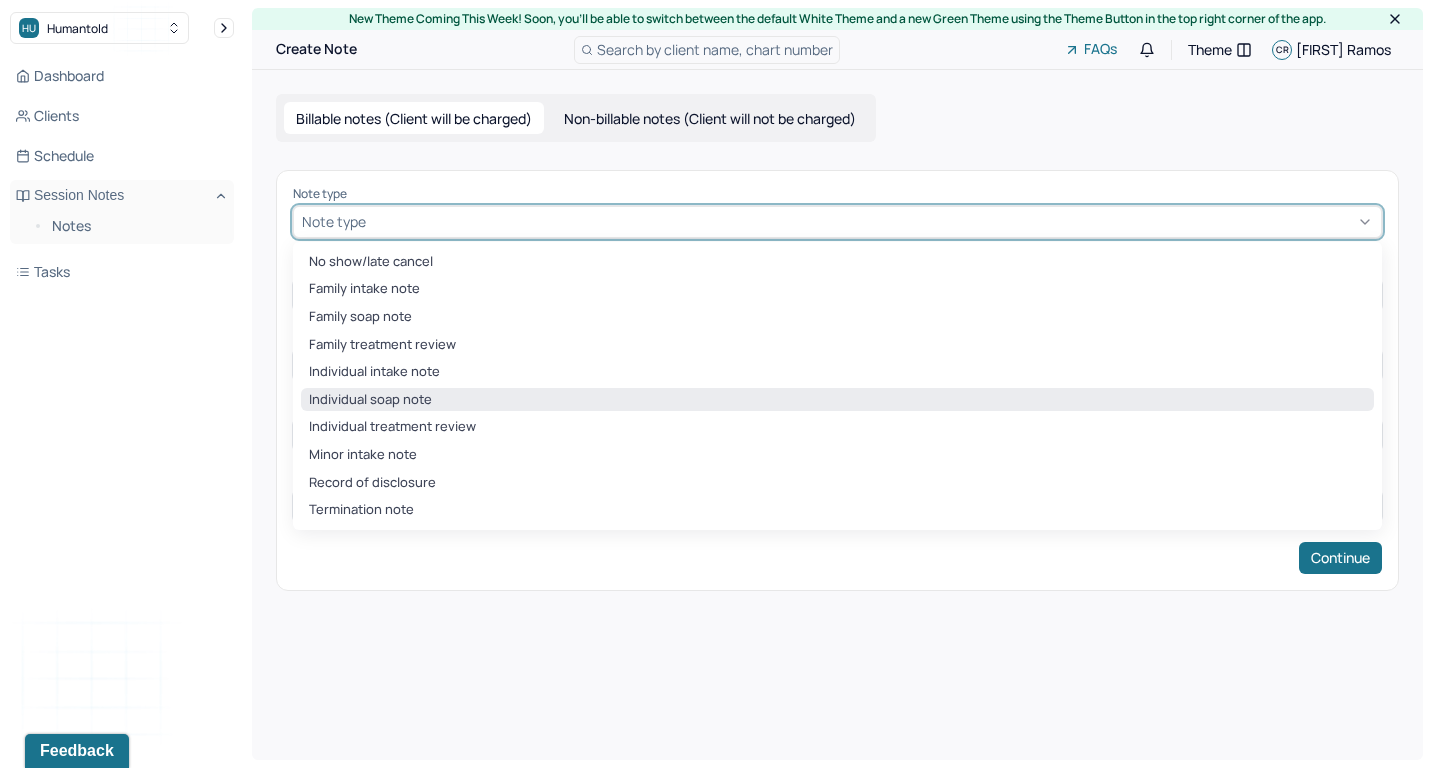 click on "Individual soap note" at bounding box center (837, 400) 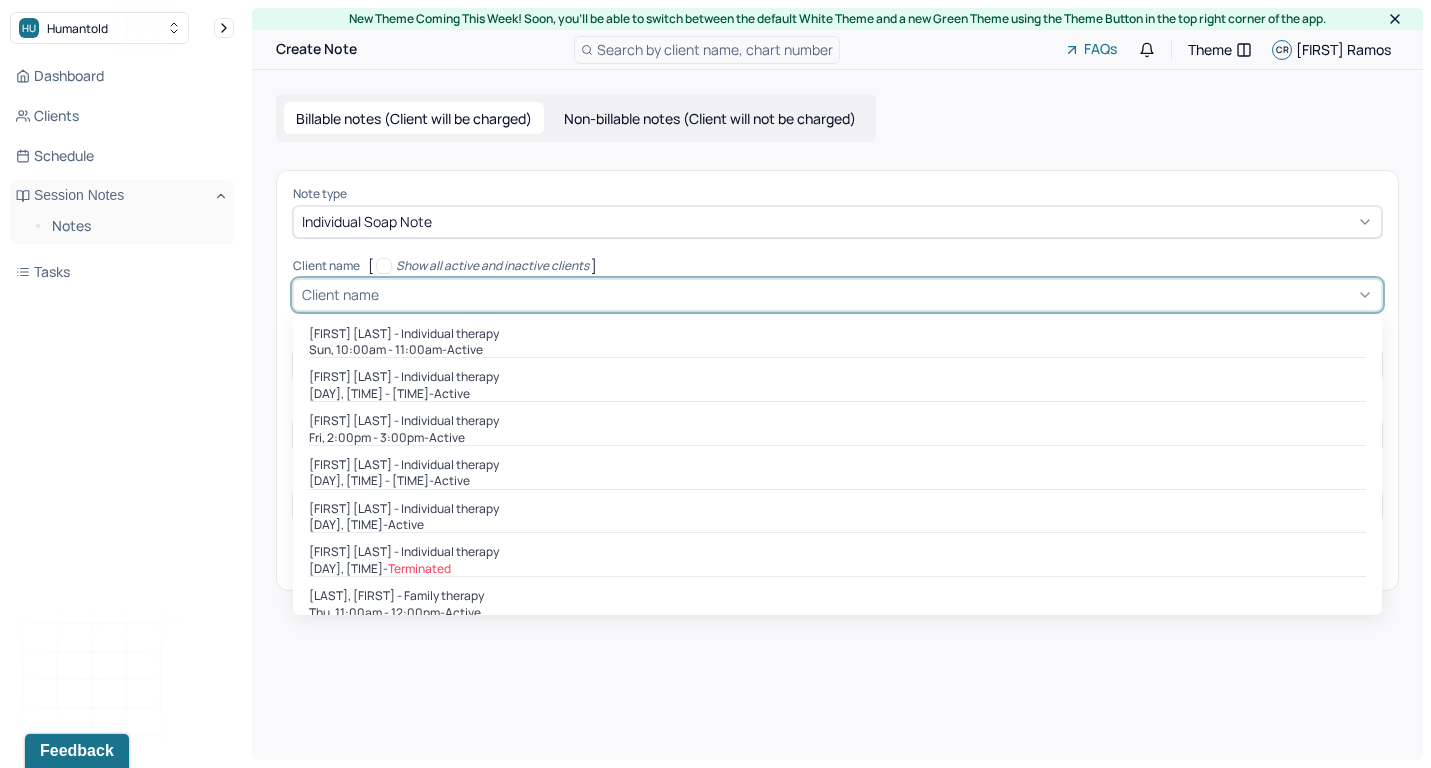 click at bounding box center [878, 294] 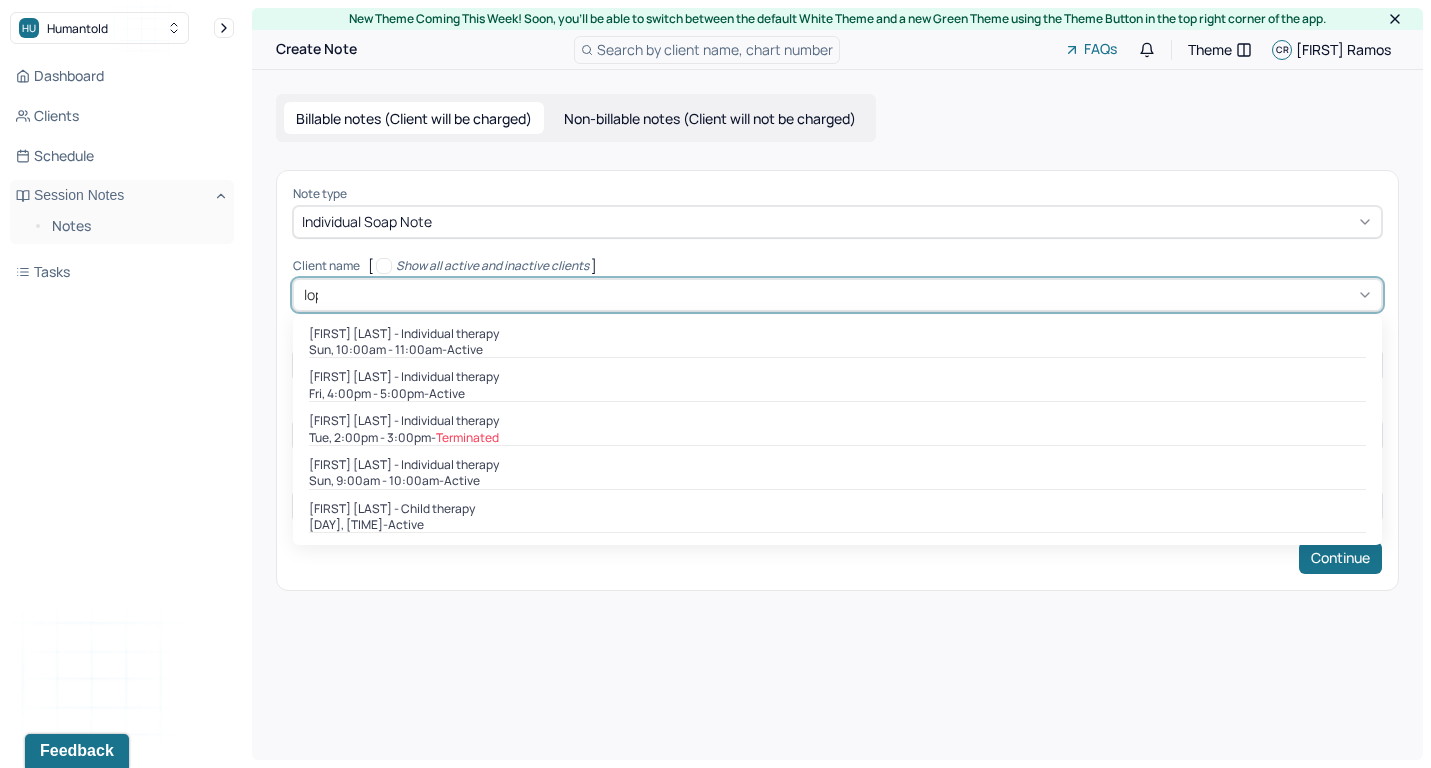type on "lope" 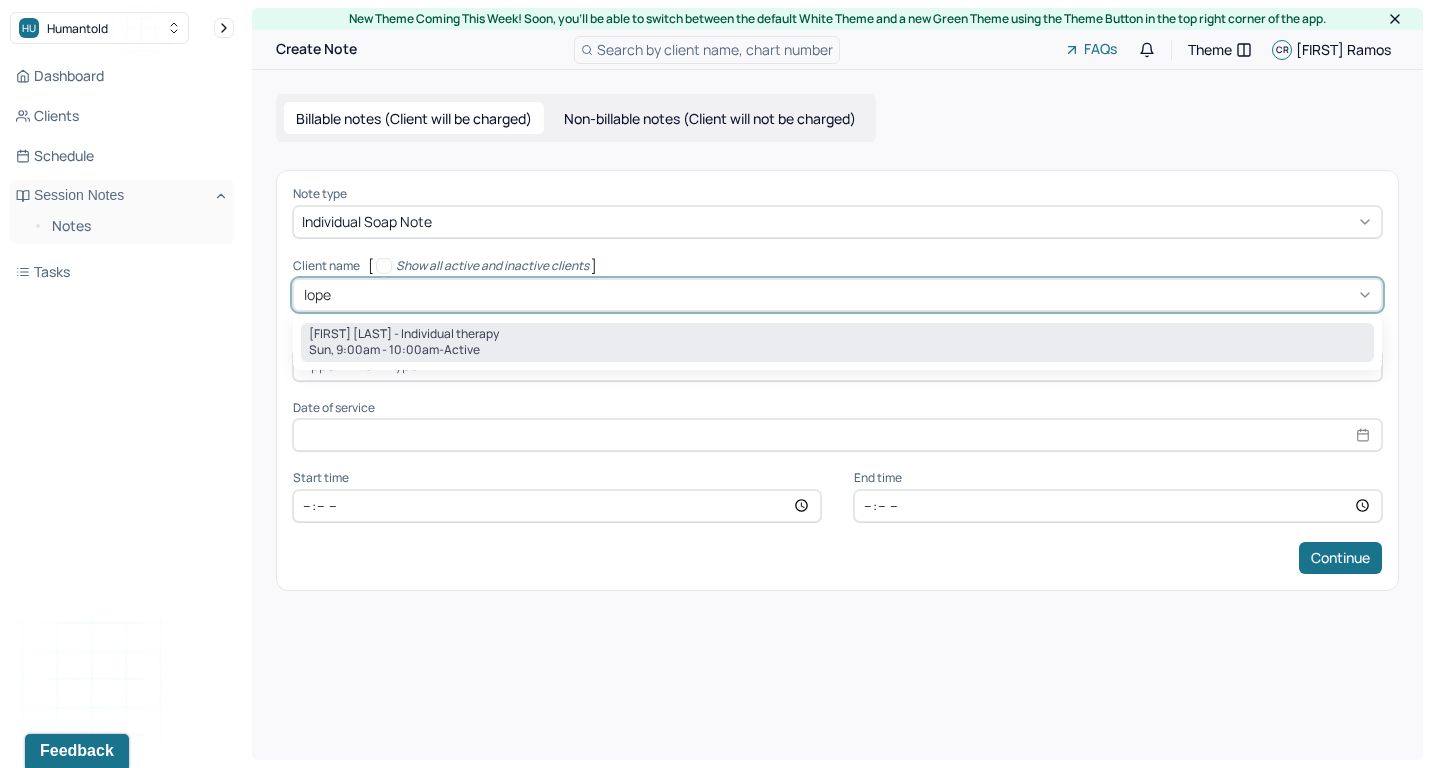 click on "[FIRST] [LAST] - Individual therapy" at bounding box center [404, 334] 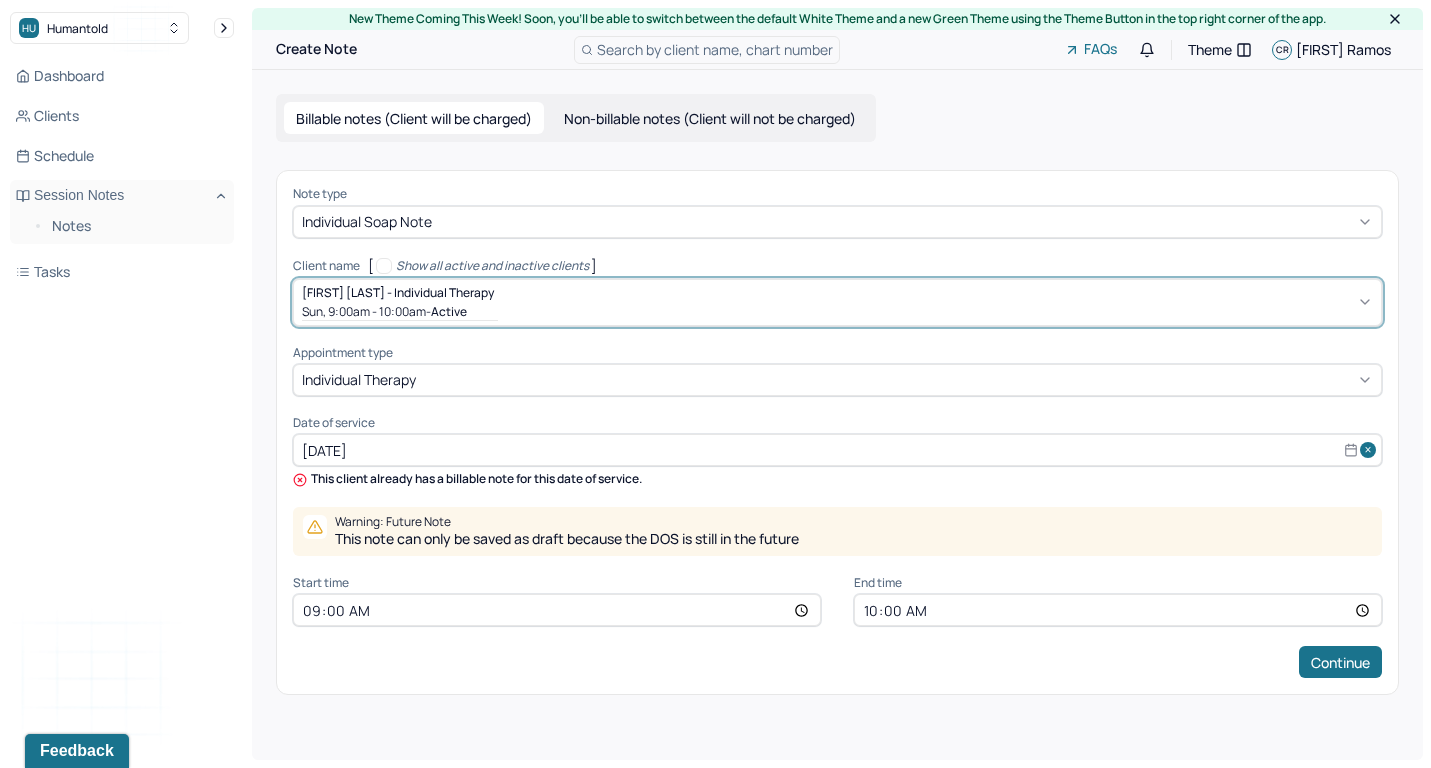 select on "7" 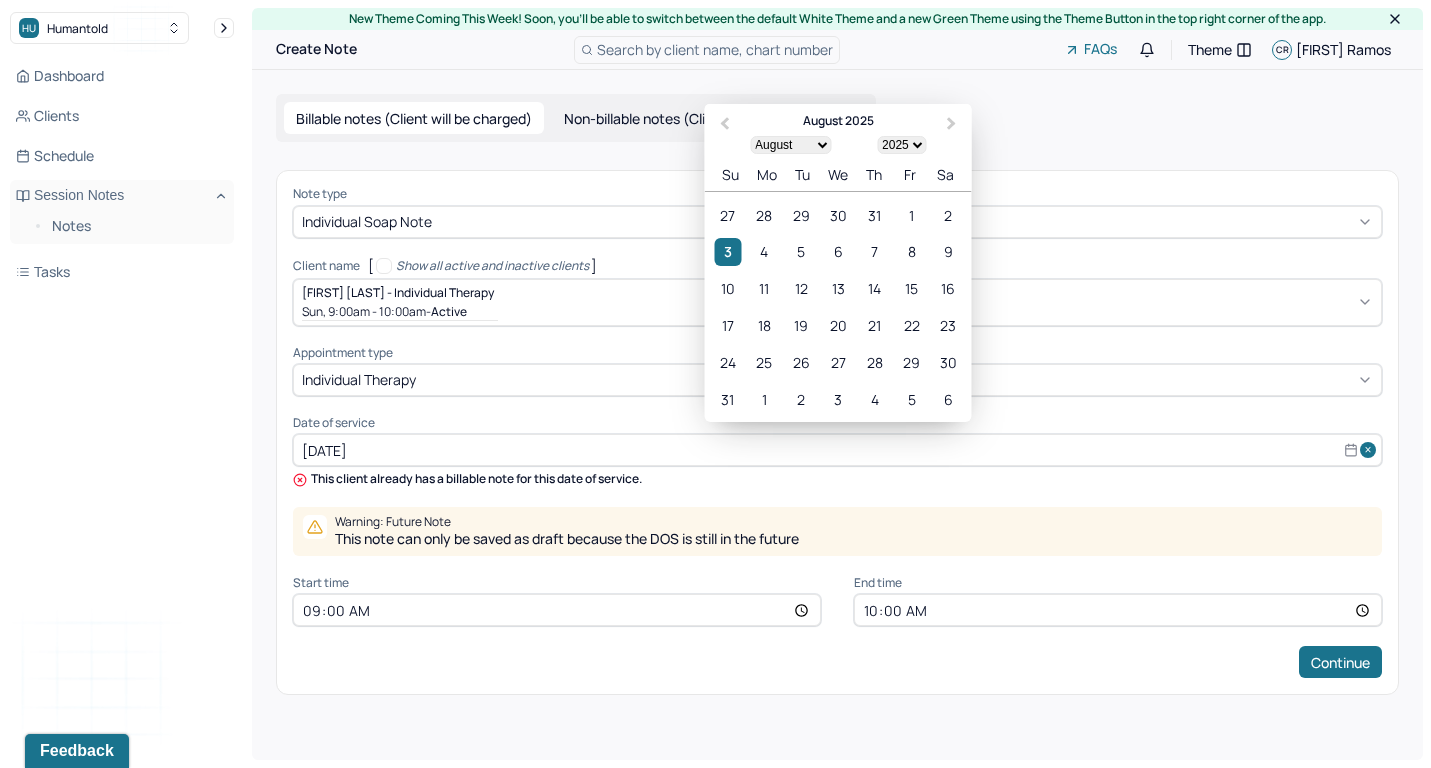 click on "[DATE]" at bounding box center [837, 450] 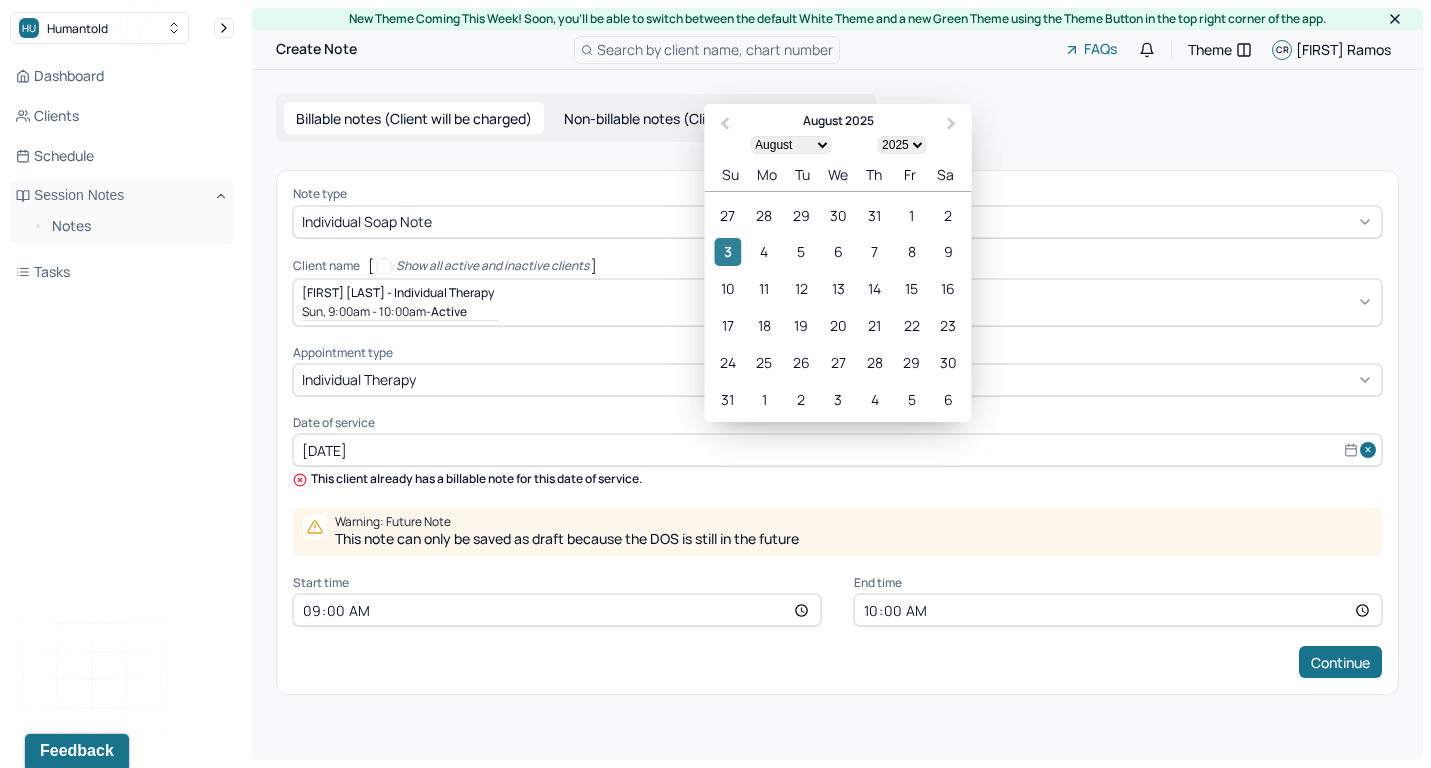 click on "3" at bounding box center [727, 252] 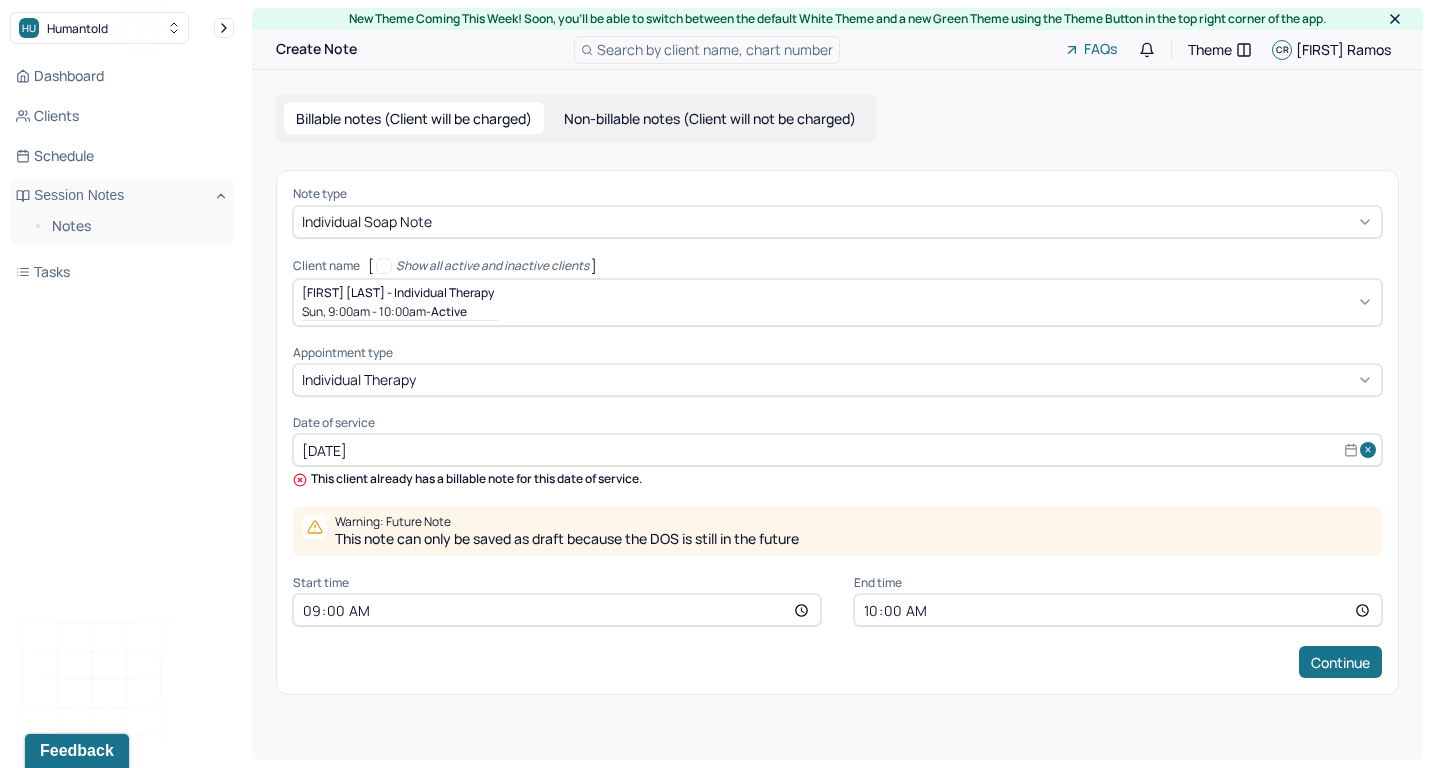 click on "[FIRST] [LAST] - Individual therapy [DAY], [TIME]  -  active" at bounding box center (400, 302) 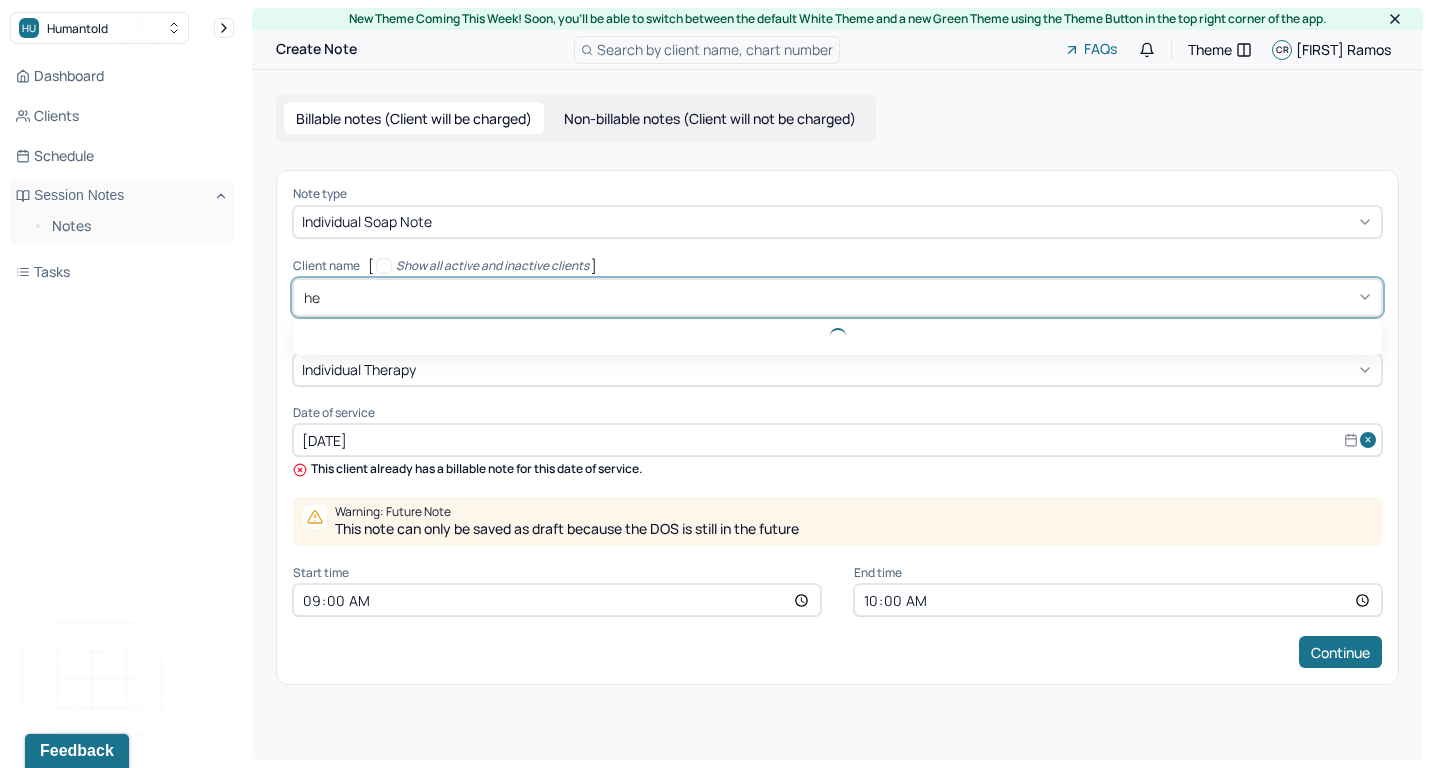 type on "her" 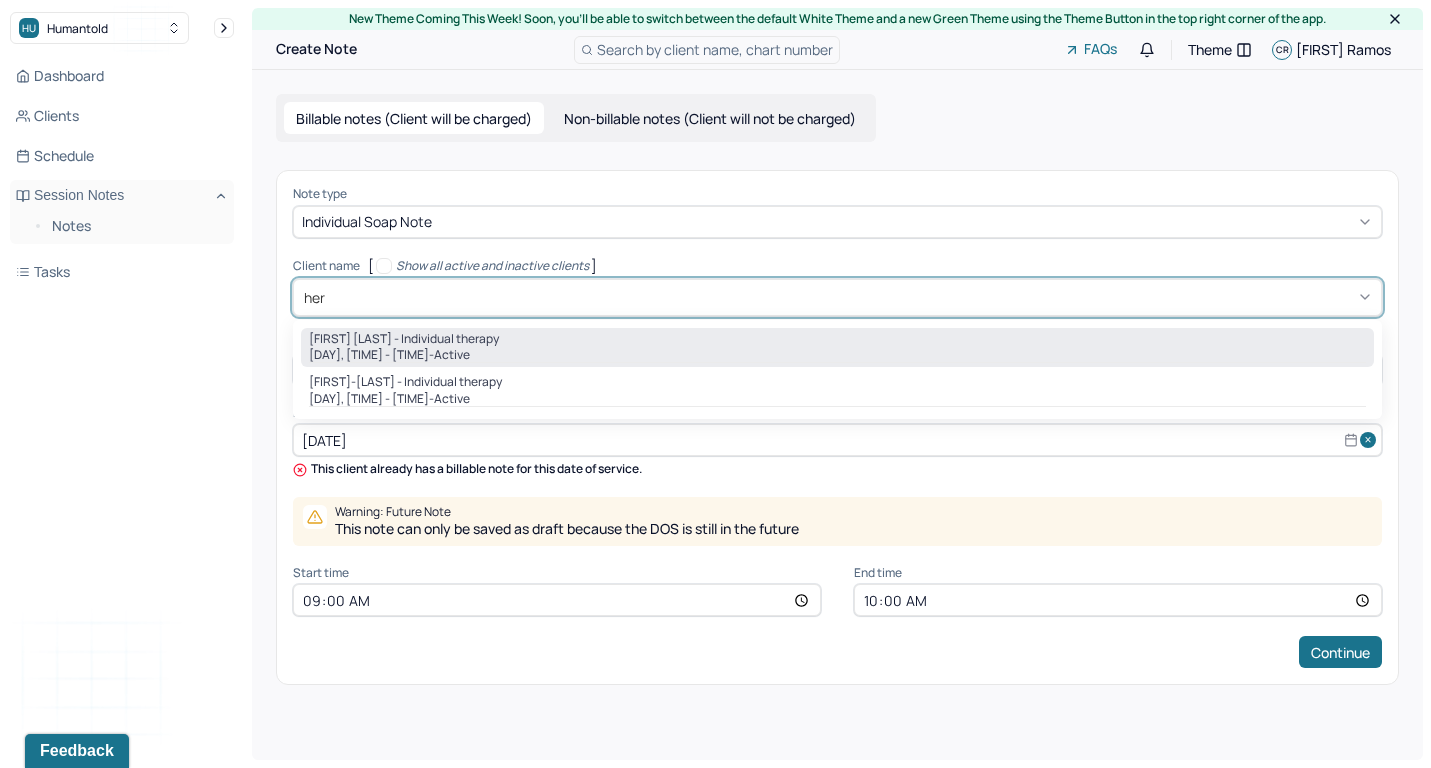 click on "[DAY], [TIME] - [TIME]  -  active" at bounding box center [837, 355] 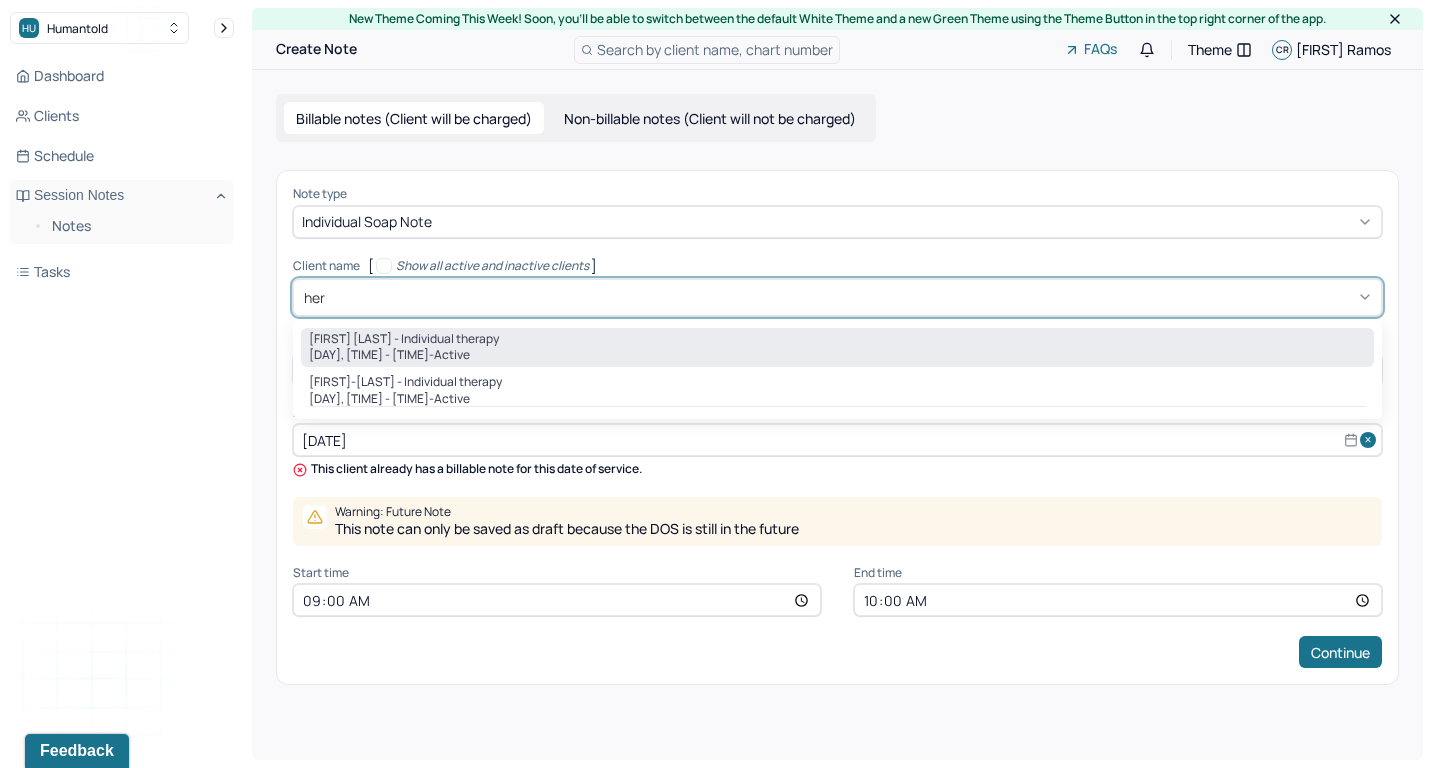 type 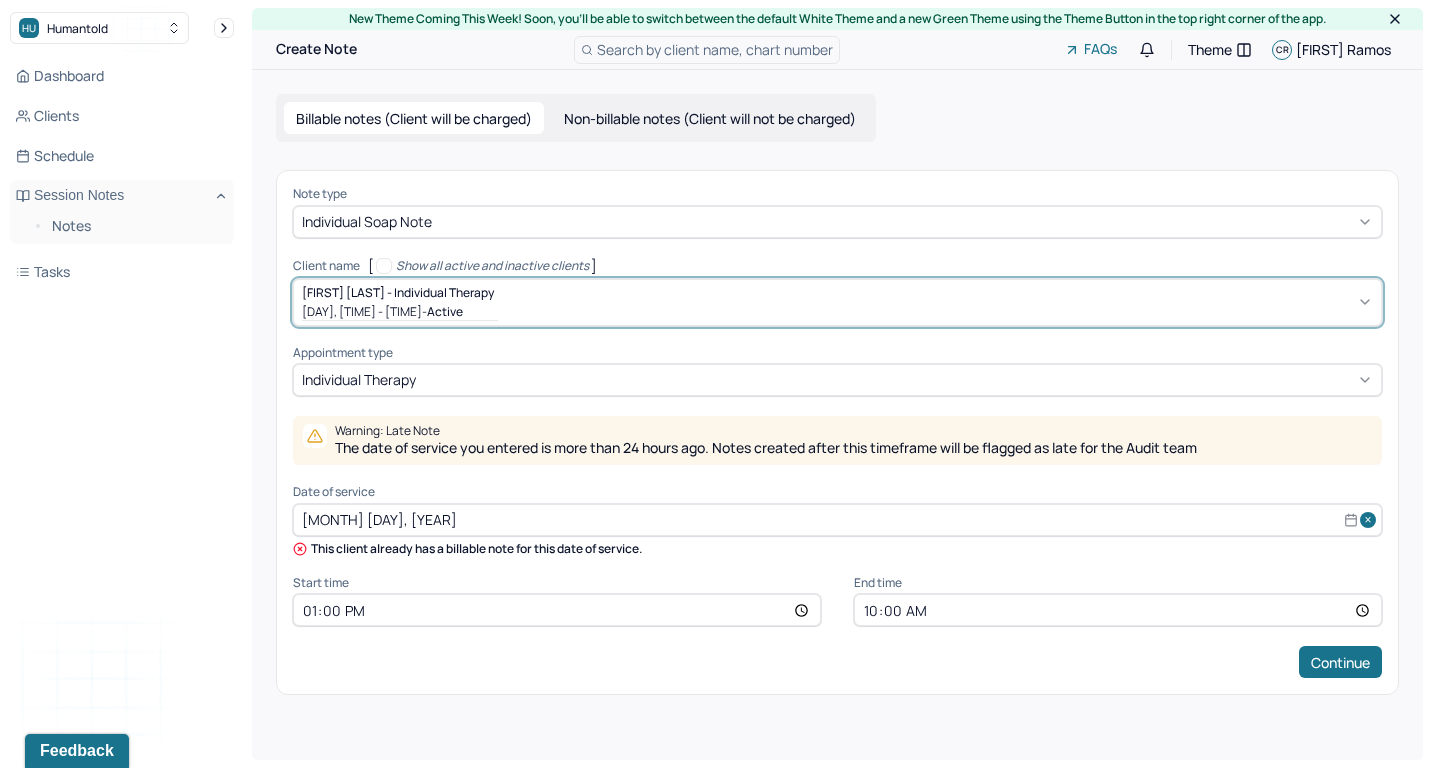 click on "[MONTH] [DAY], [YEAR]" at bounding box center [837, 520] 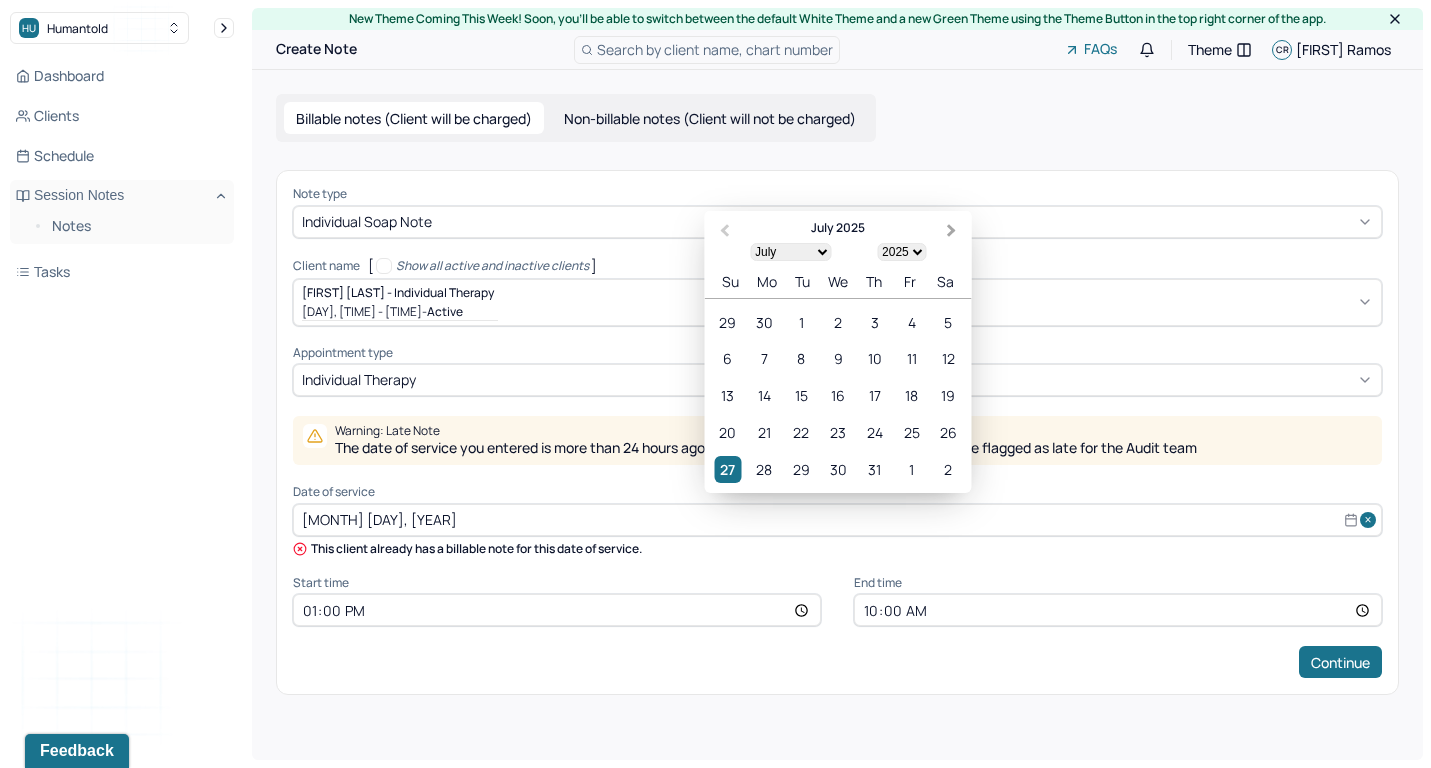 click on "Next Month" at bounding box center [954, 232] 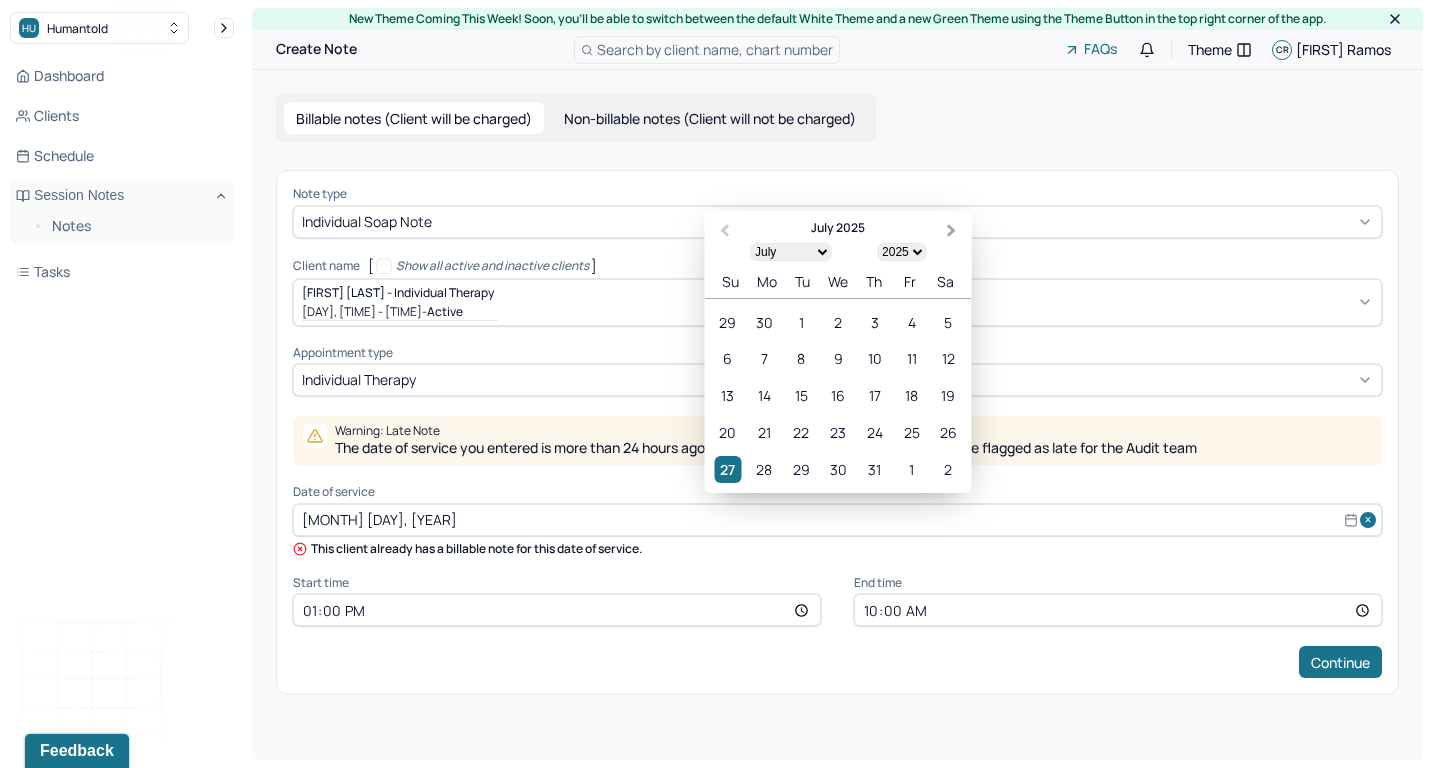 select on "7" 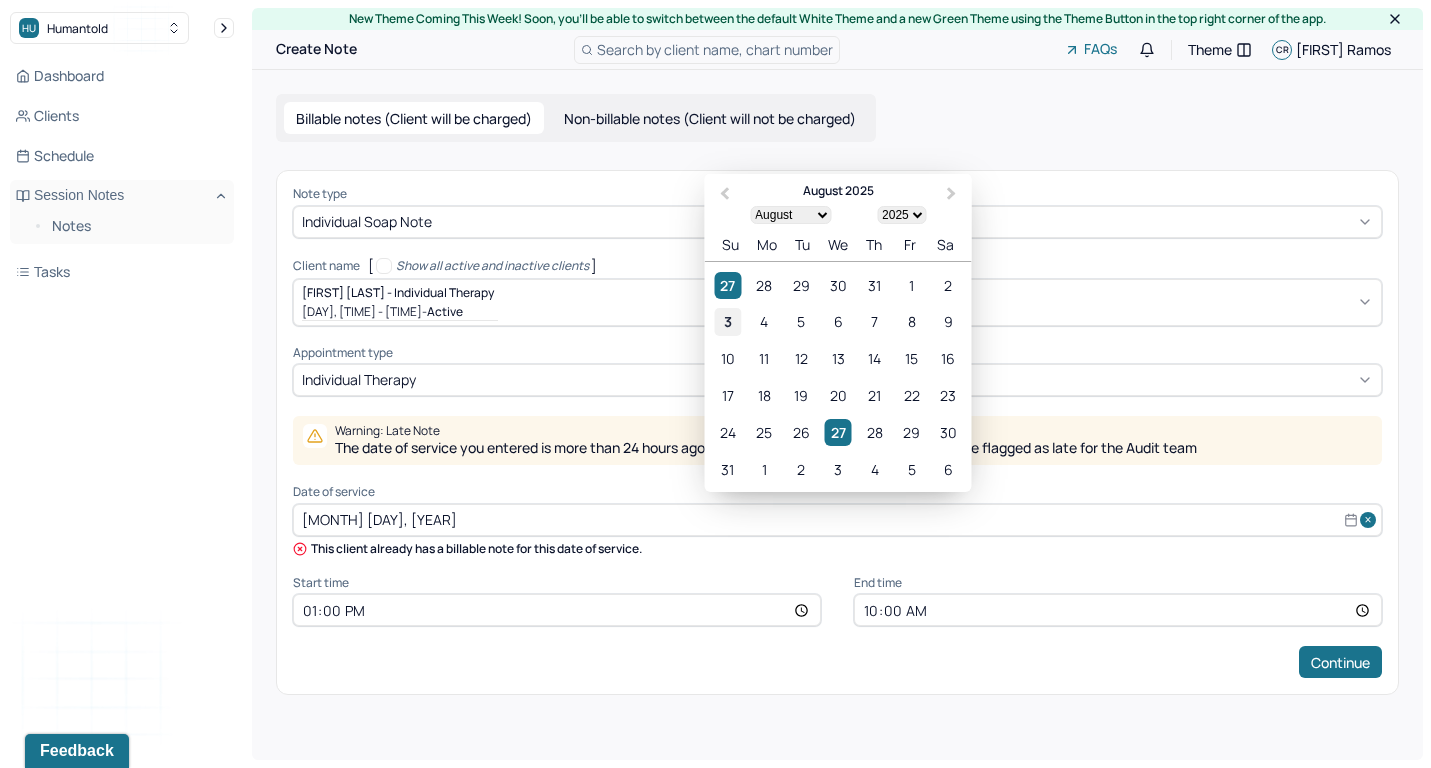 click on "3" at bounding box center (727, 321) 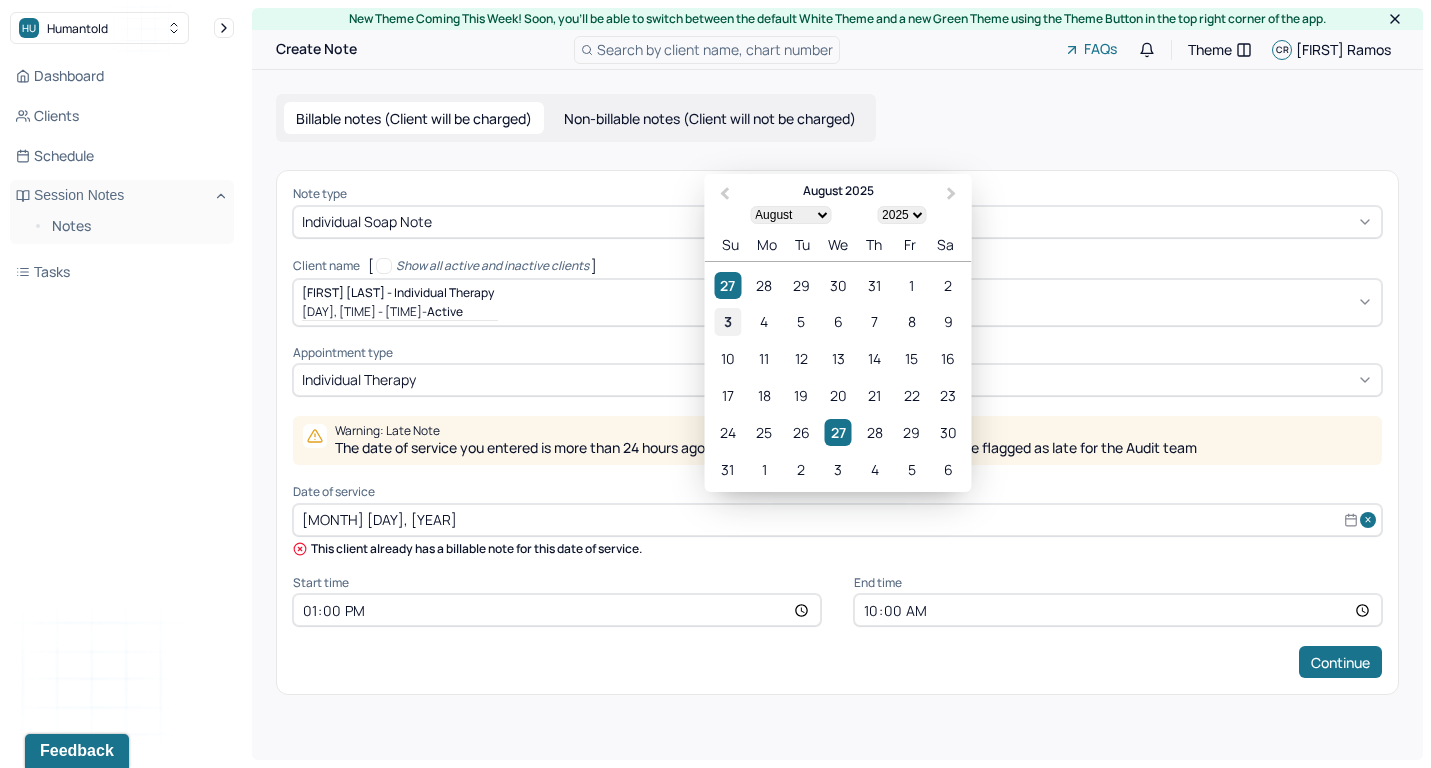 type on "[DATE]" 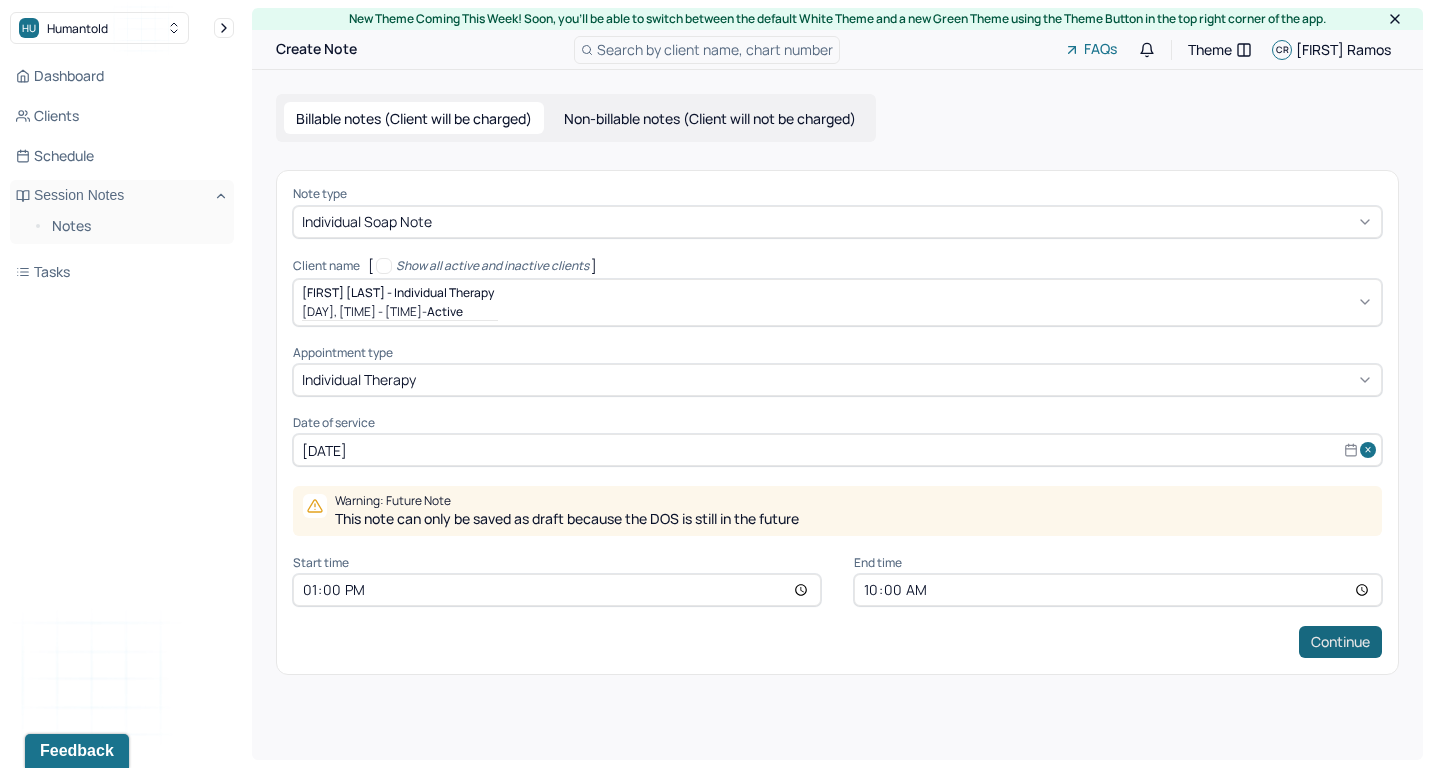 click on "Continue" at bounding box center [1340, 642] 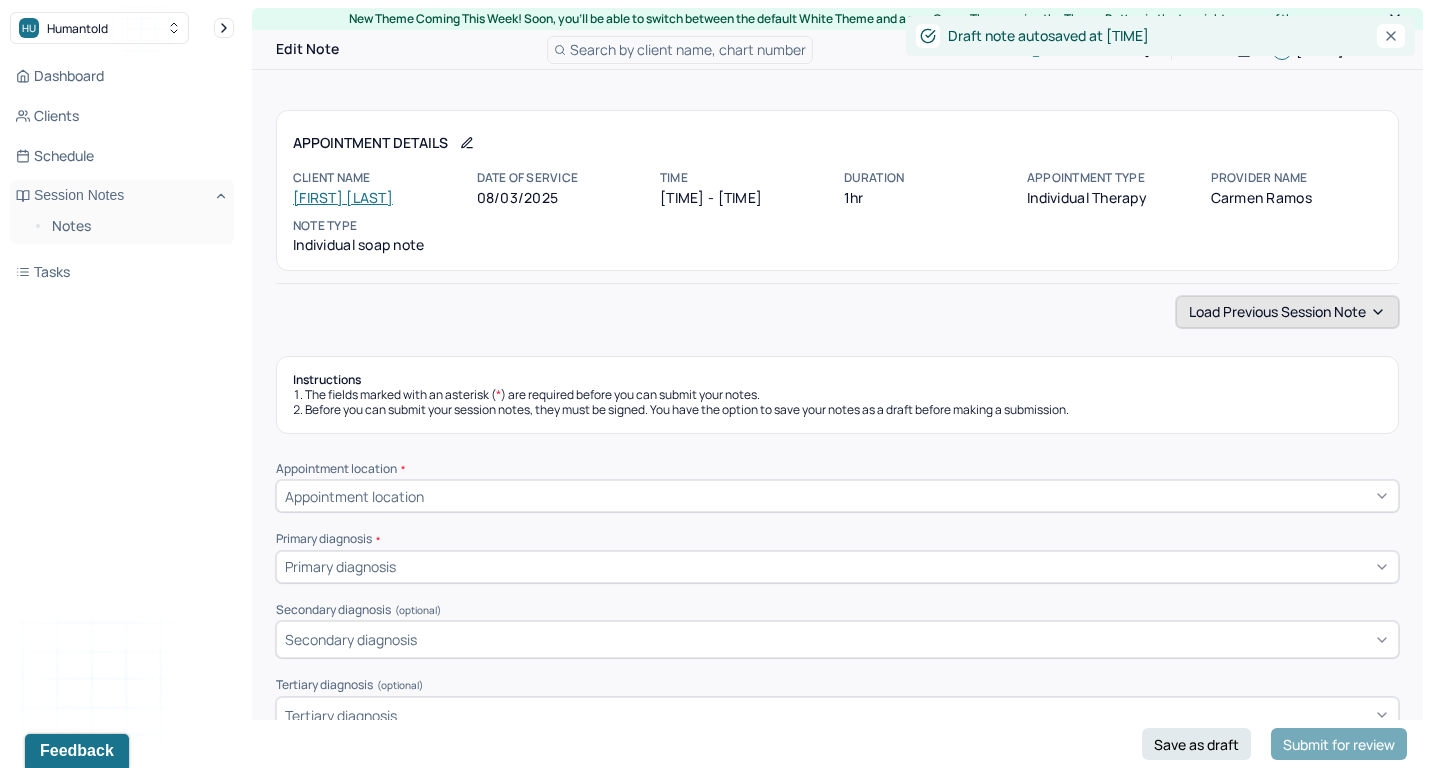 click on "Load previous session note" at bounding box center (1287, 312) 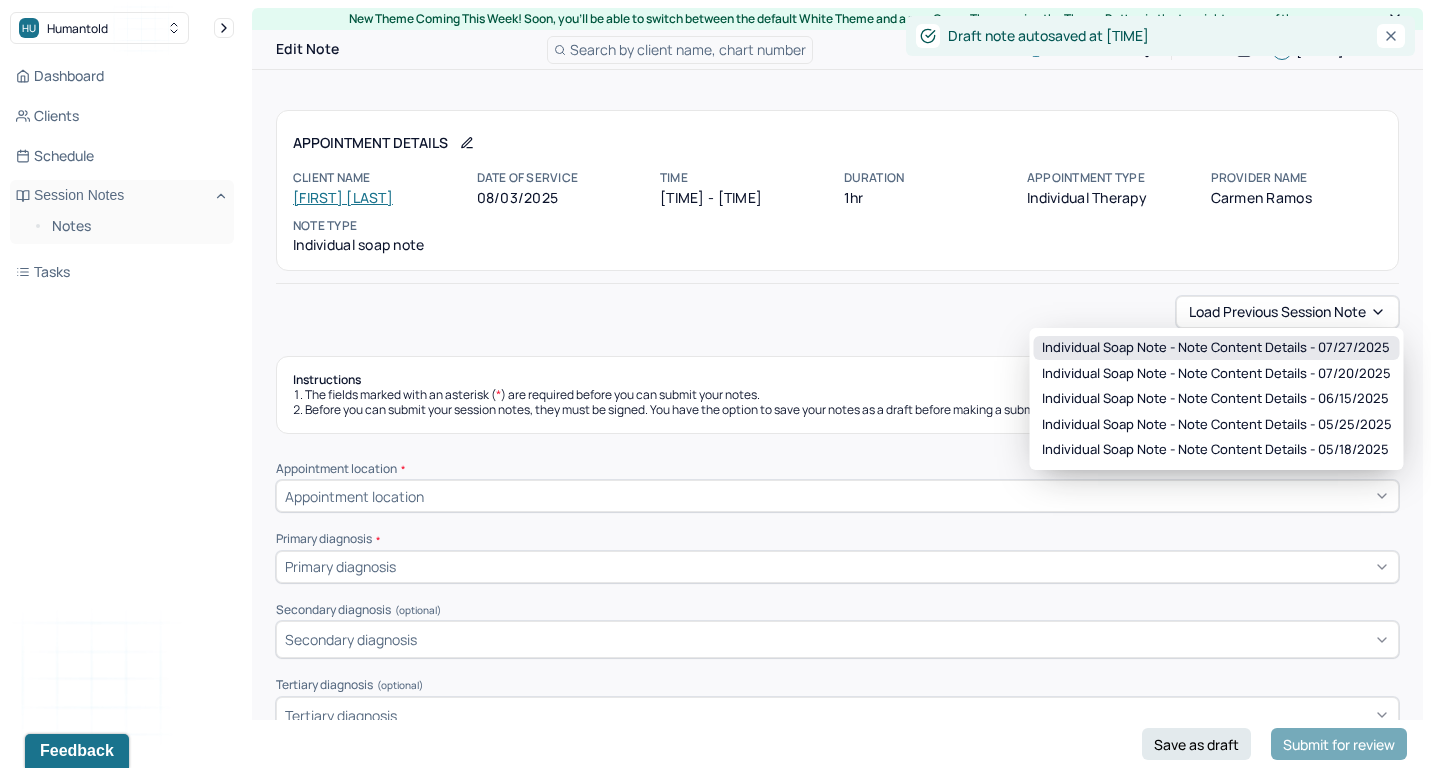 click on "Individual soap note   - Note content Details -   [DATE]" at bounding box center [1216, 348] 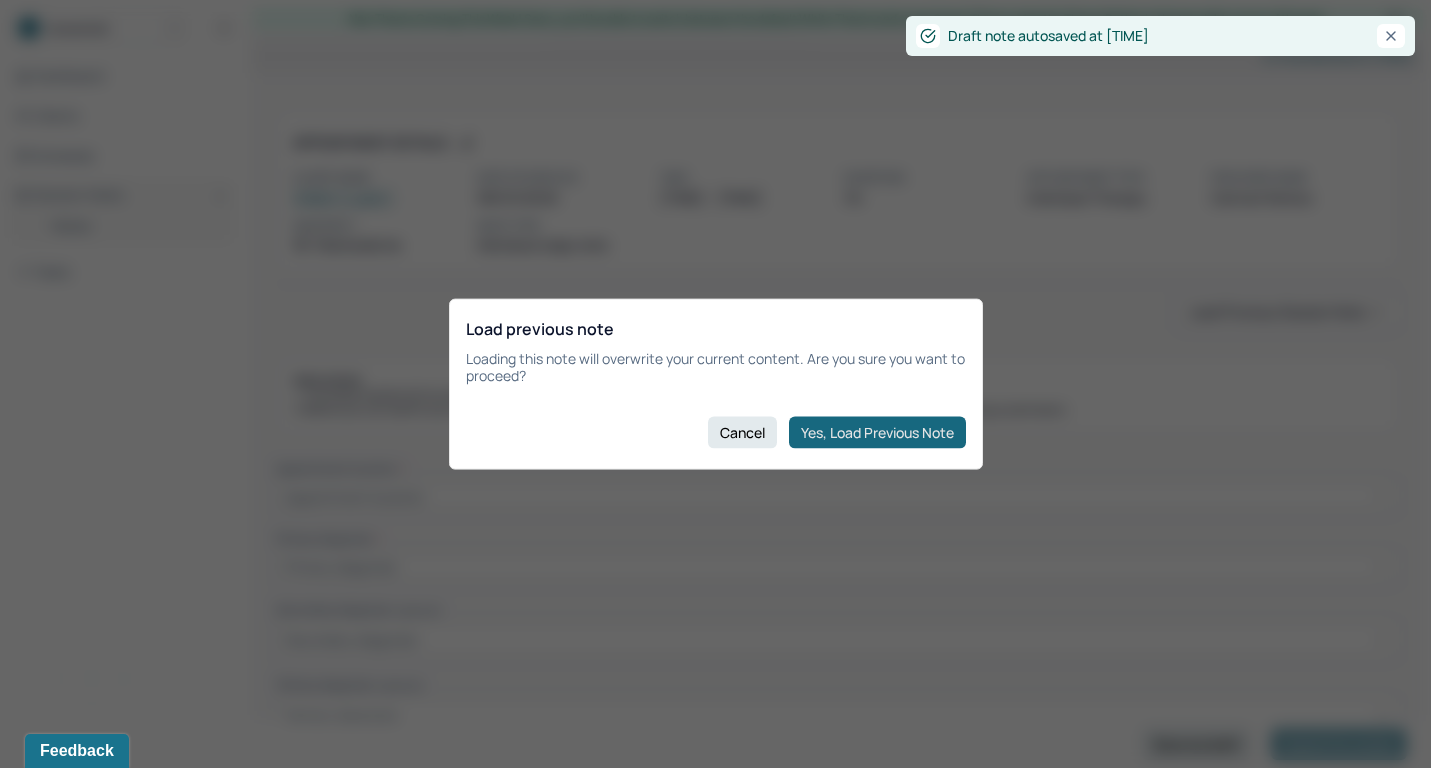 click on "Yes, Load Previous Note" at bounding box center (877, 432) 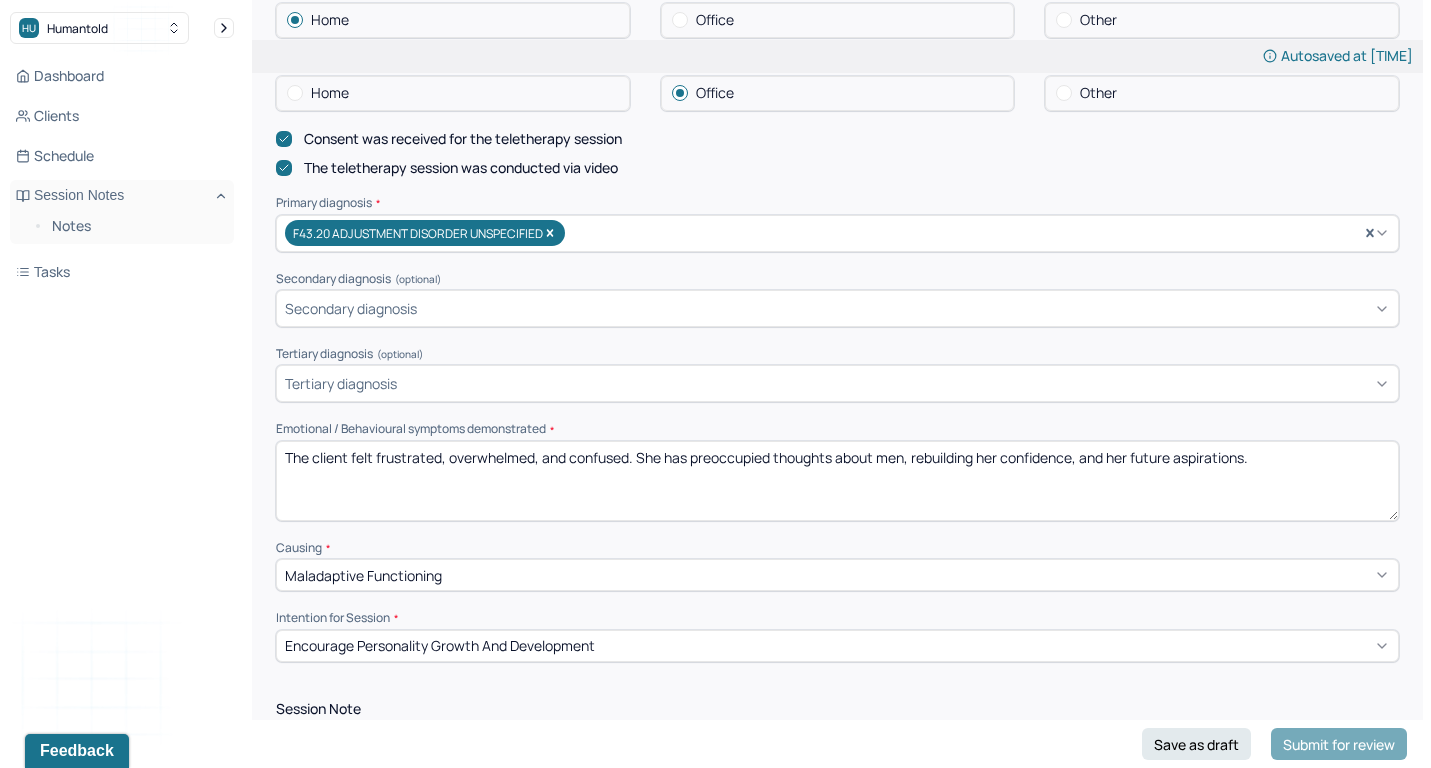 scroll, scrollTop: 649, scrollLeft: 0, axis: vertical 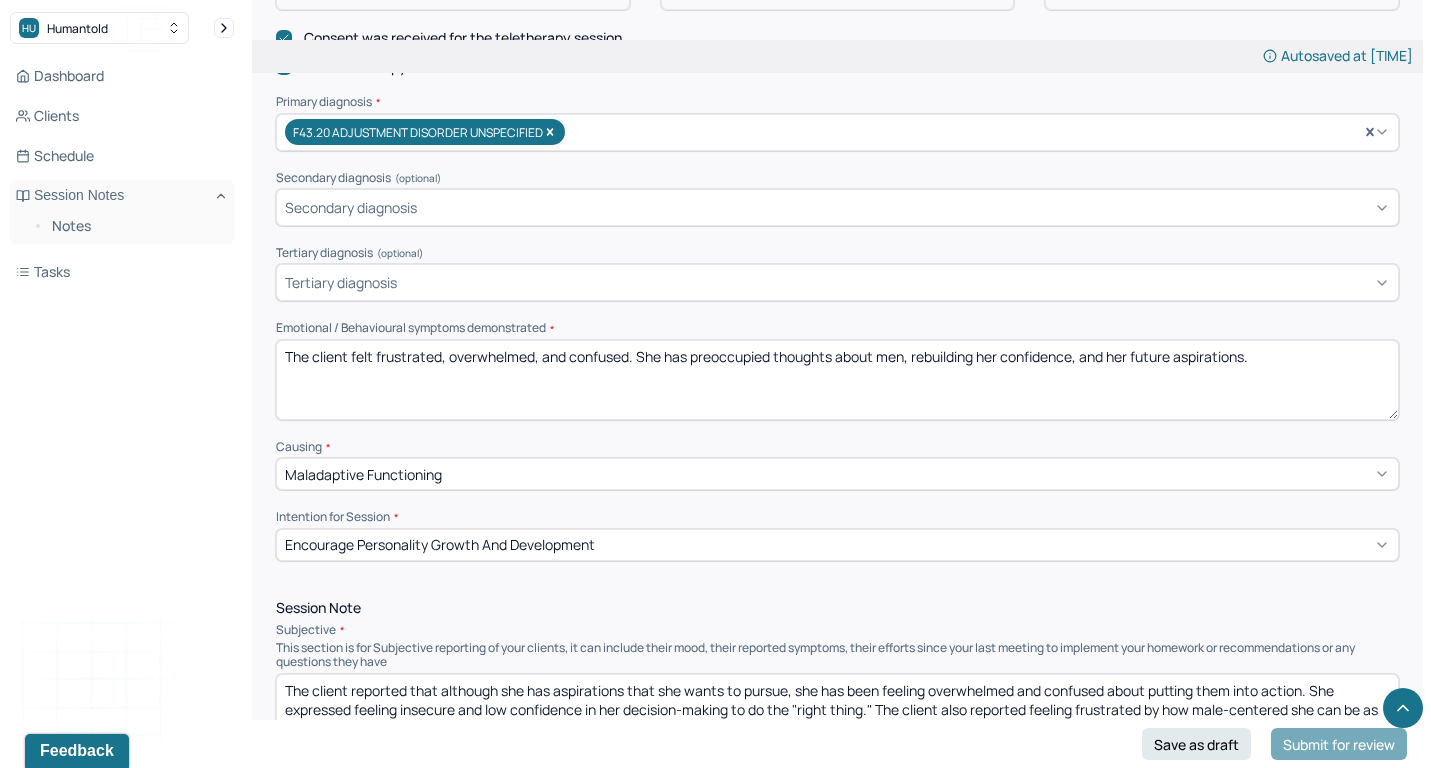 click on "The client felt frustrated, overwhelmed, and confused. She has preoccupied thoughts about men, rebuilding her confidence, and her future aspirations." at bounding box center [837, 380] 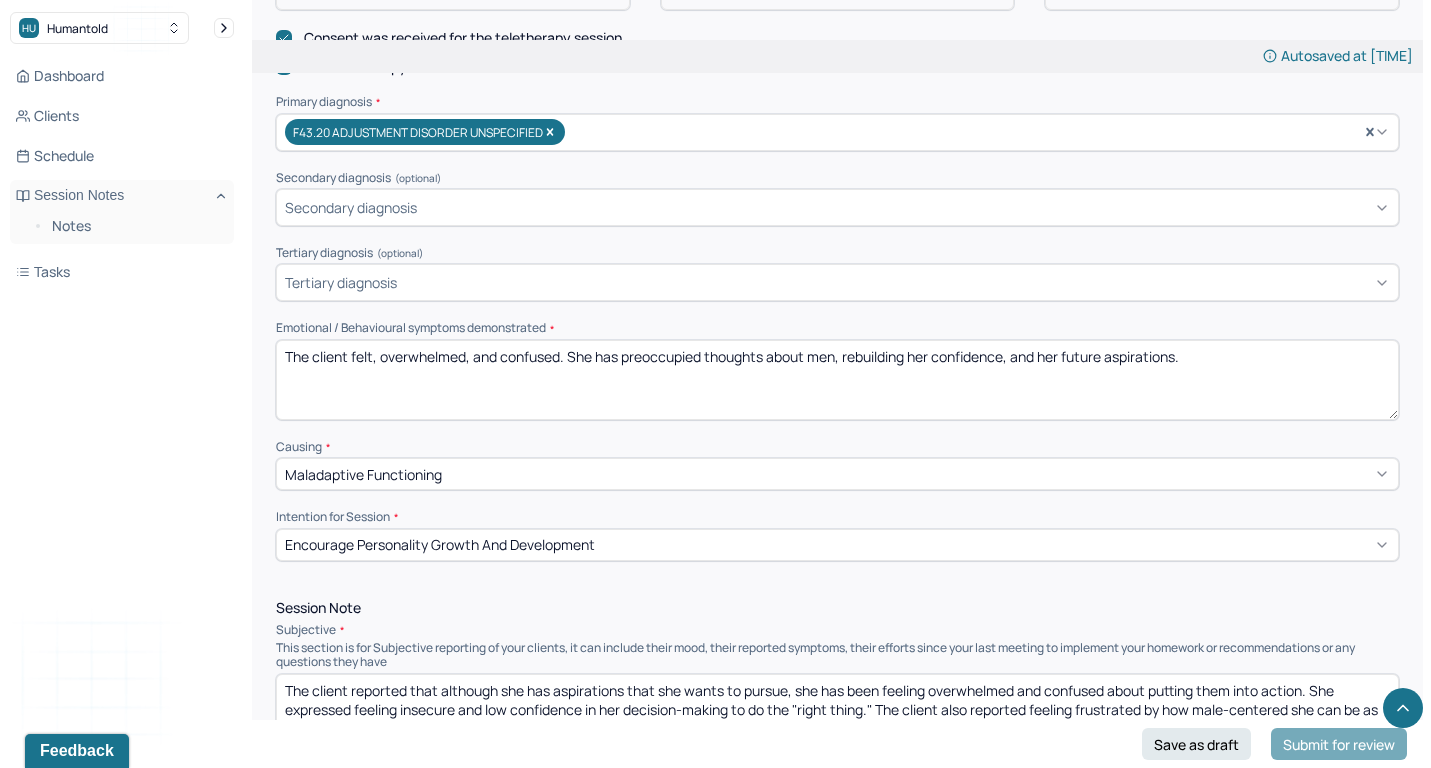 drag, startPoint x: 370, startPoint y: 344, endPoint x: 559, endPoint y: 347, distance: 189.0238 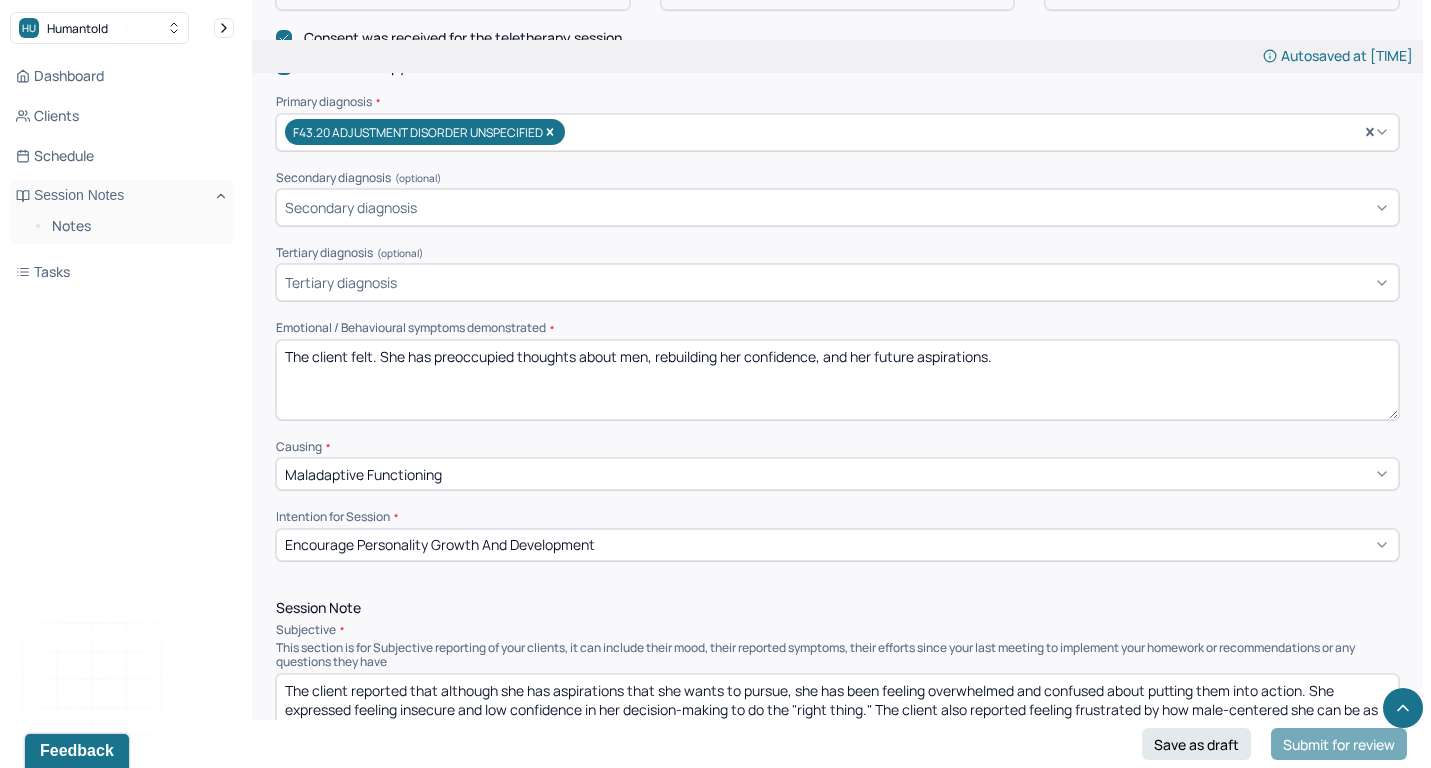 drag, startPoint x: 619, startPoint y: 340, endPoint x: 1248, endPoint y: 403, distance: 632.14716 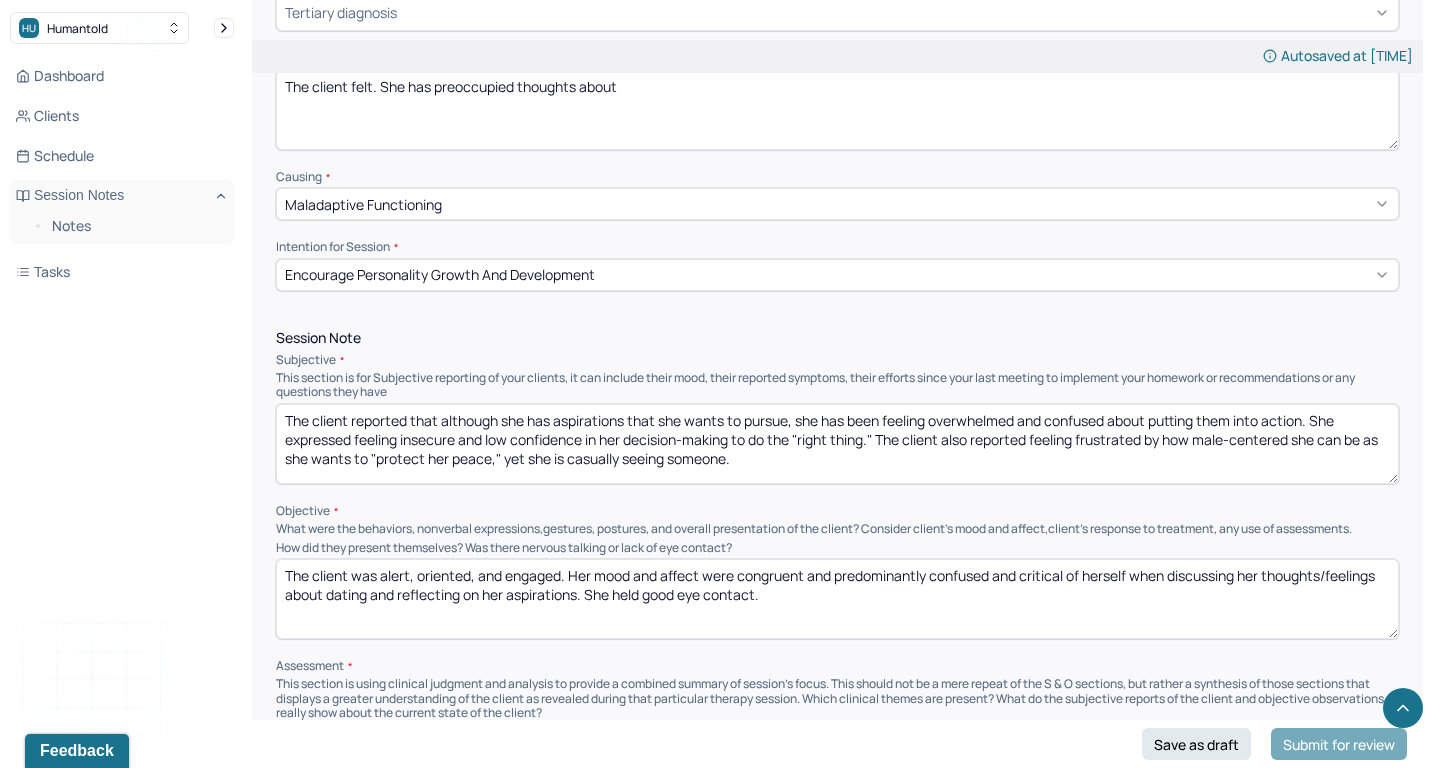 scroll, scrollTop: 946, scrollLeft: 0, axis: vertical 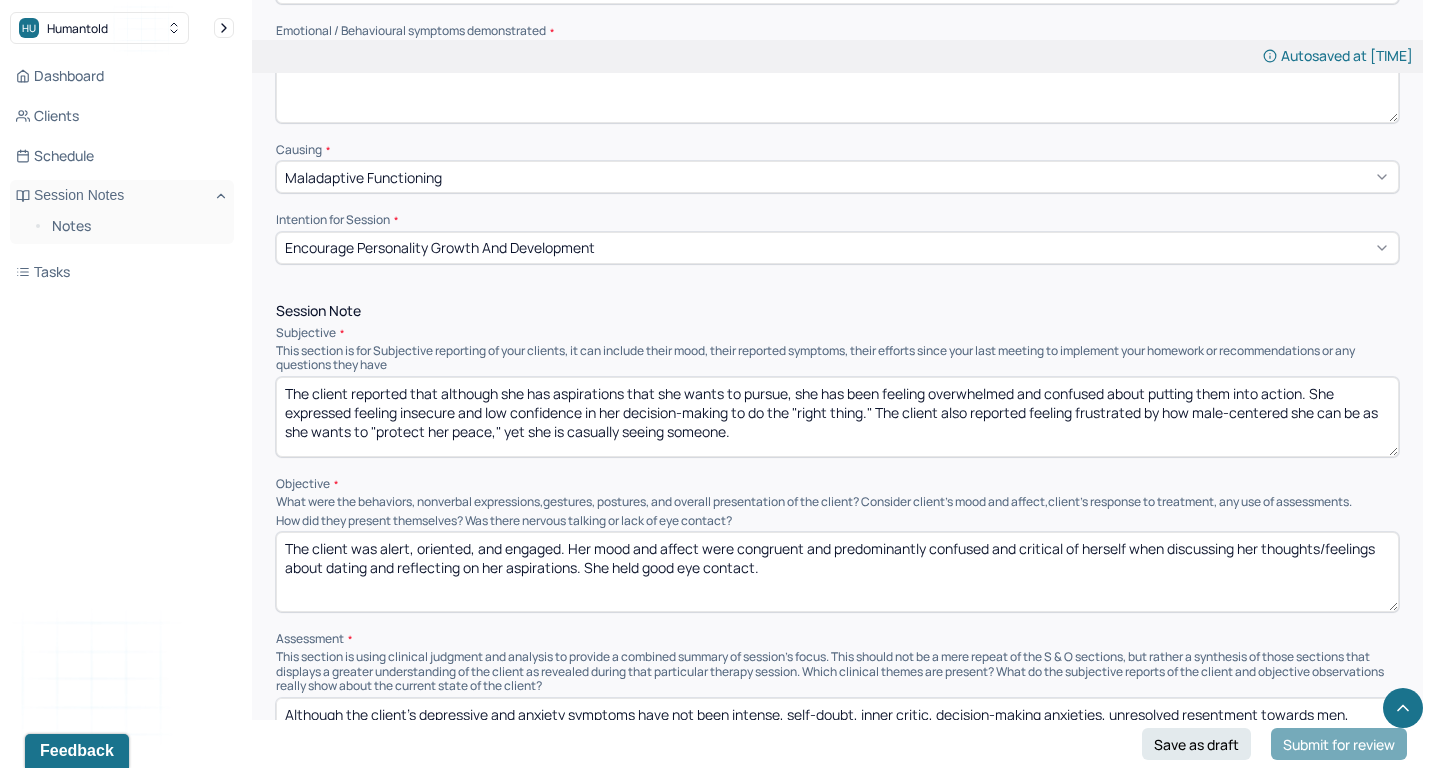 type on "The client felt. She has preoccupied thoughts about" 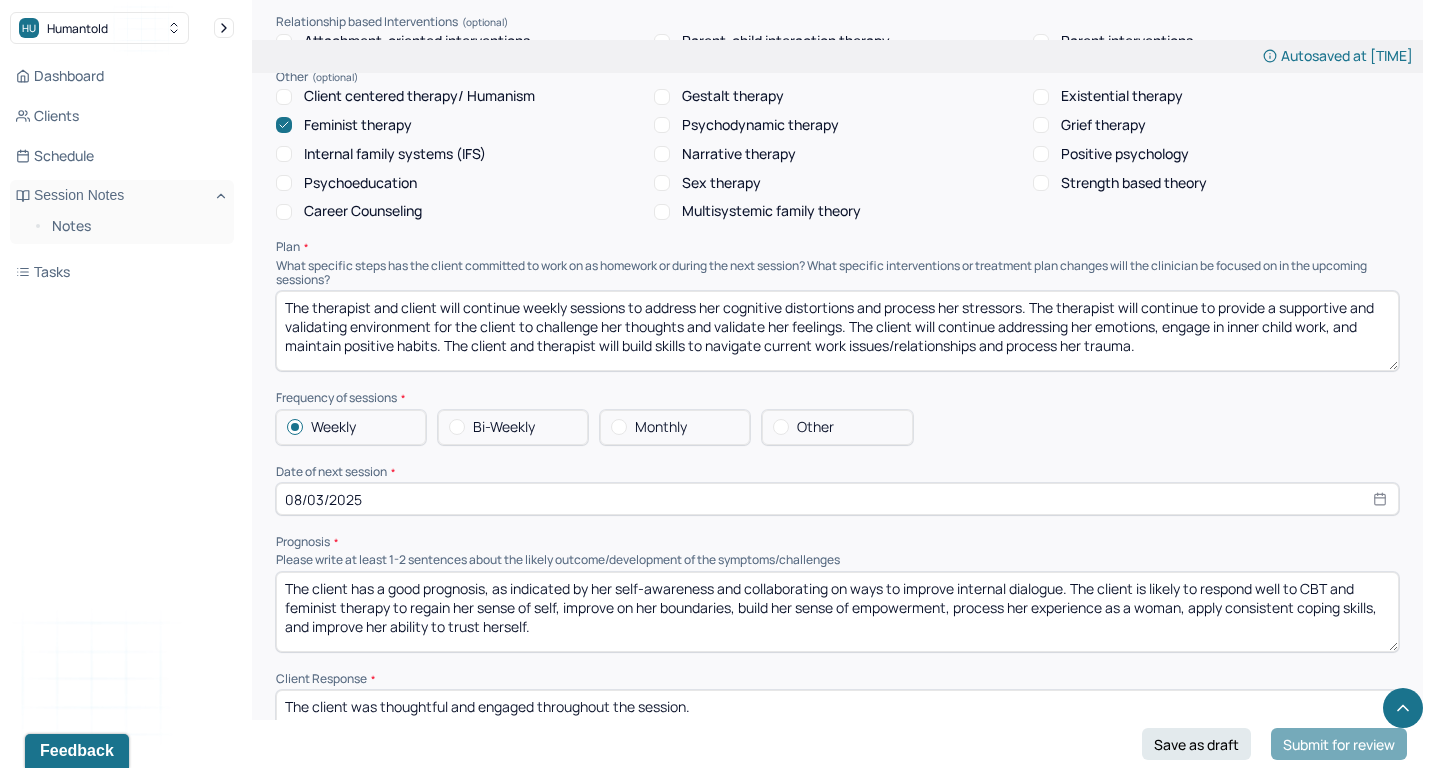 scroll, scrollTop: 1900, scrollLeft: 0, axis: vertical 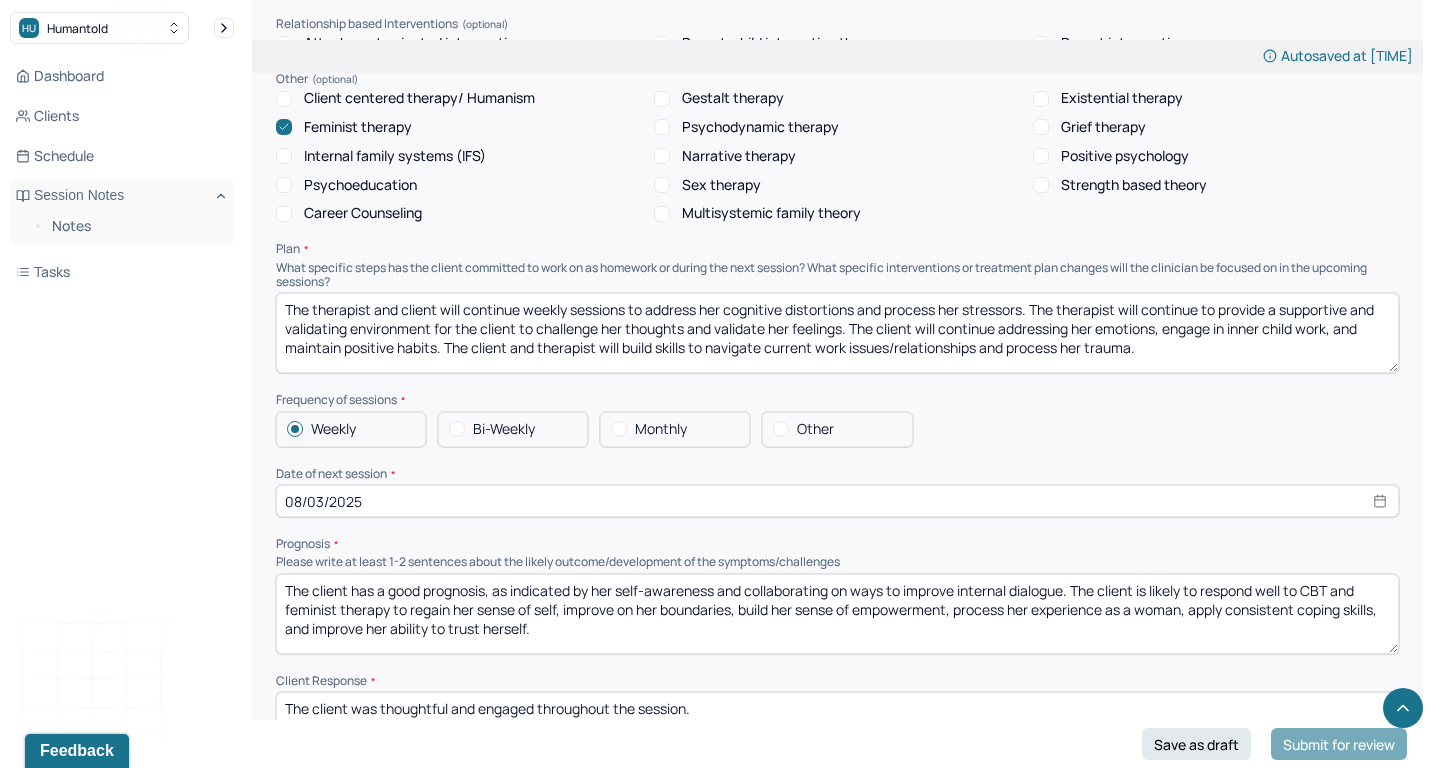 type on "The client reported that" 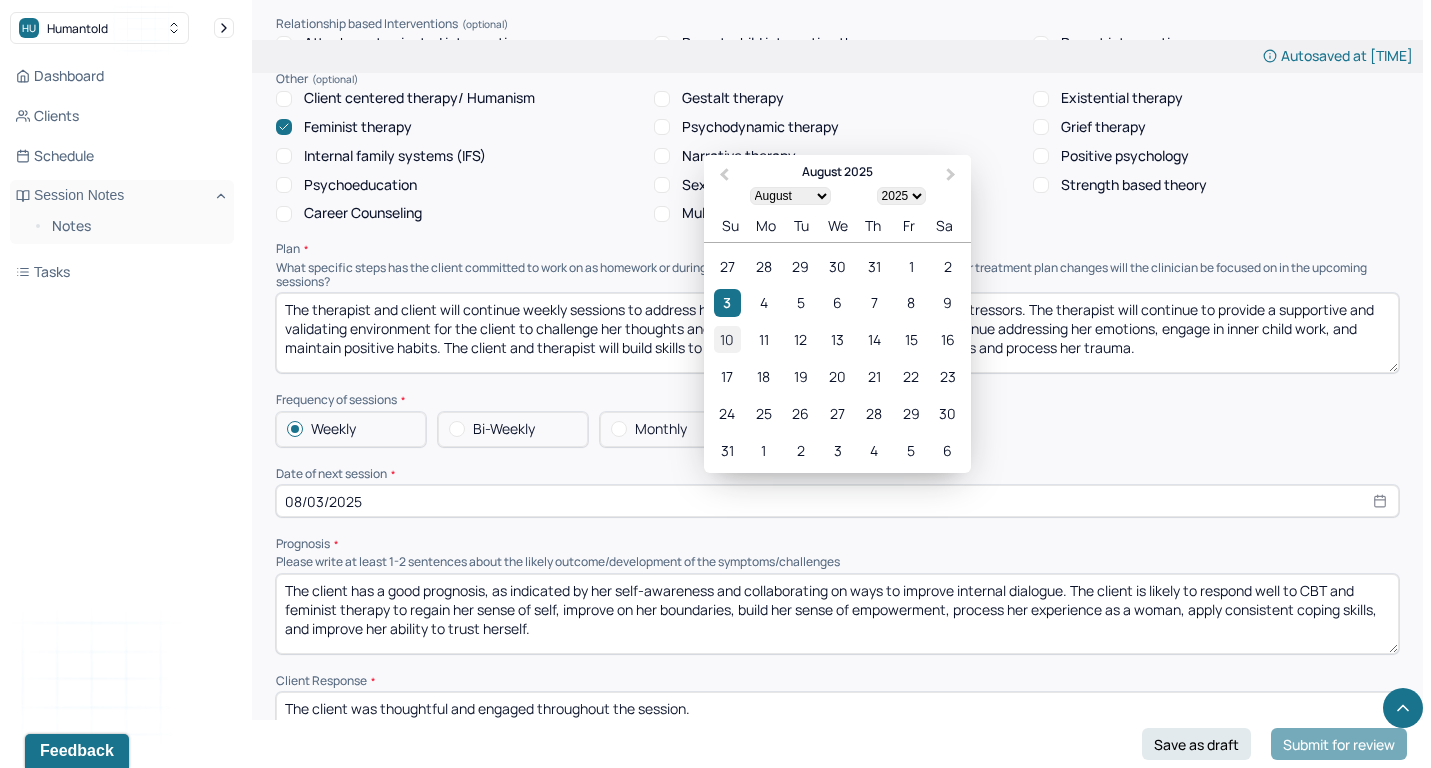 click on "10" at bounding box center (727, 339) 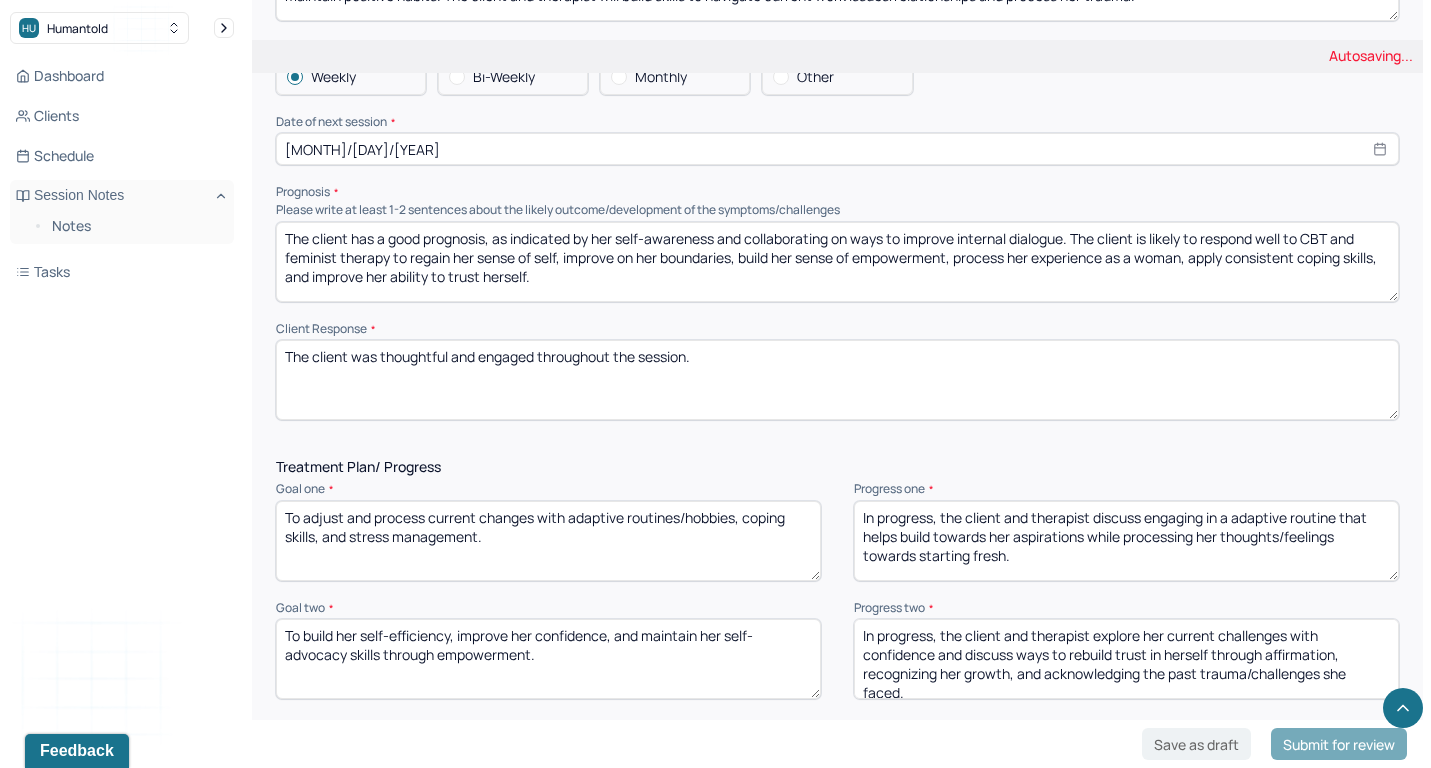 scroll, scrollTop: 2259, scrollLeft: 0, axis: vertical 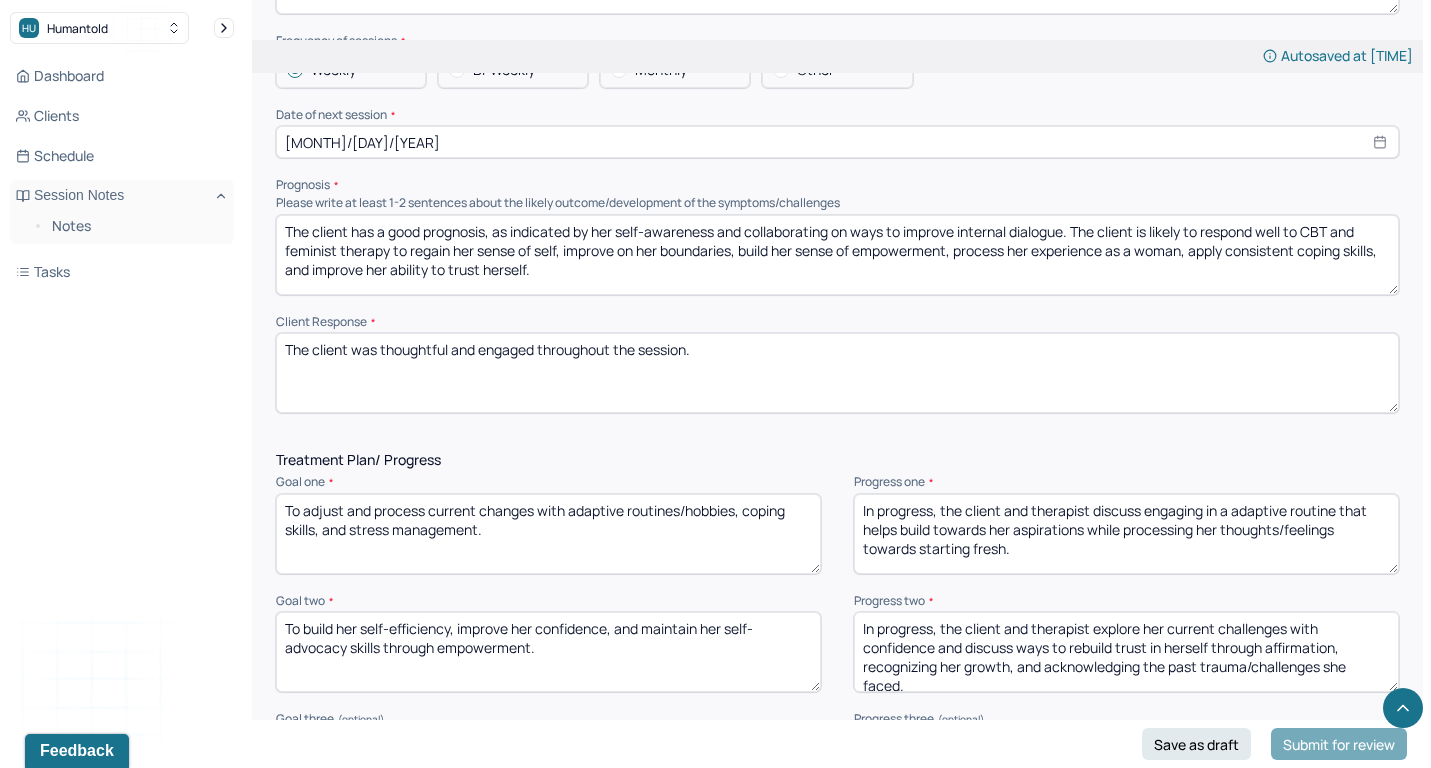 drag, startPoint x: 939, startPoint y: 474, endPoint x: 1017, endPoint y: 573, distance: 126.035706 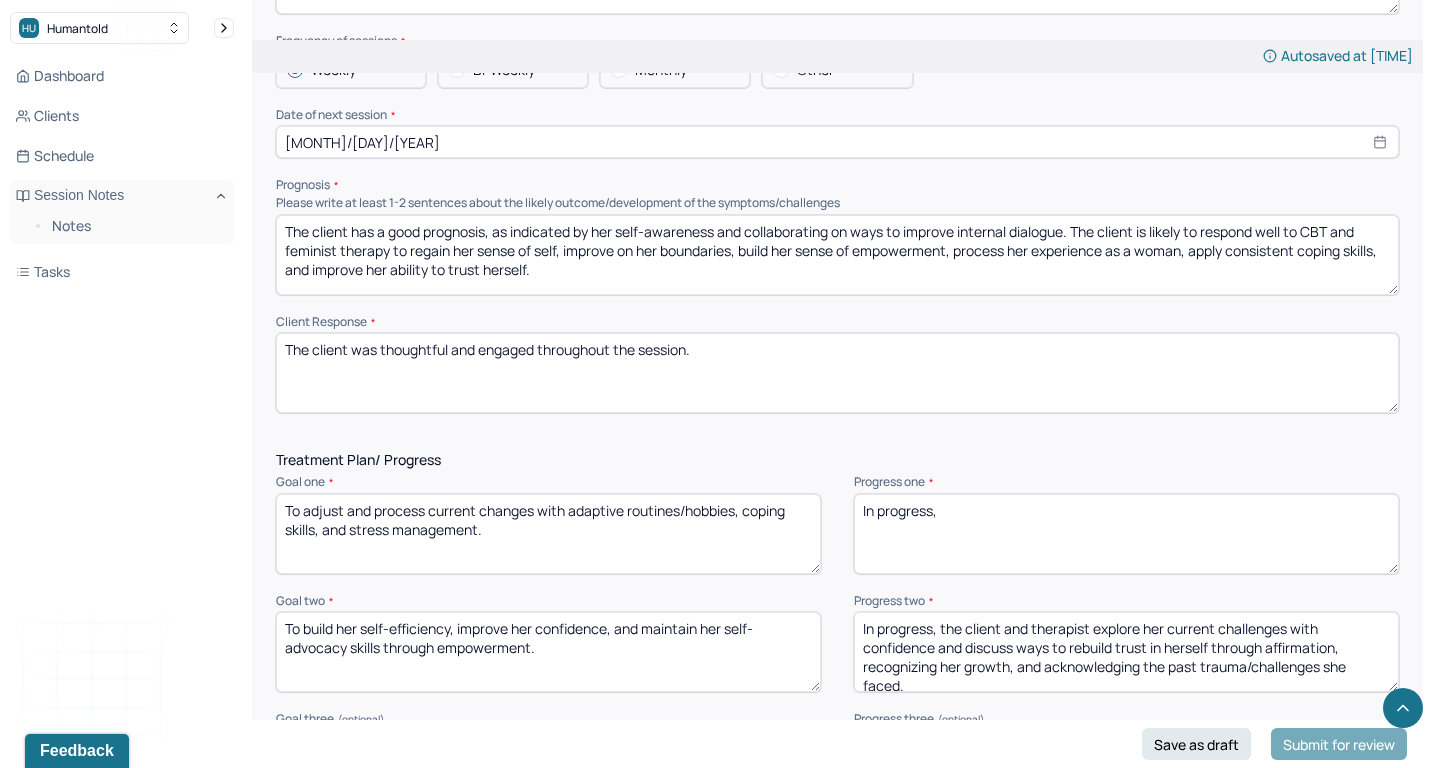 type on "In progress," 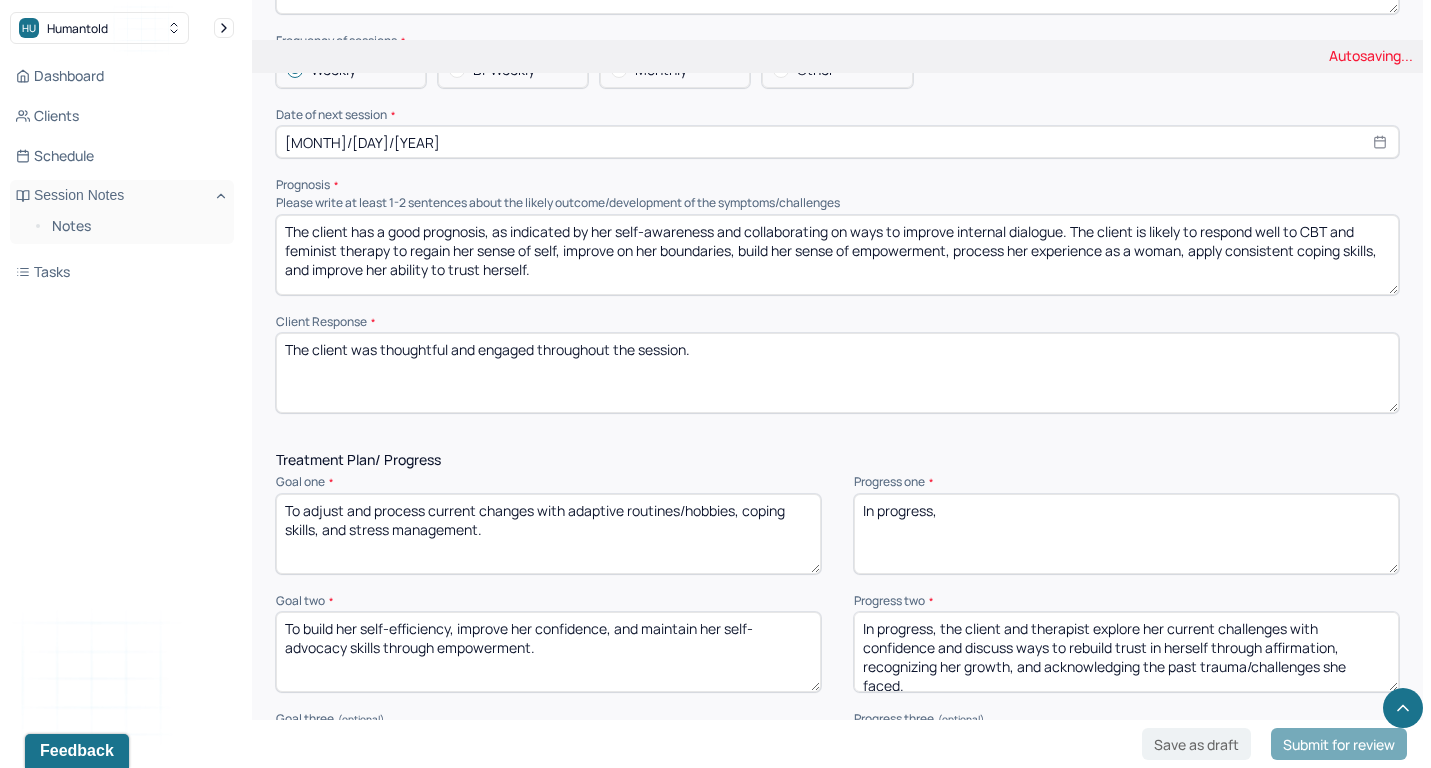 drag, startPoint x: 940, startPoint y: 598, endPoint x: 947, endPoint y: 665, distance: 67.36468 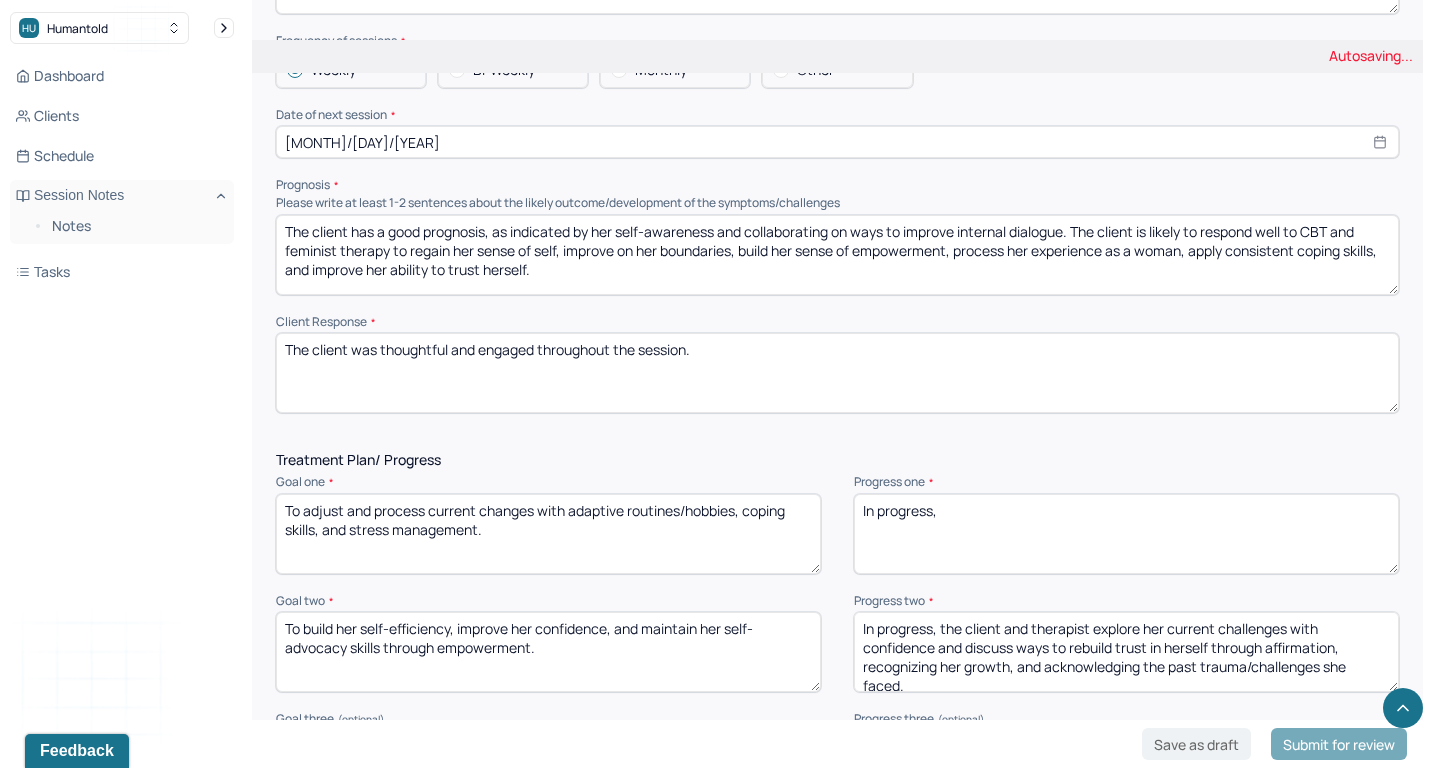 click on "Treatment Plan/ Progress Goal one * To adjust and process current changes with adaptive routines/hobbies, coping skills, and stress management.
Progress one * In progress, the client and therapist discuss engaging in a adaptive routine that helps build towards her aspirations while processing her thoughts/feelings towards starting fresh. Goal two * To build her self-efficiency, improve her confidence, and maintain her self-advocacy skills through empowerment. Progress two * In progress, the client and therapist explore her current challenges with confidence and discuss ways to rebuild trust in herself through affirmation, recognizing her growth, and acknowledging the past trauma/challenges she faced. Goal three (optional) To process/understand ways childhood trauma and grief have shaped her adult development and sense of self. Progress three (optional) The client and therapist did not address this goal in session today. Communication Factors impacting treatment" at bounding box center [837, 790] 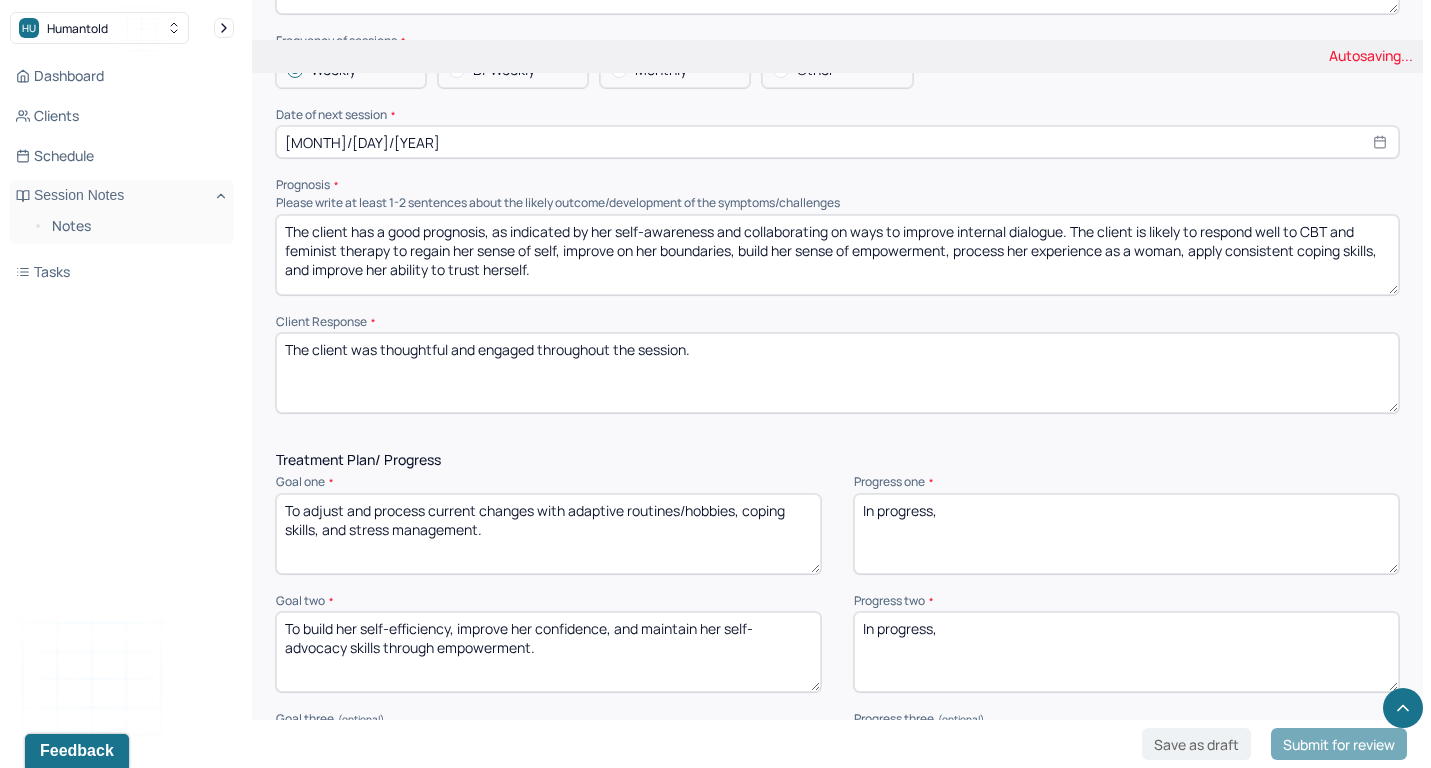 scroll, scrollTop: 0, scrollLeft: 0, axis: both 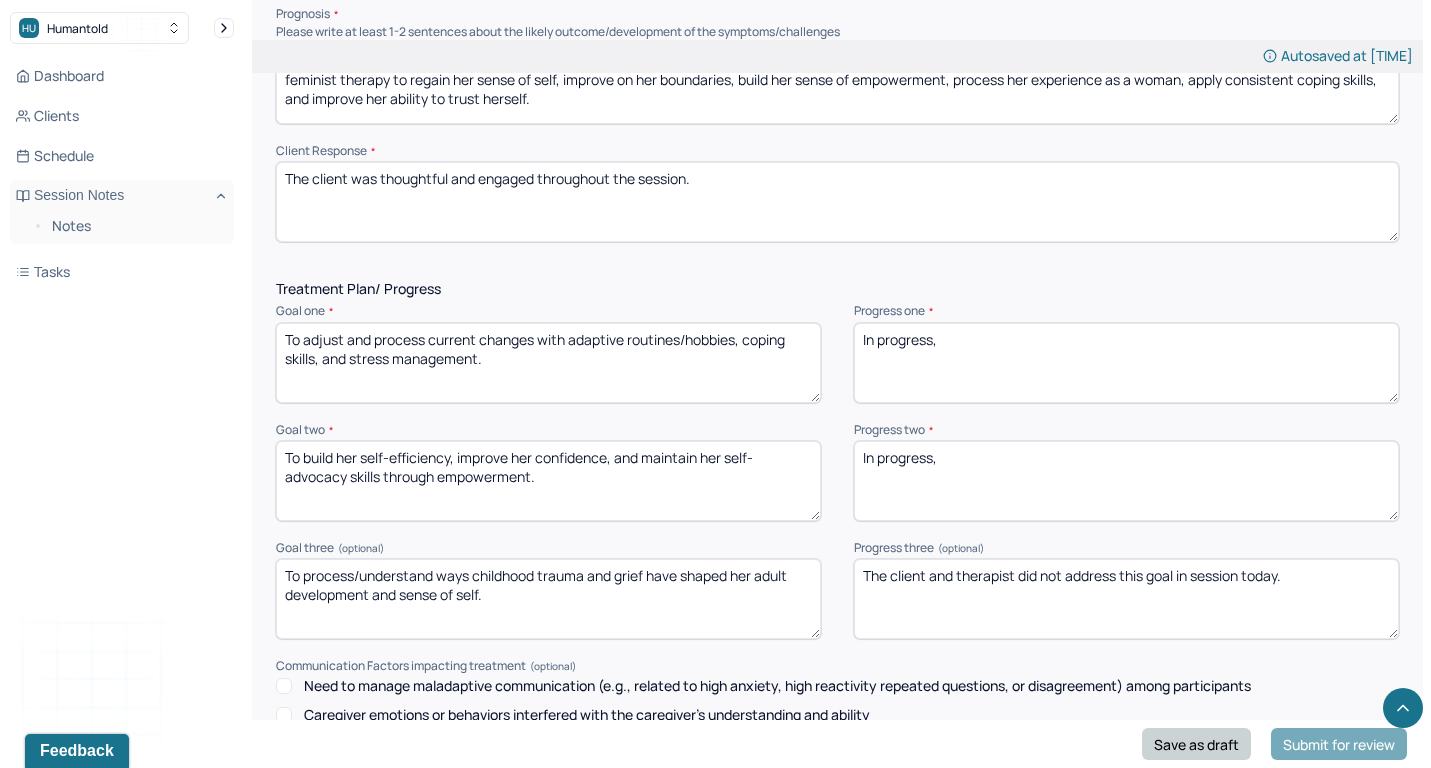 type on "In progress," 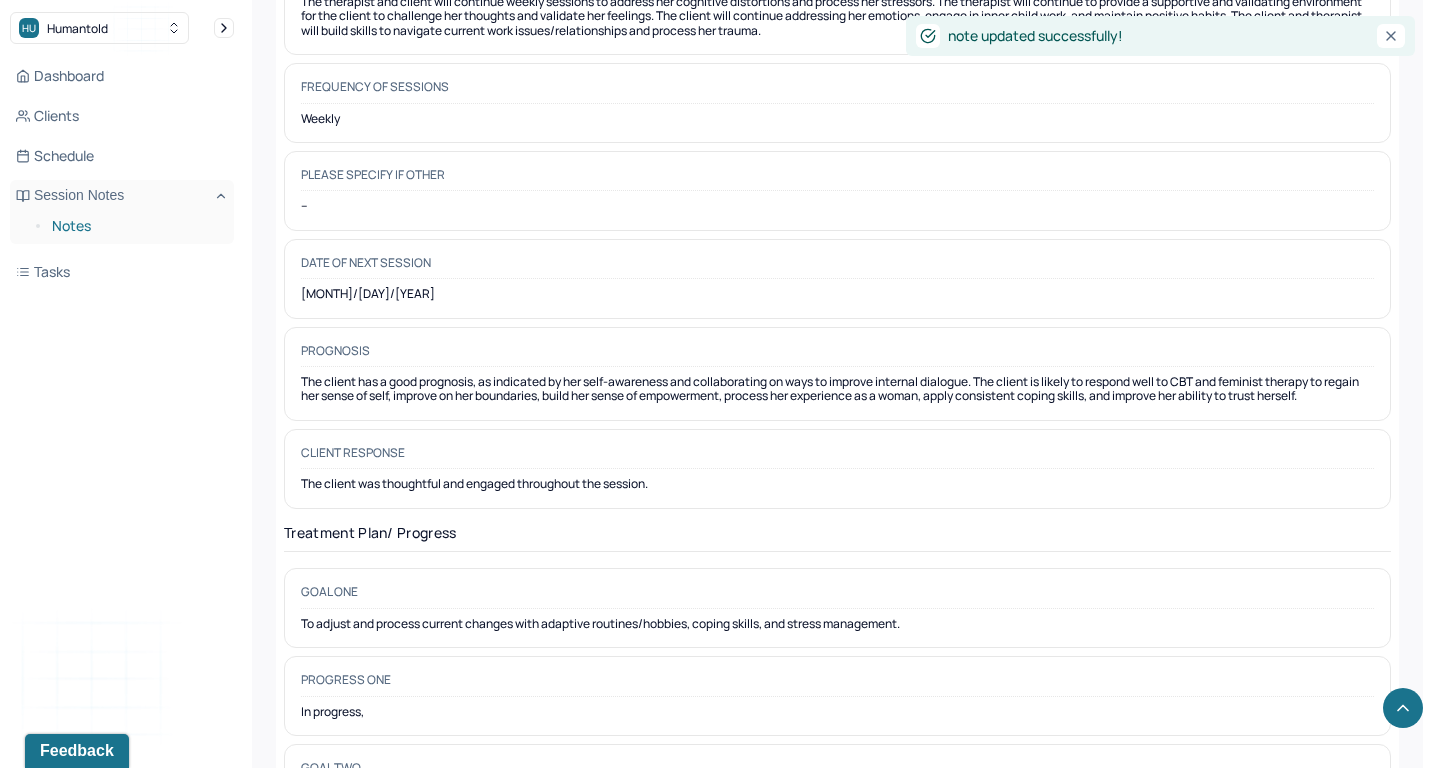 click on "Notes" at bounding box center [135, 226] 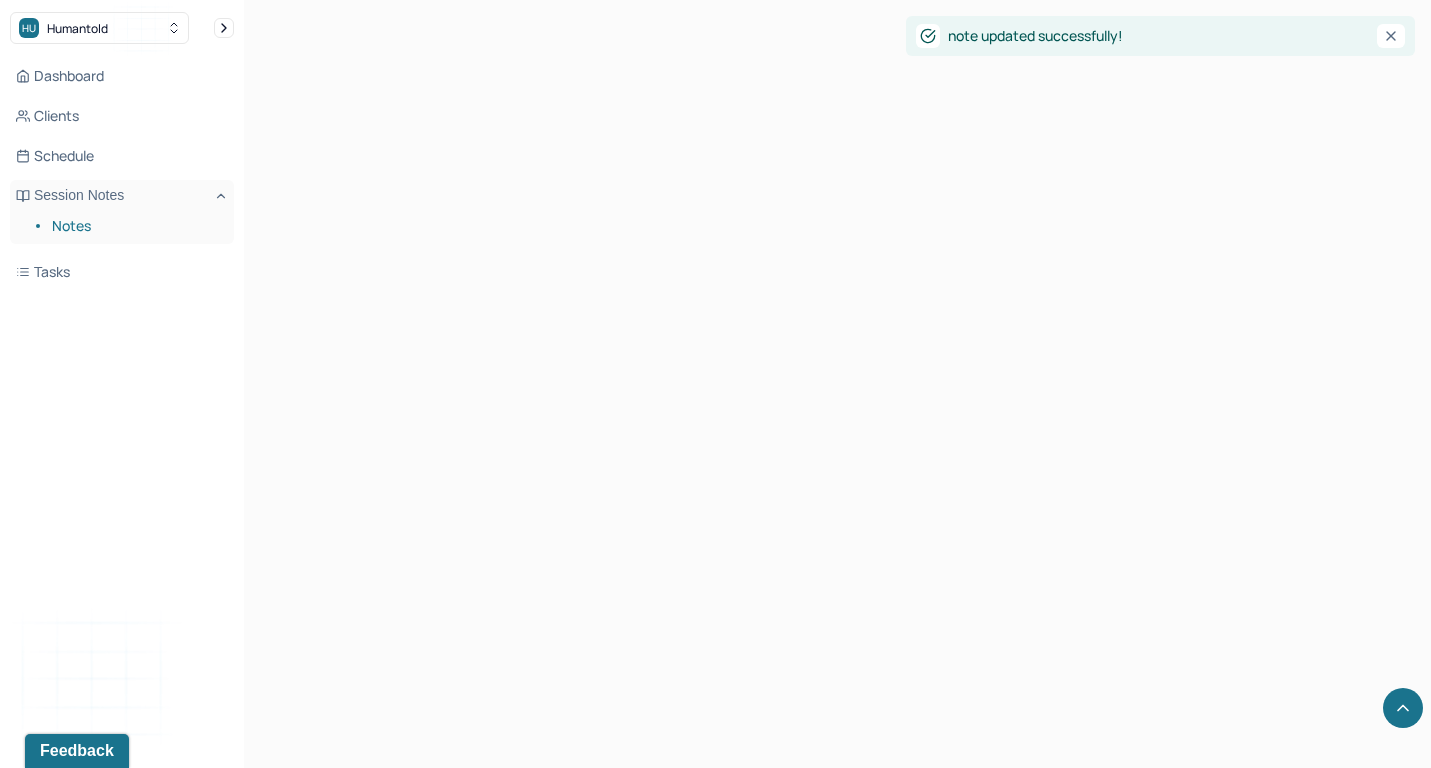 scroll, scrollTop: 0, scrollLeft: 0, axis: both 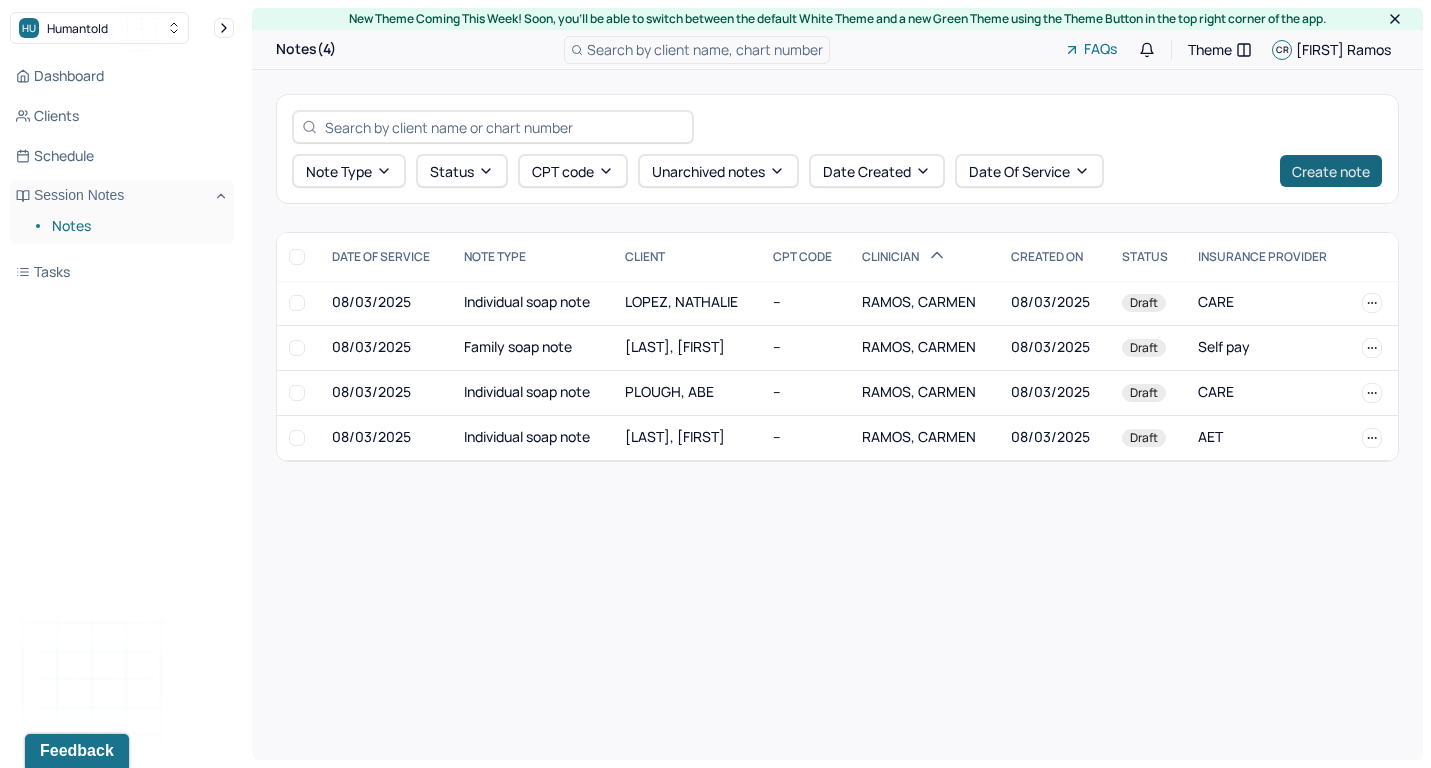 click on "Create note" at bounding box center (1331, 171) 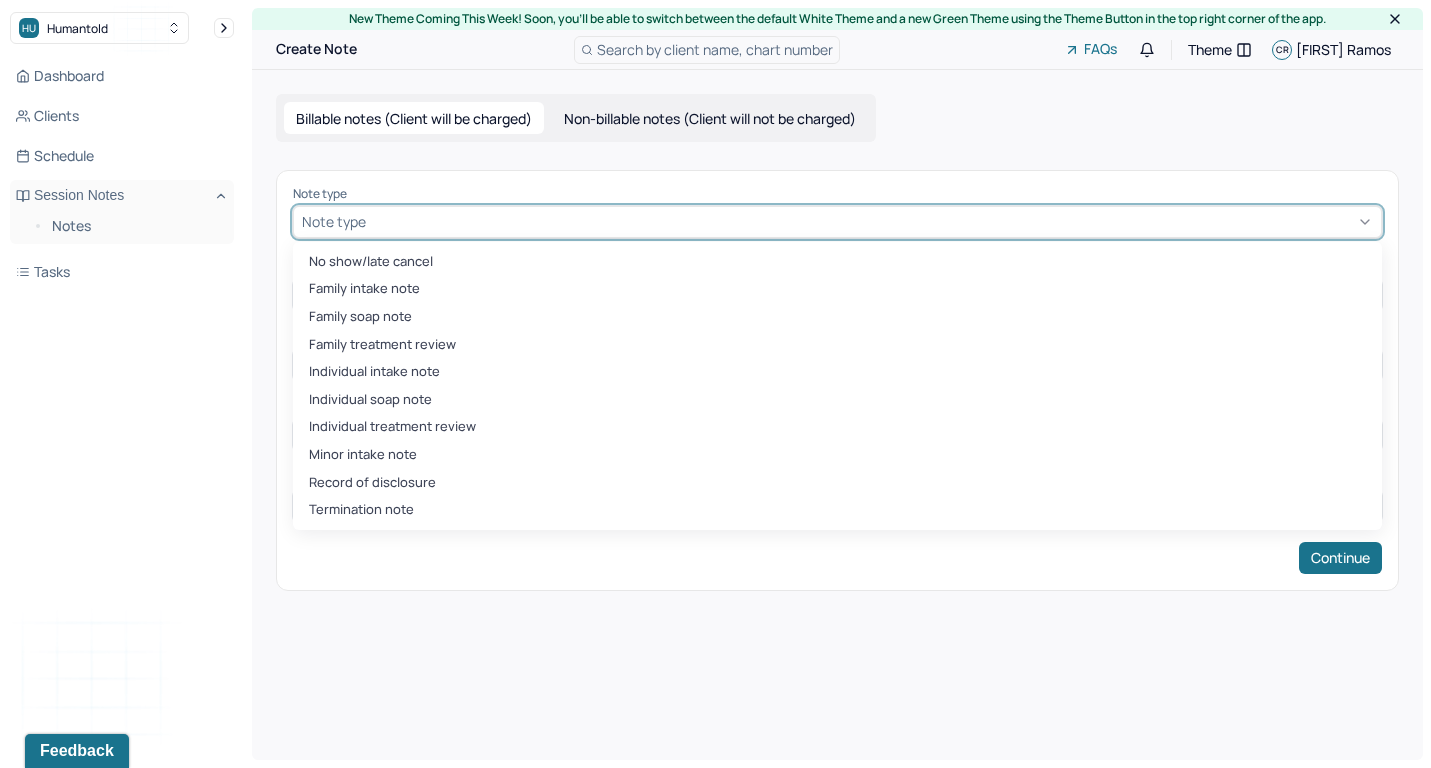 click at bounding box center [871, 221] 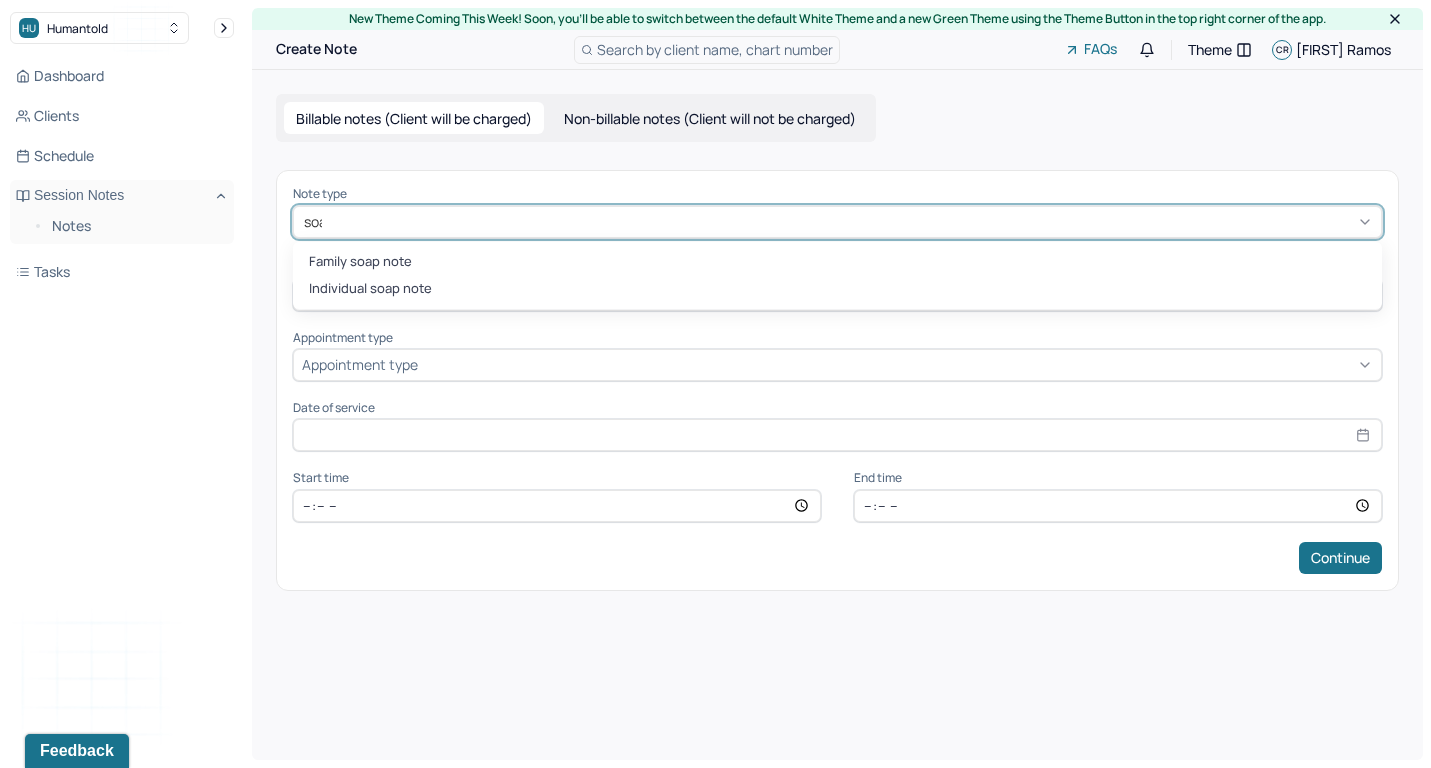 type on "soap" 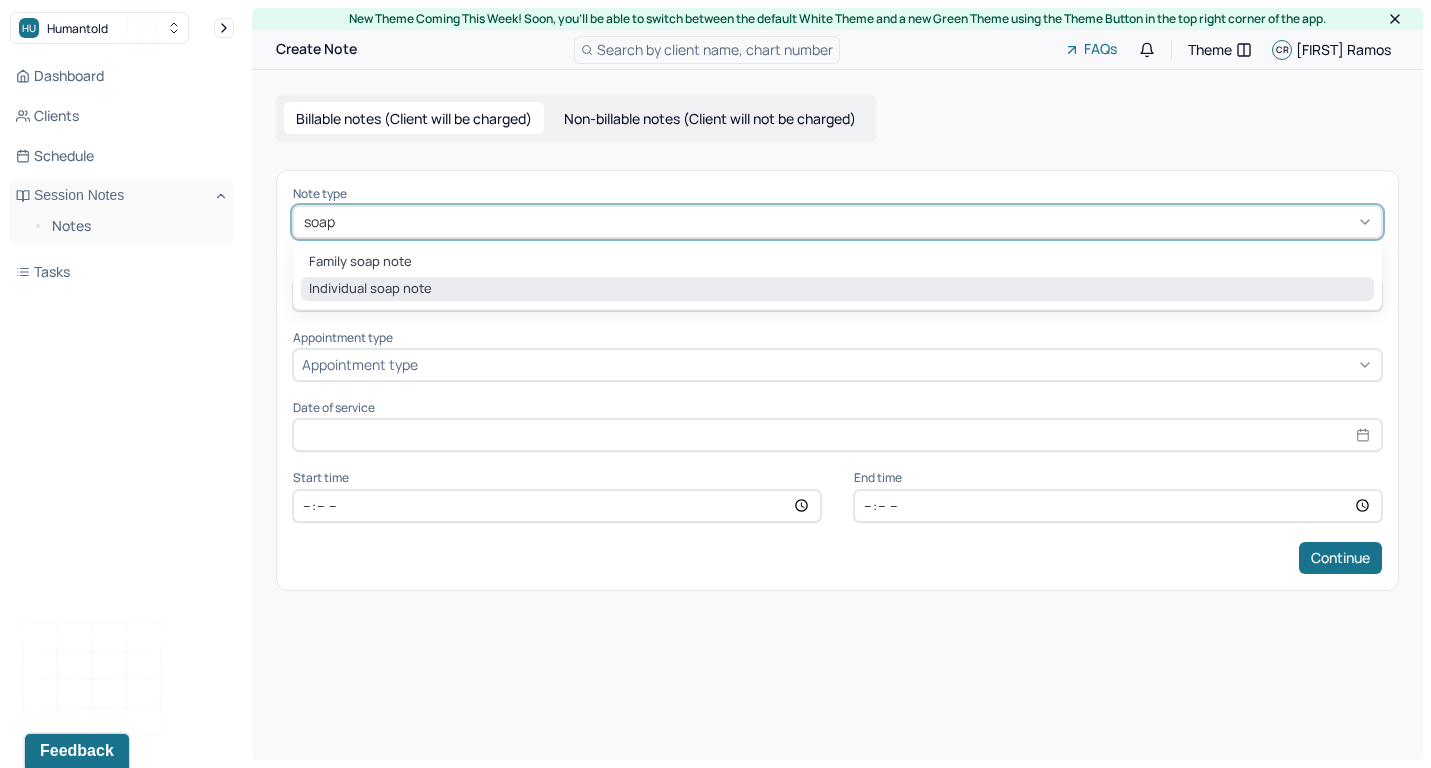 click on "Individual soap note" at bounding box center [837, 289] 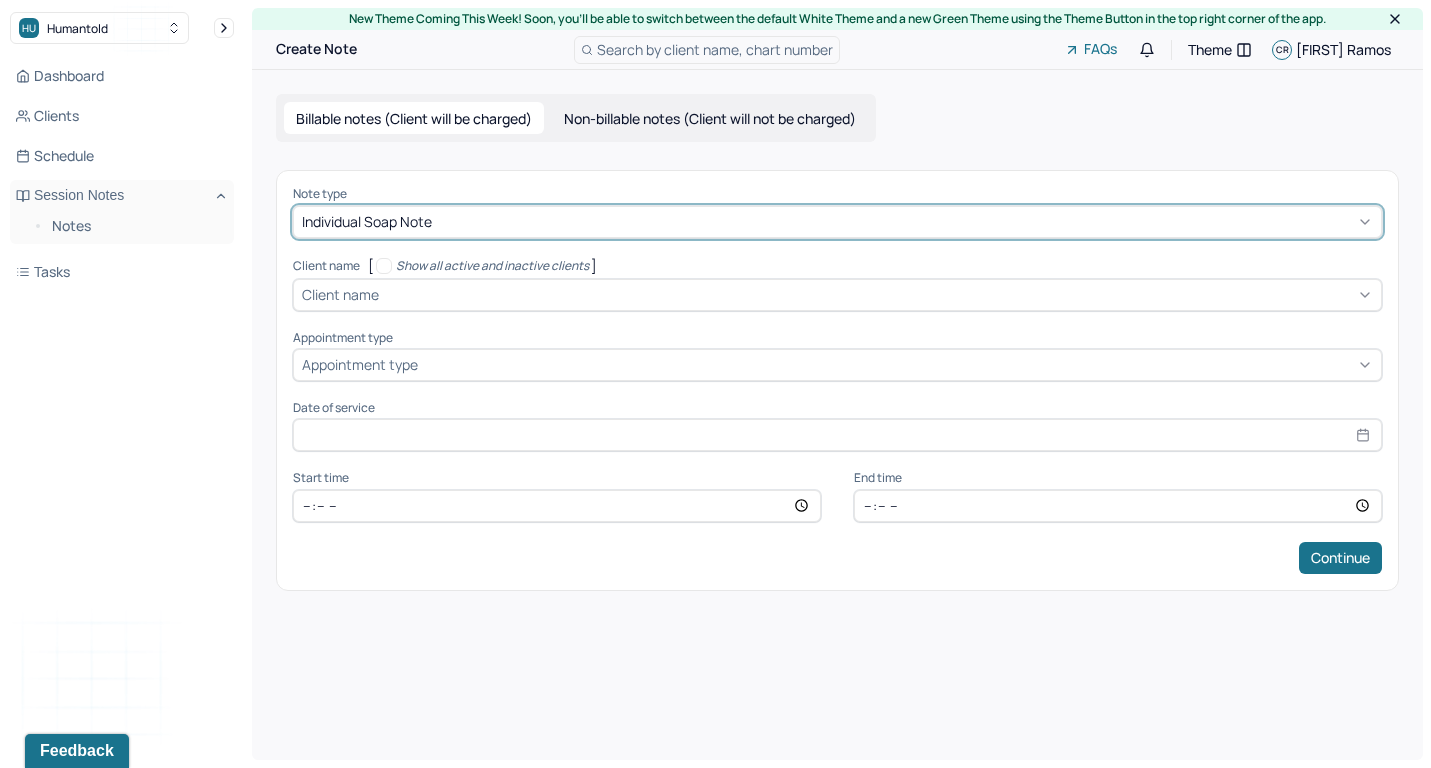 click on "Client name" at bounding box center (340, 294) 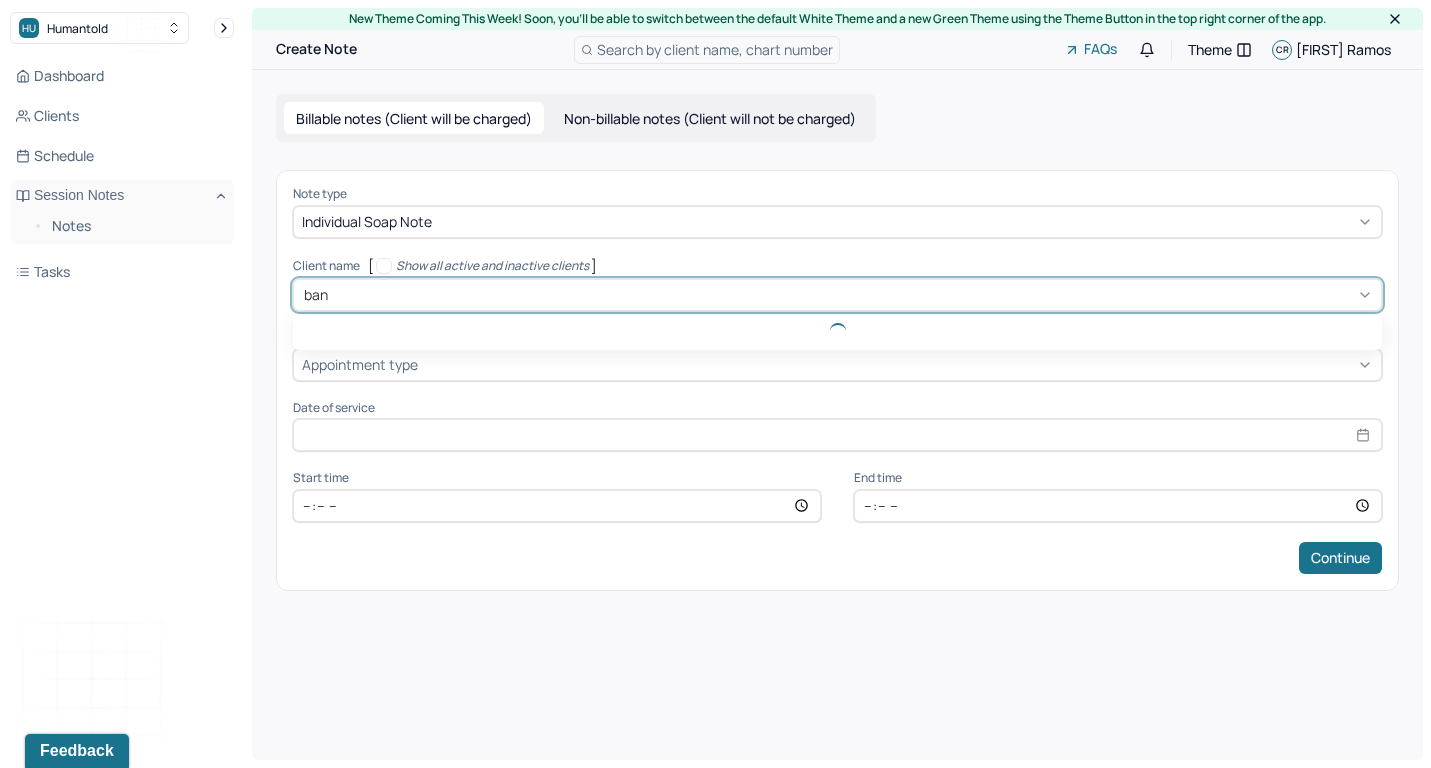 type on "bank" 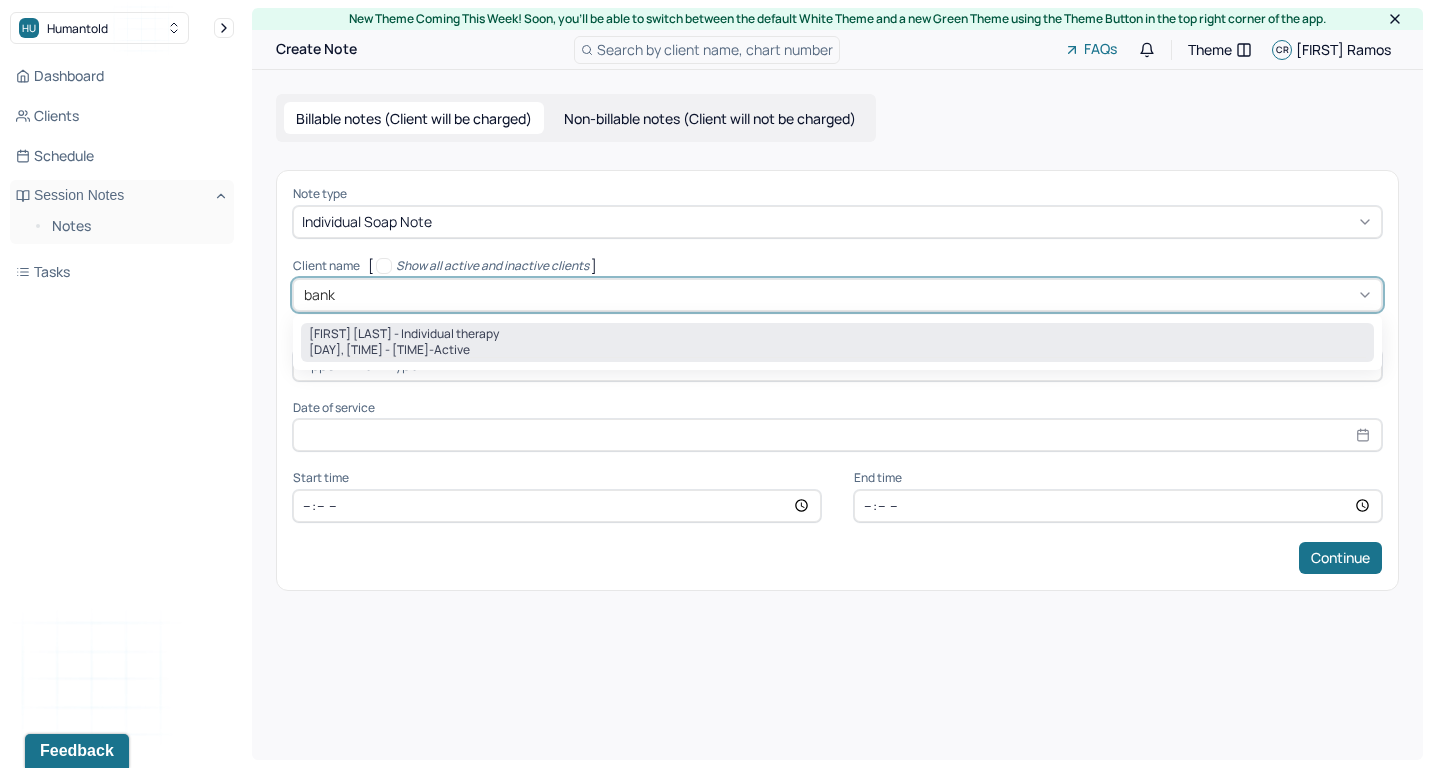 click on "[DAY], [TIME] - active" at bounding box center [837, 350] 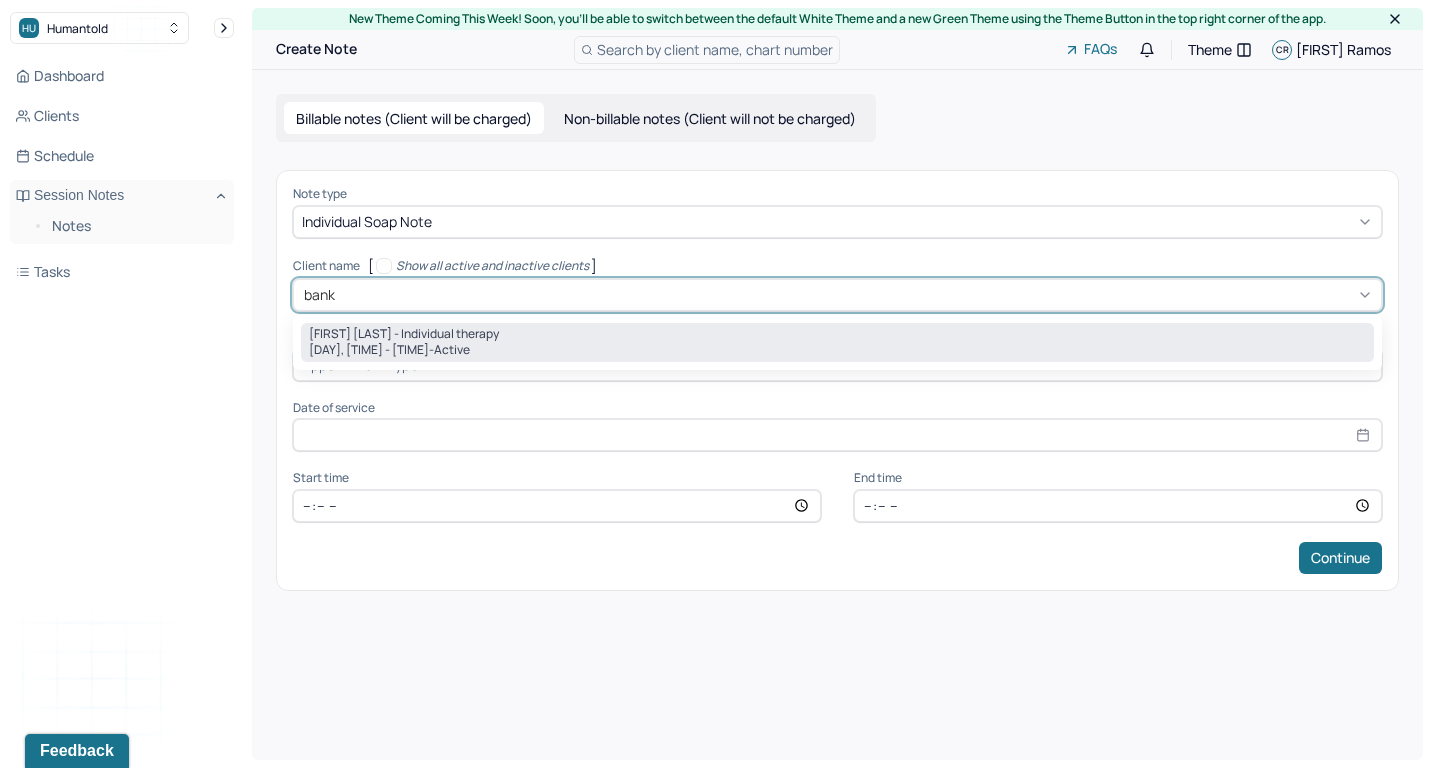 type on "[MONTH] [DAY], [YEAR]" 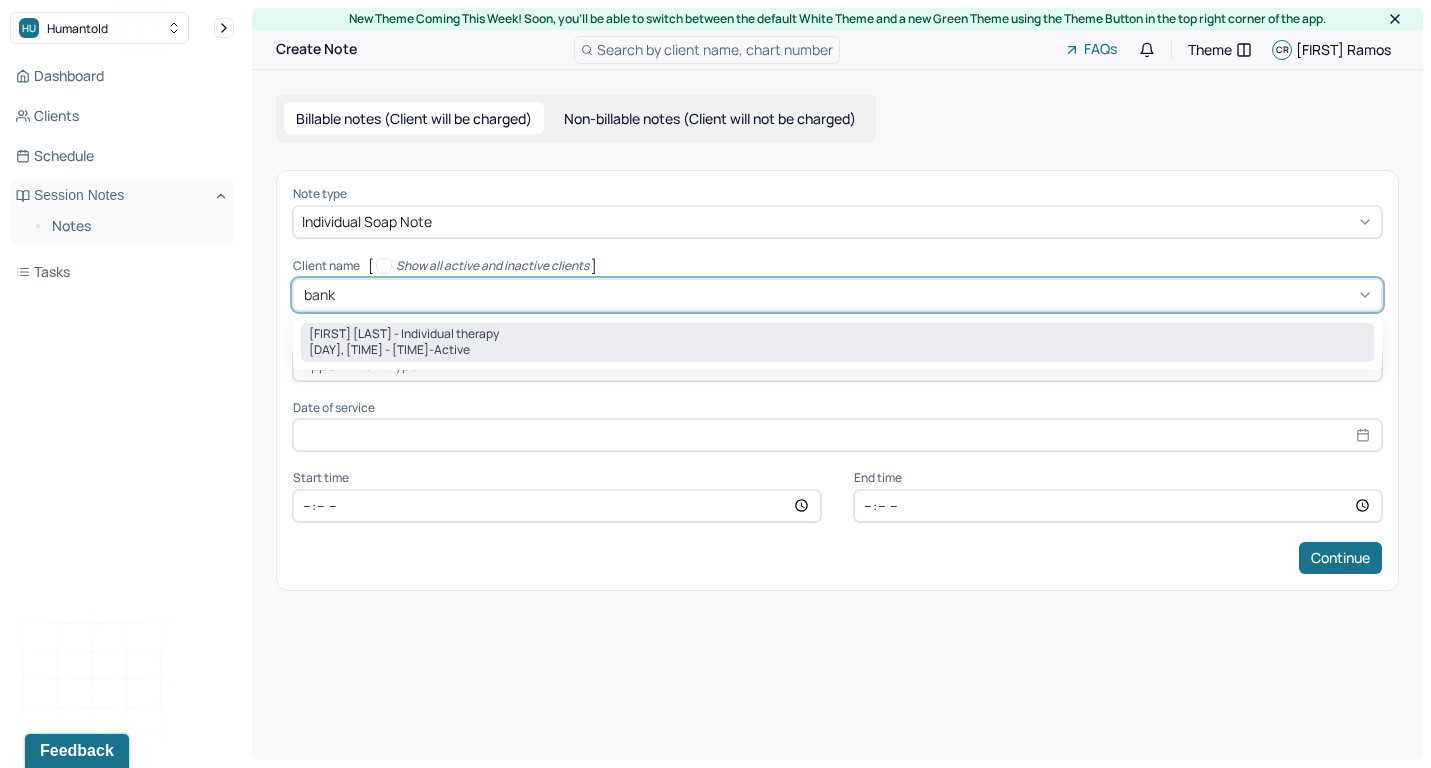 type on "16:00" 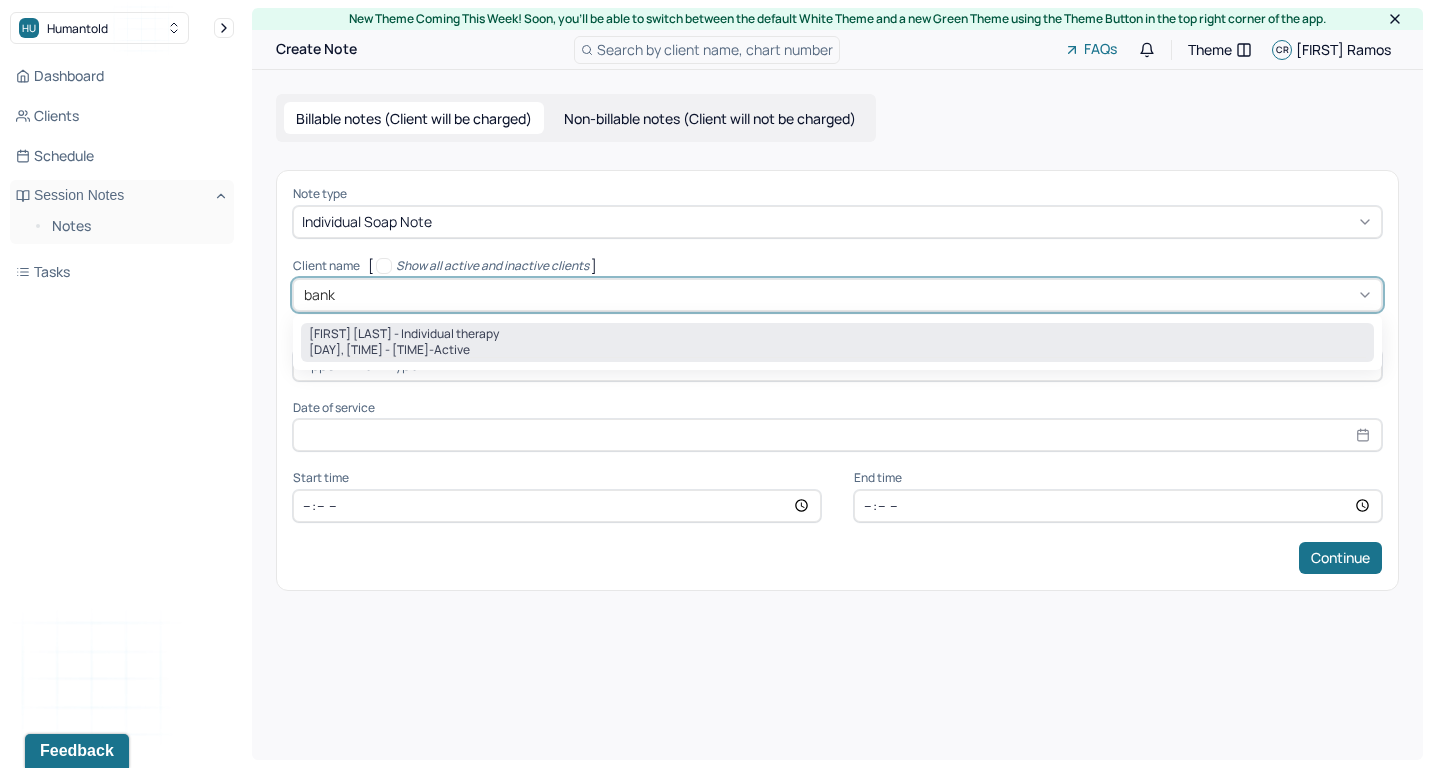 type on "17:00" 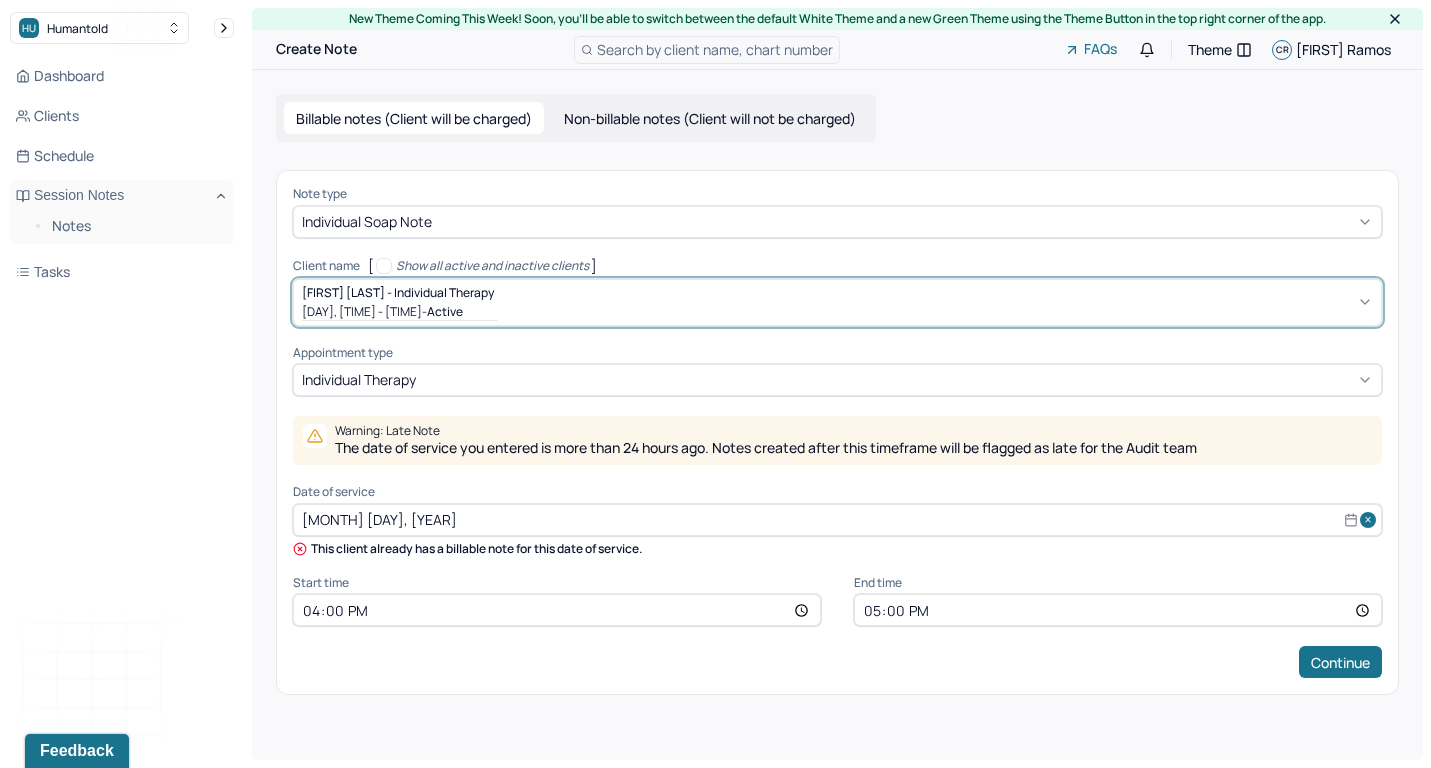 click on "[MONTH] [DAY], [YEAR]" at bounding box center (837, 520) 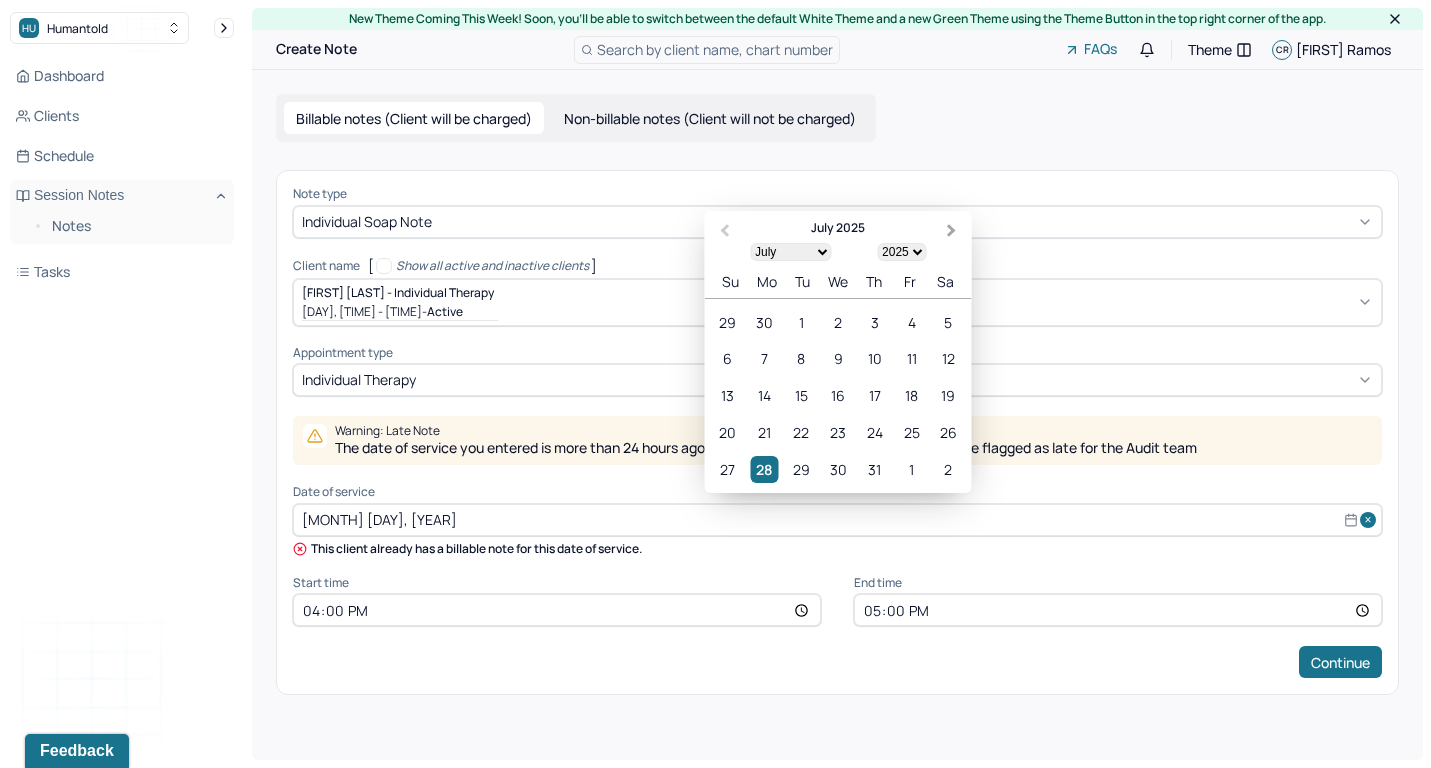 click on "Next Month" at bounding box center [954, 232] 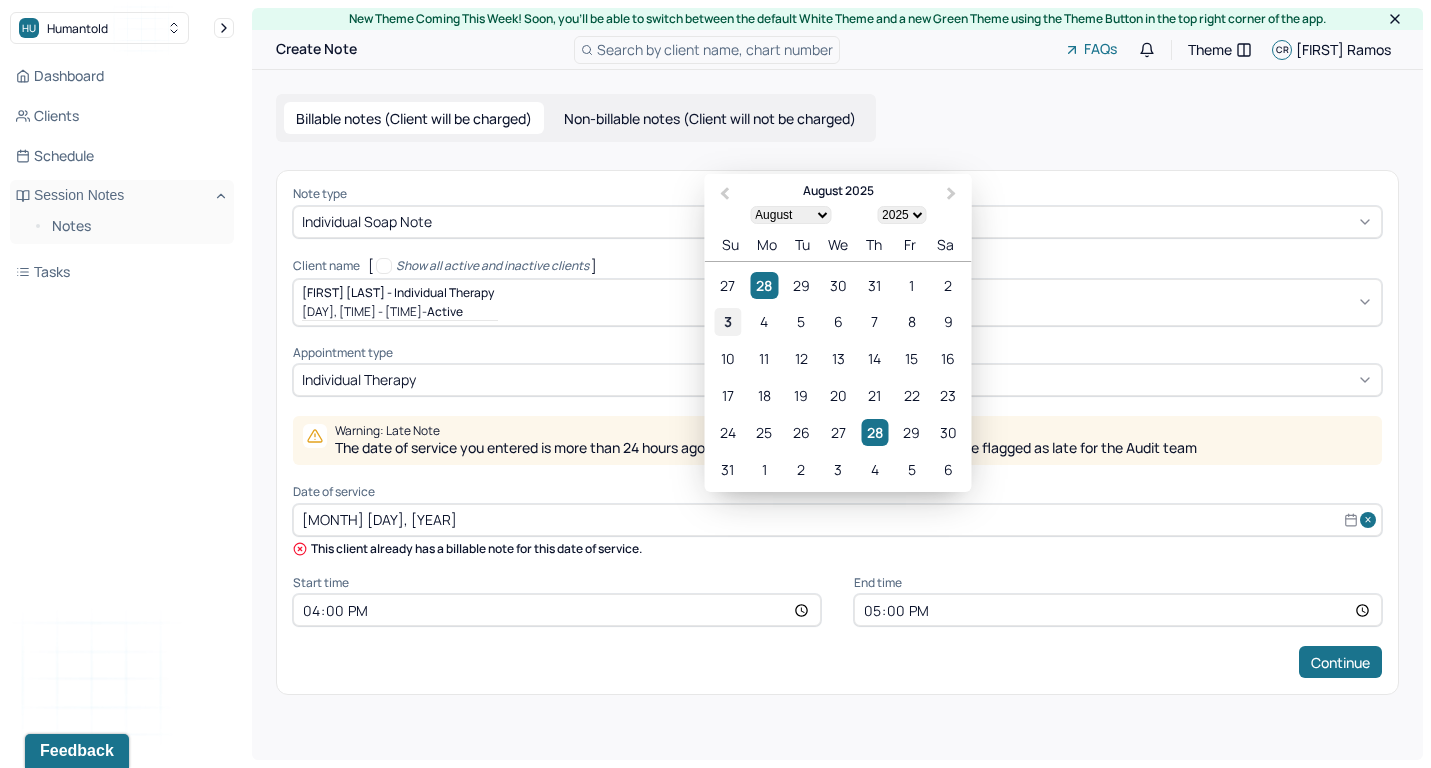 click on "3" at bounding box center (727, 321) 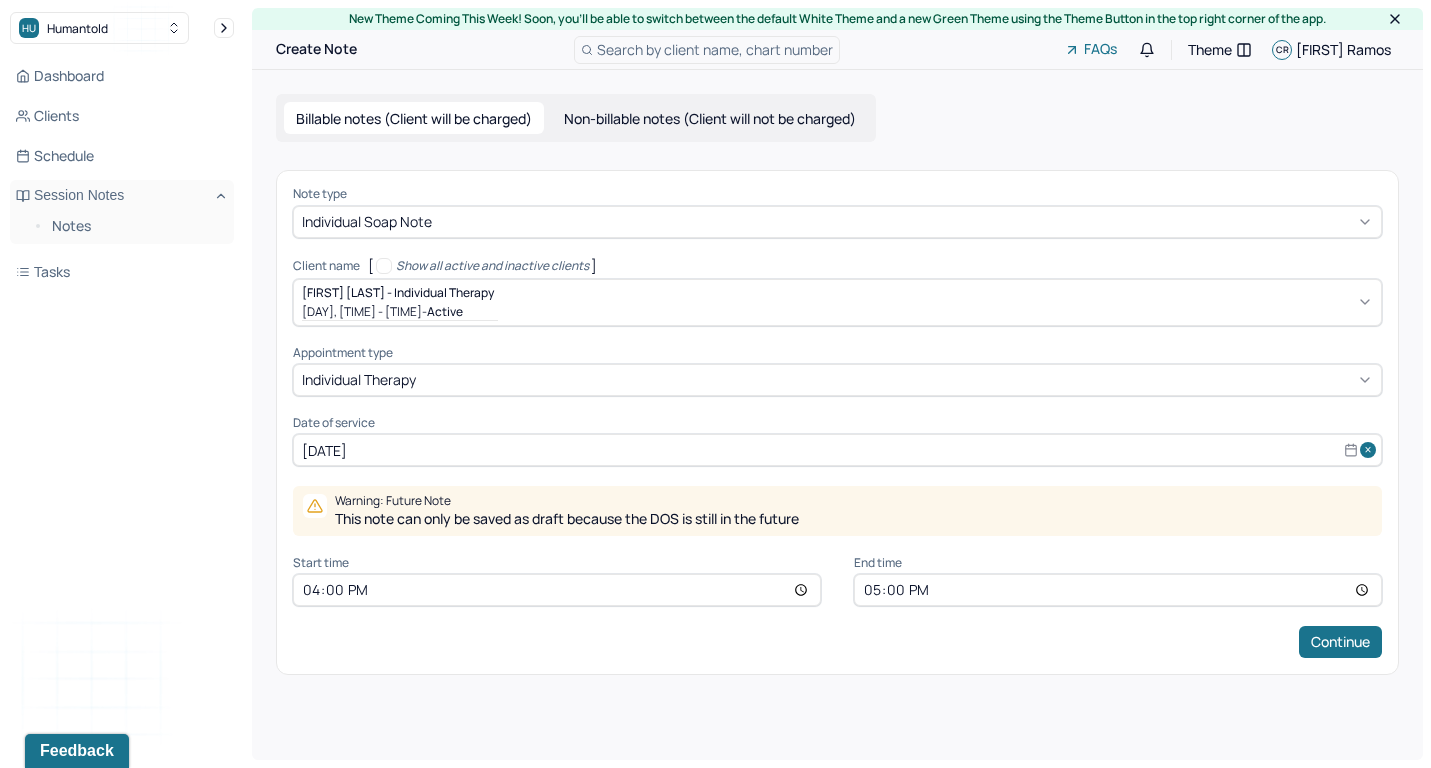 click on "16:00" at bounding box center [557, 590] 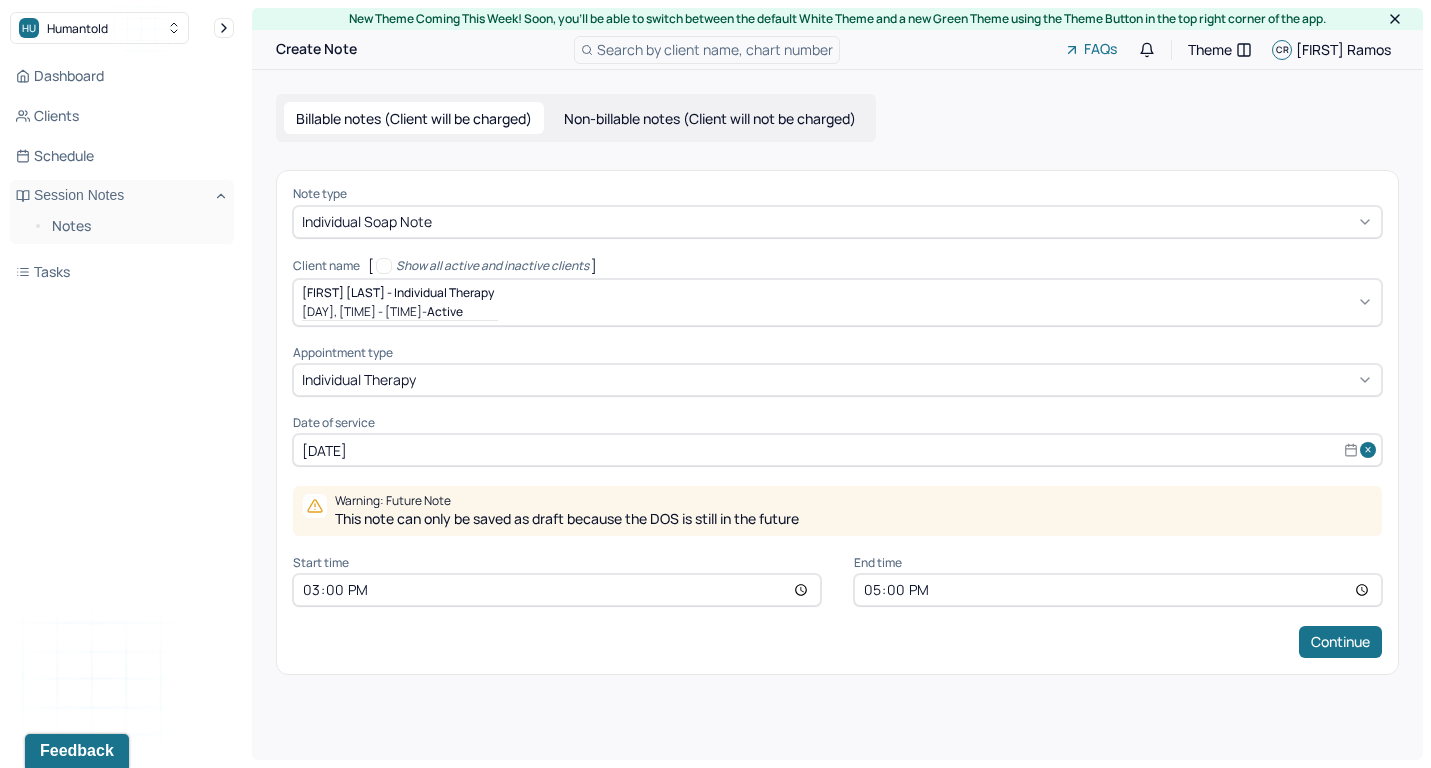 click on "17:00" at bounding box center (1118, 590) 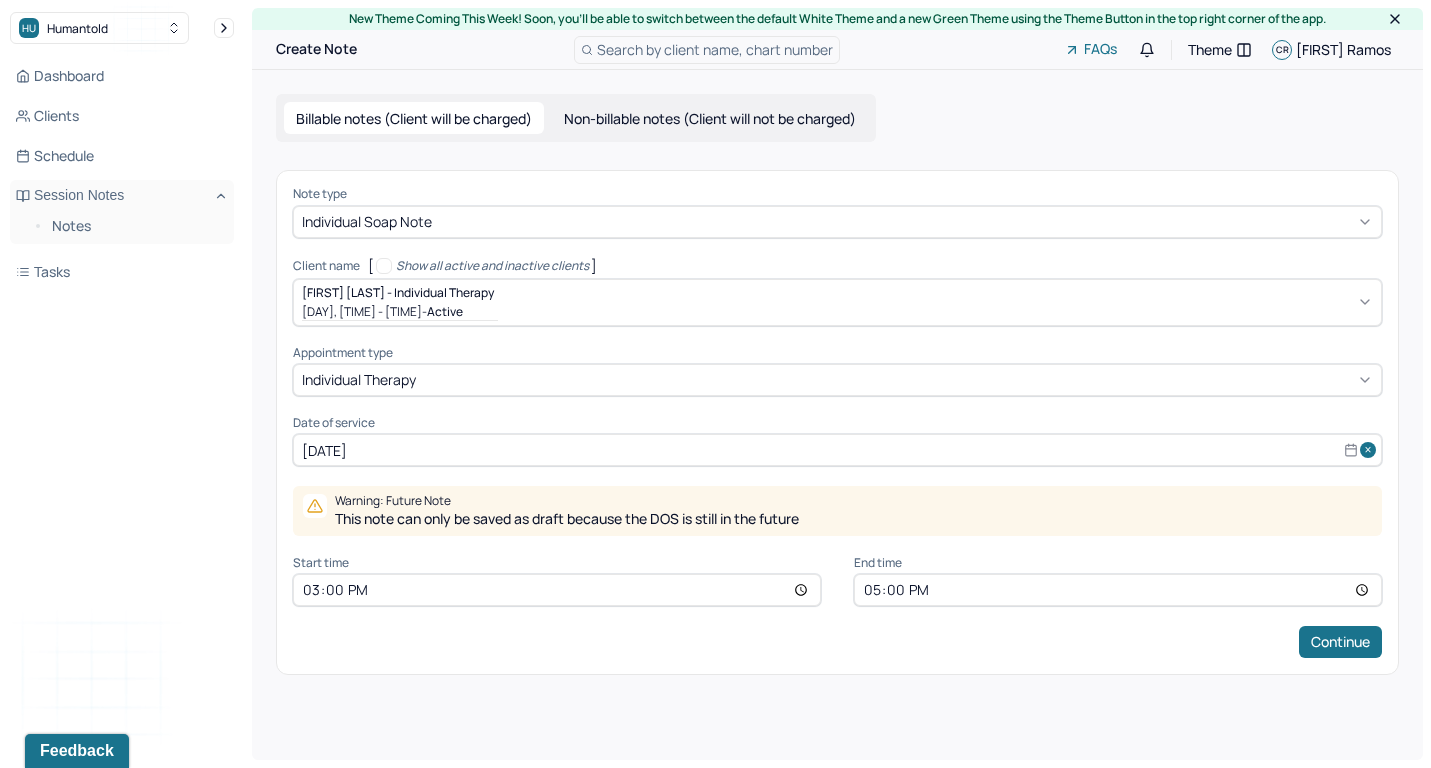 type on "16:00" 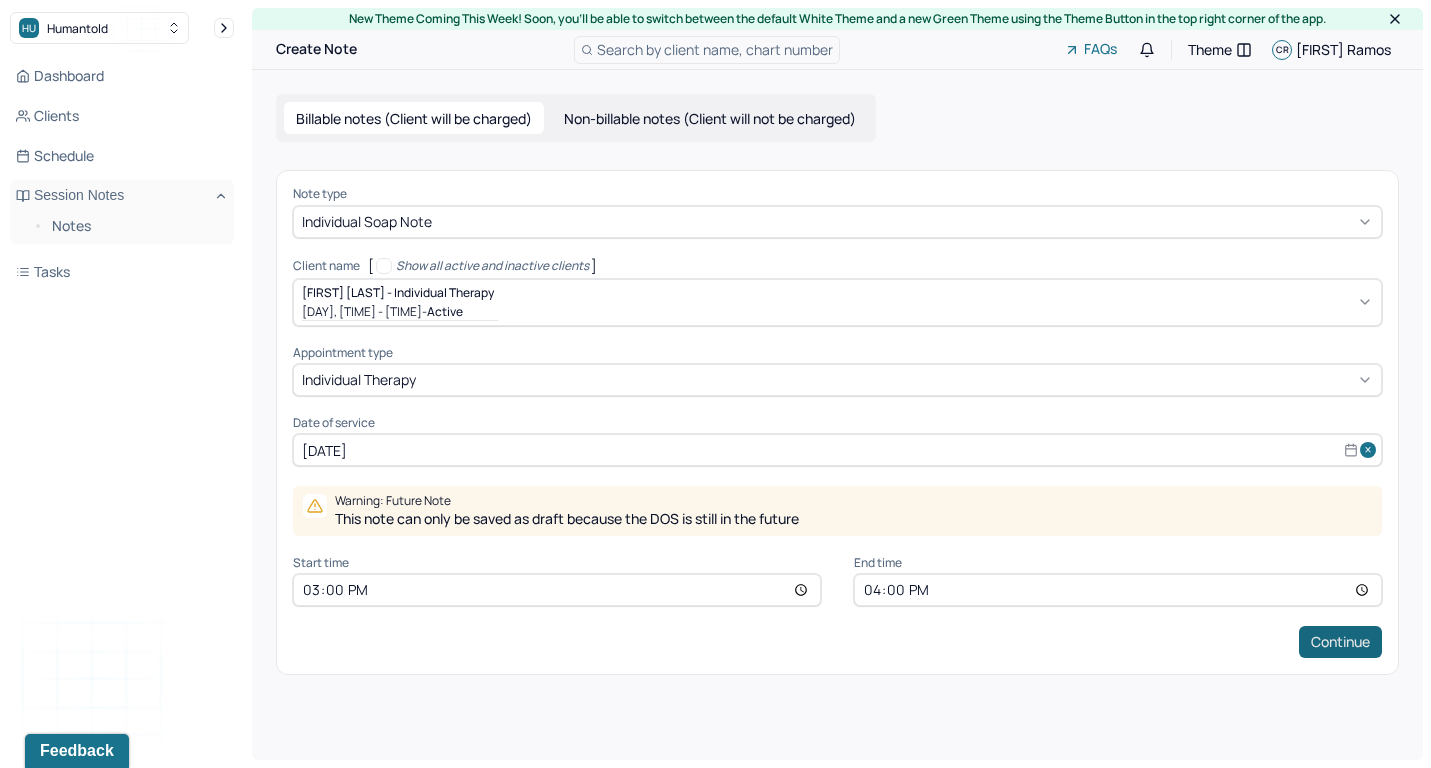 click on "Continue" at bounding box center [1340, 642] 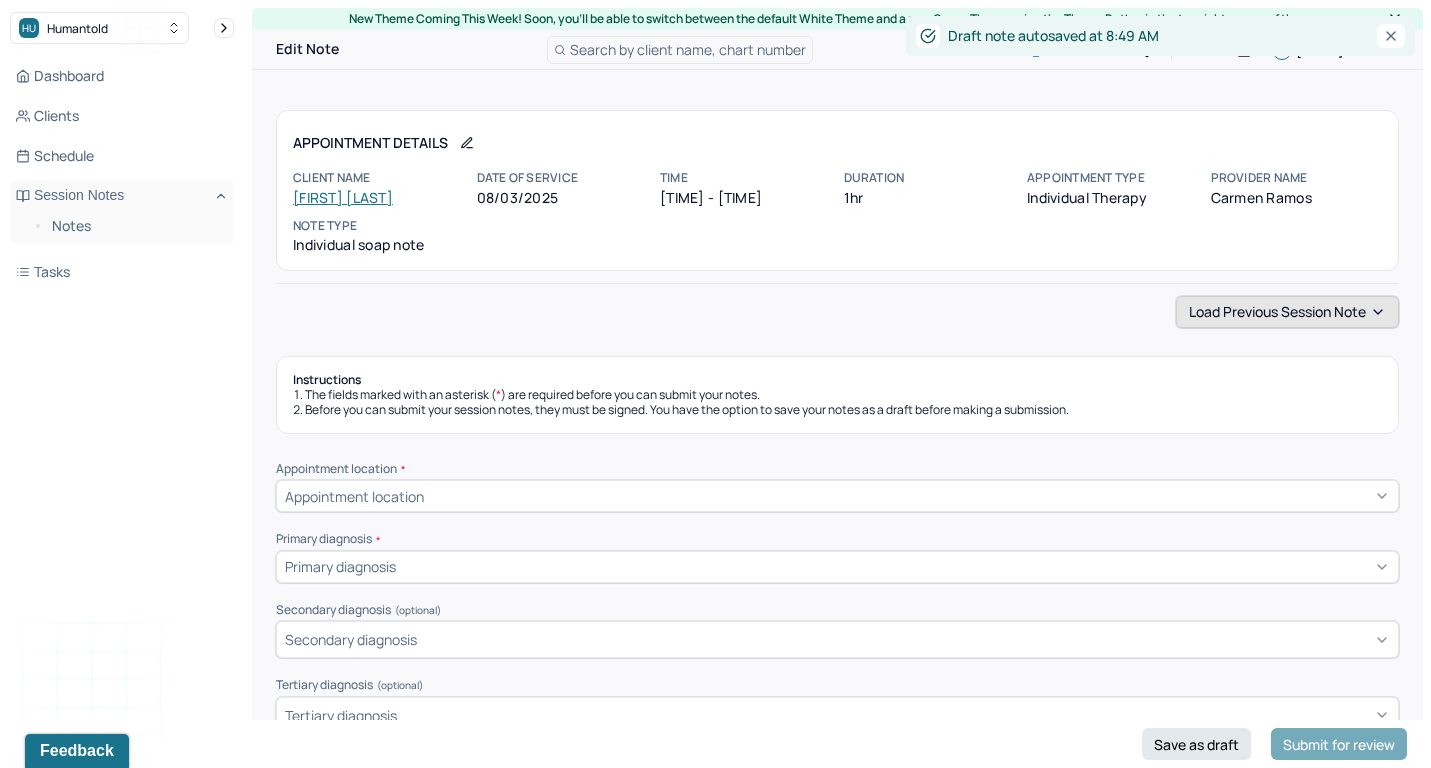 click on "Load previous session note" at bounding box center (1287, 312) 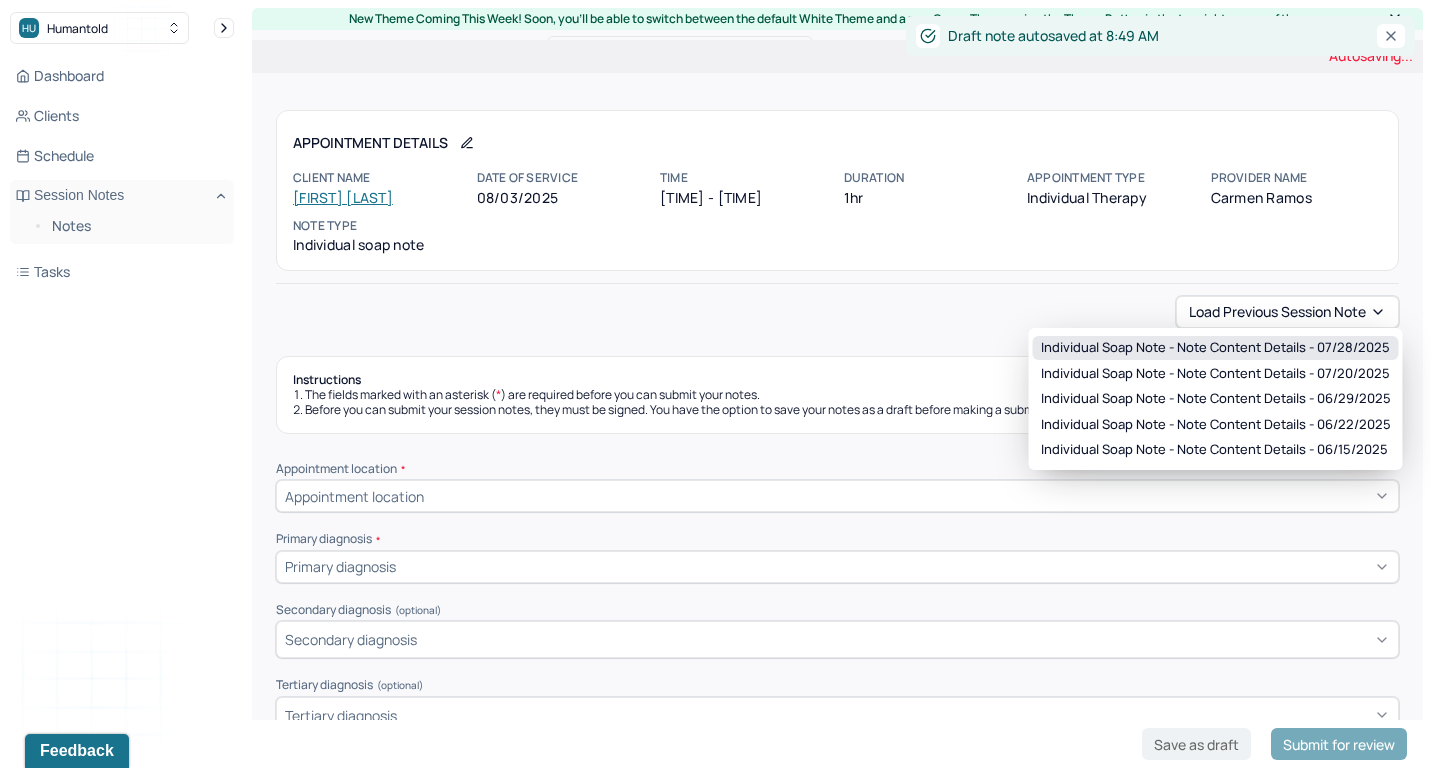 click on "Individual soap note   - Note content Details -   [DATE]" at bounding box center (1215, 348) 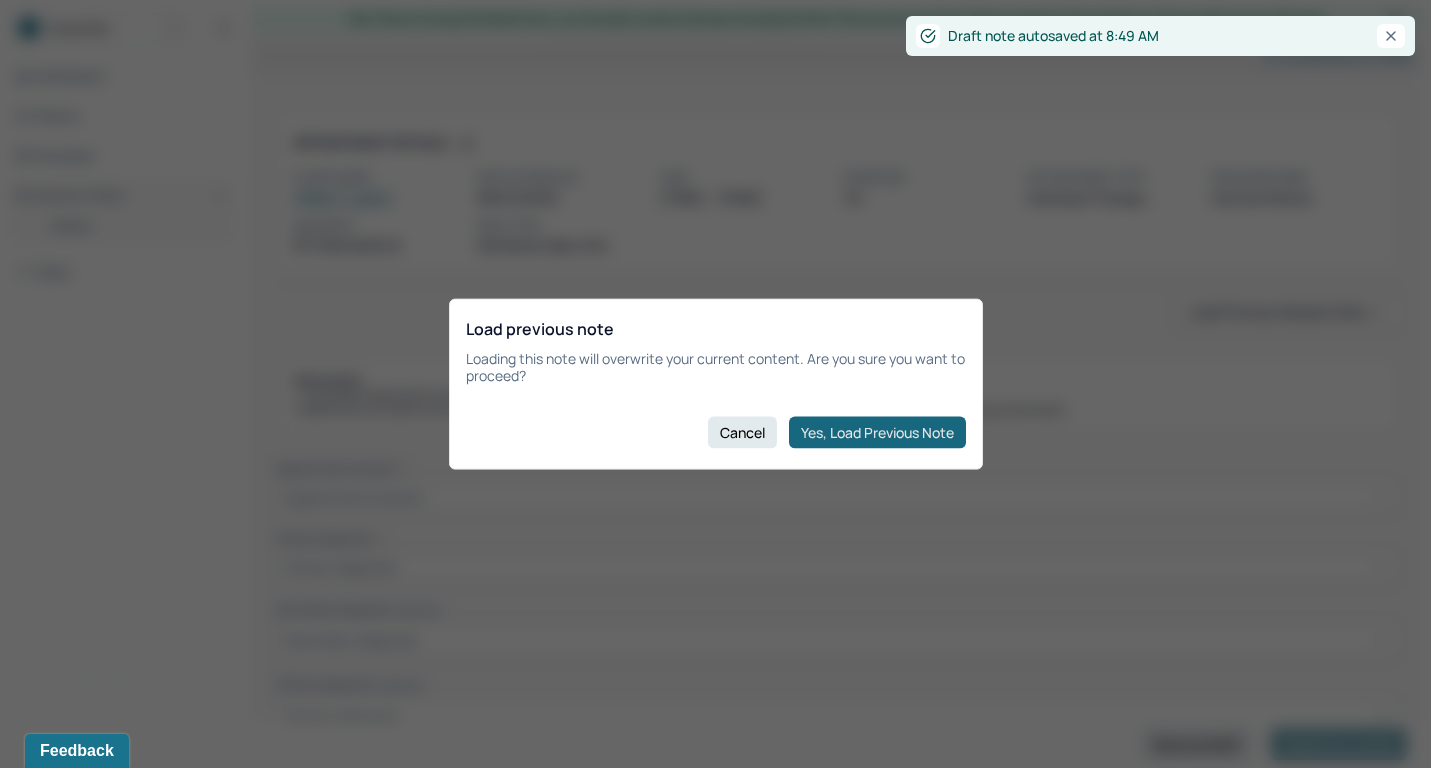 click on "Yes, Load Previous Note" at bounding box center [877, 432] 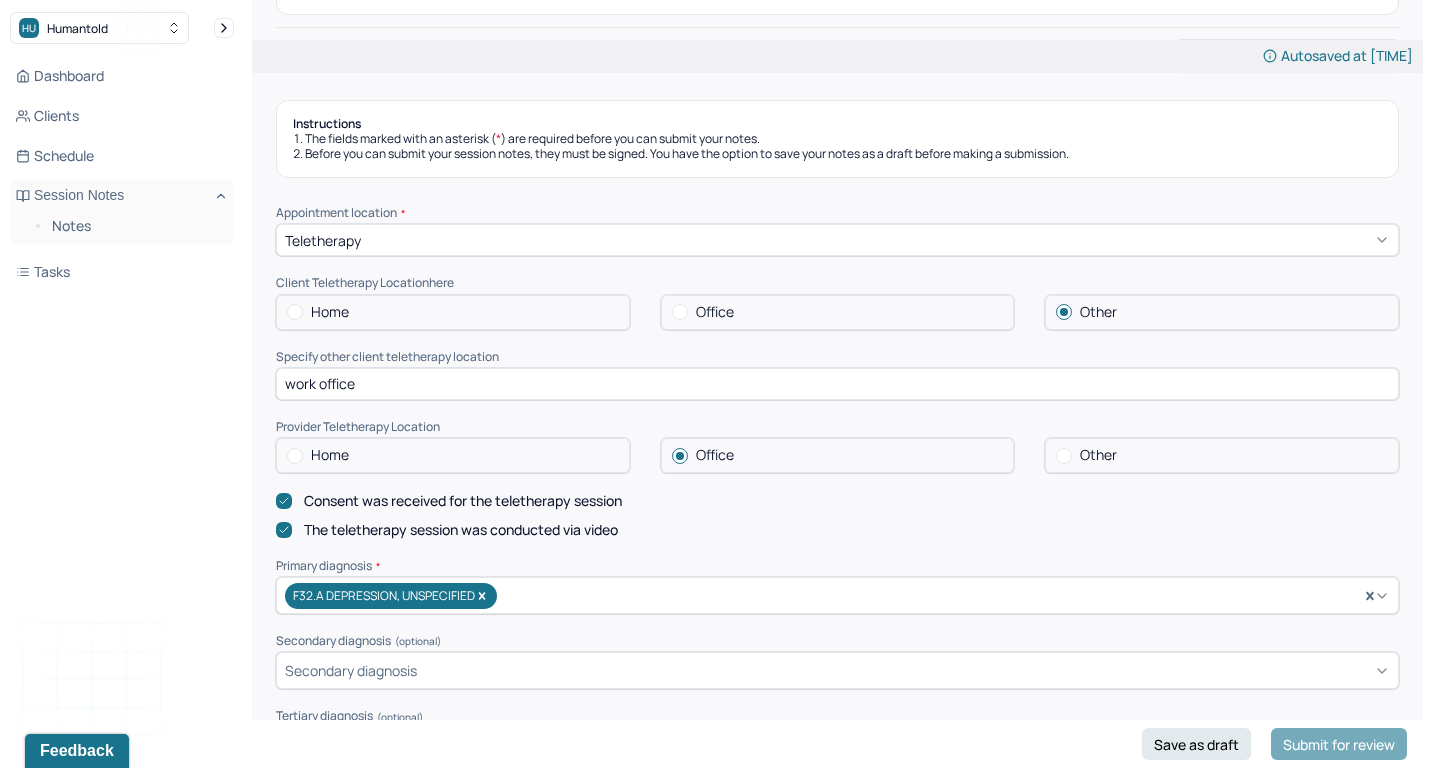 scroll, scrollTop: 258, scrollLeft: 0, axis: vertical 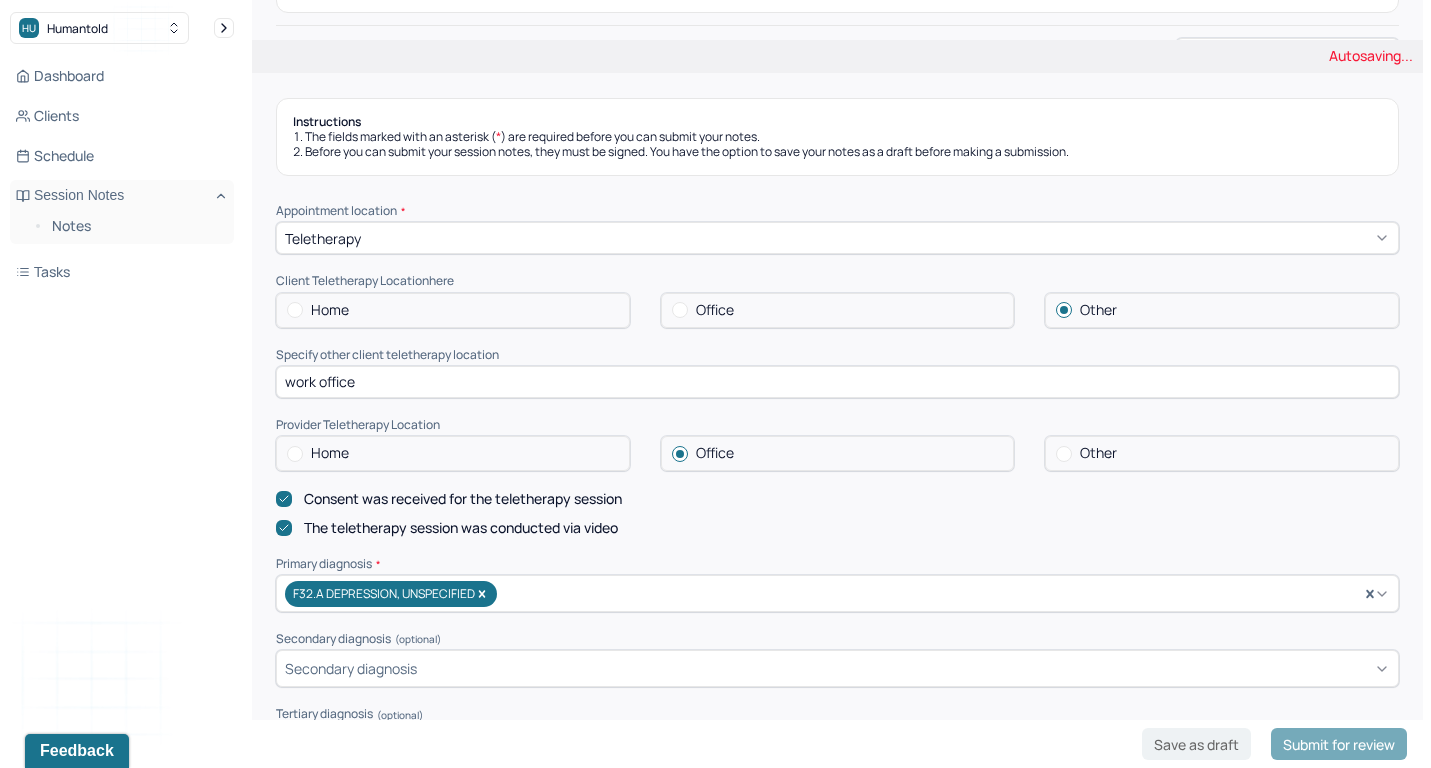 click on "Home" at bounding box center (453, 310) 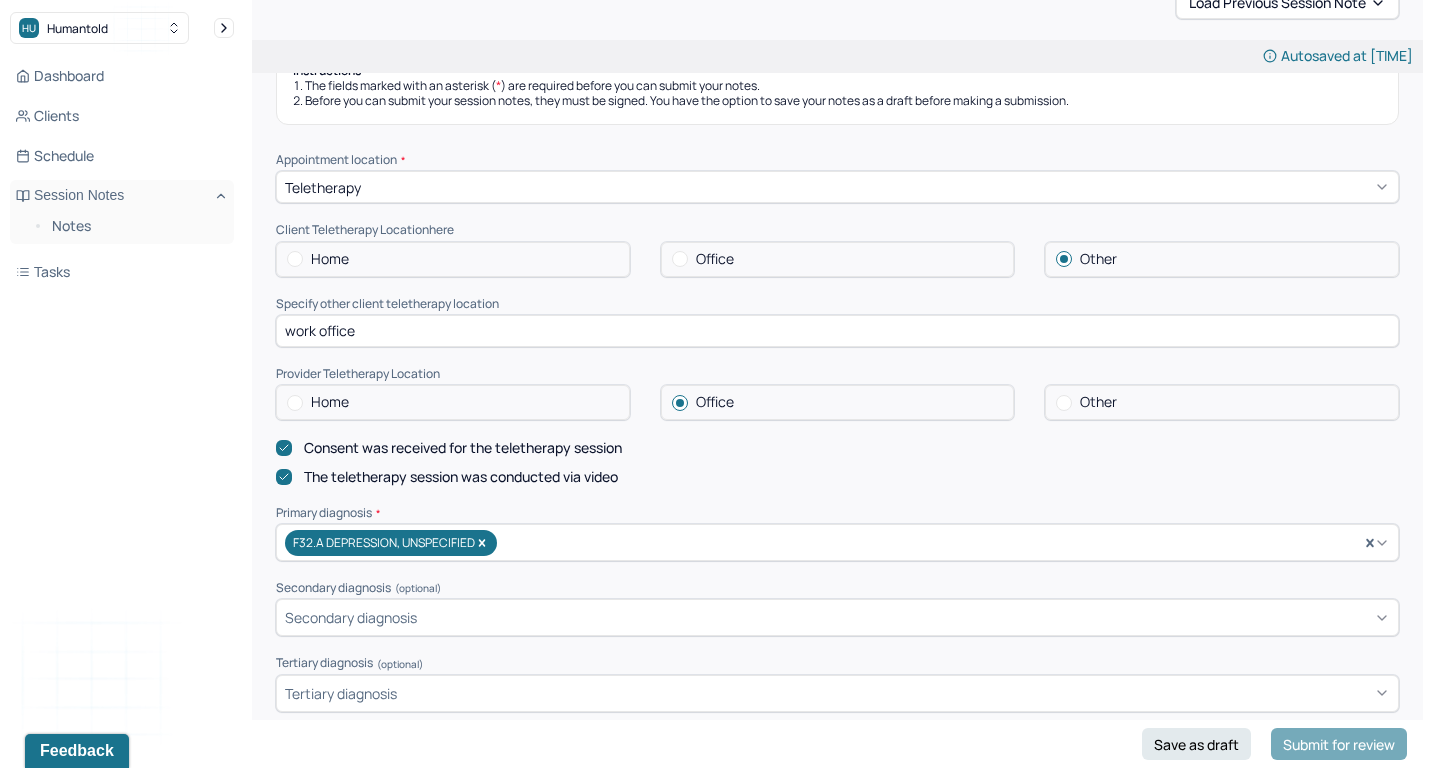 scroll, scrollTop: 347, scrollLeft: 0, axis: vertical 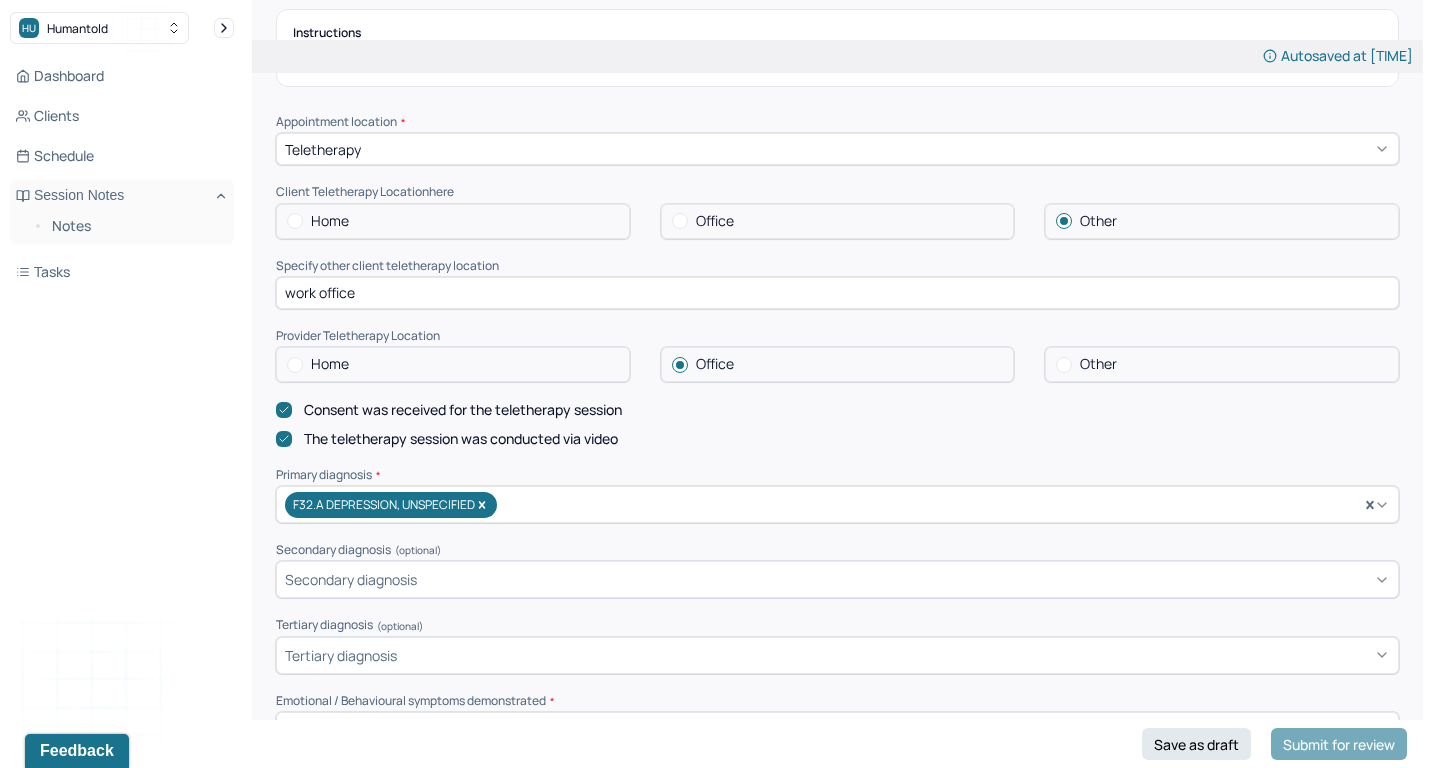 drag, startPoint x: 371, startPoint y: 290, endPoint x: 234, endPoint y: 286, distance: 137.05838 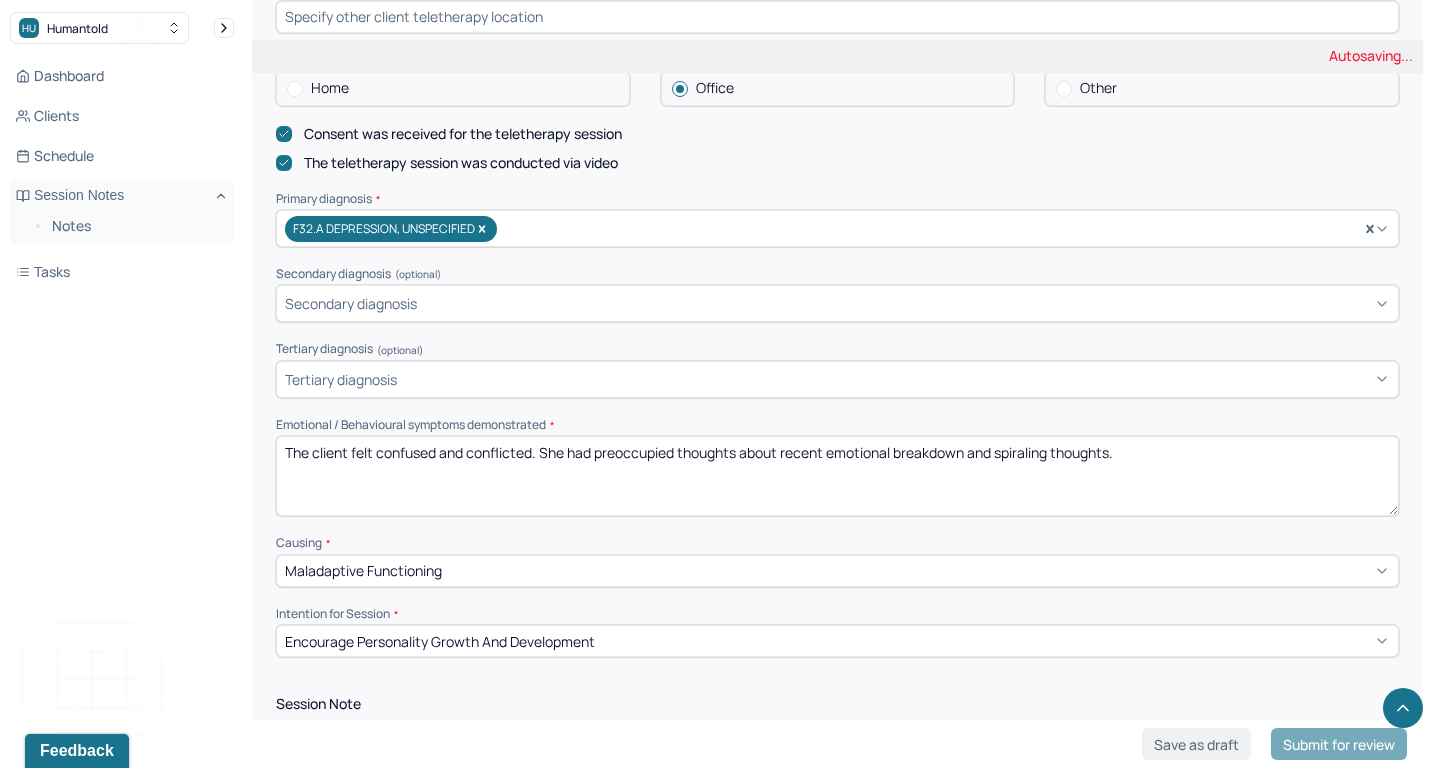 scroll, scrollTop: 642, scrollLeft: 0, axis: vertical 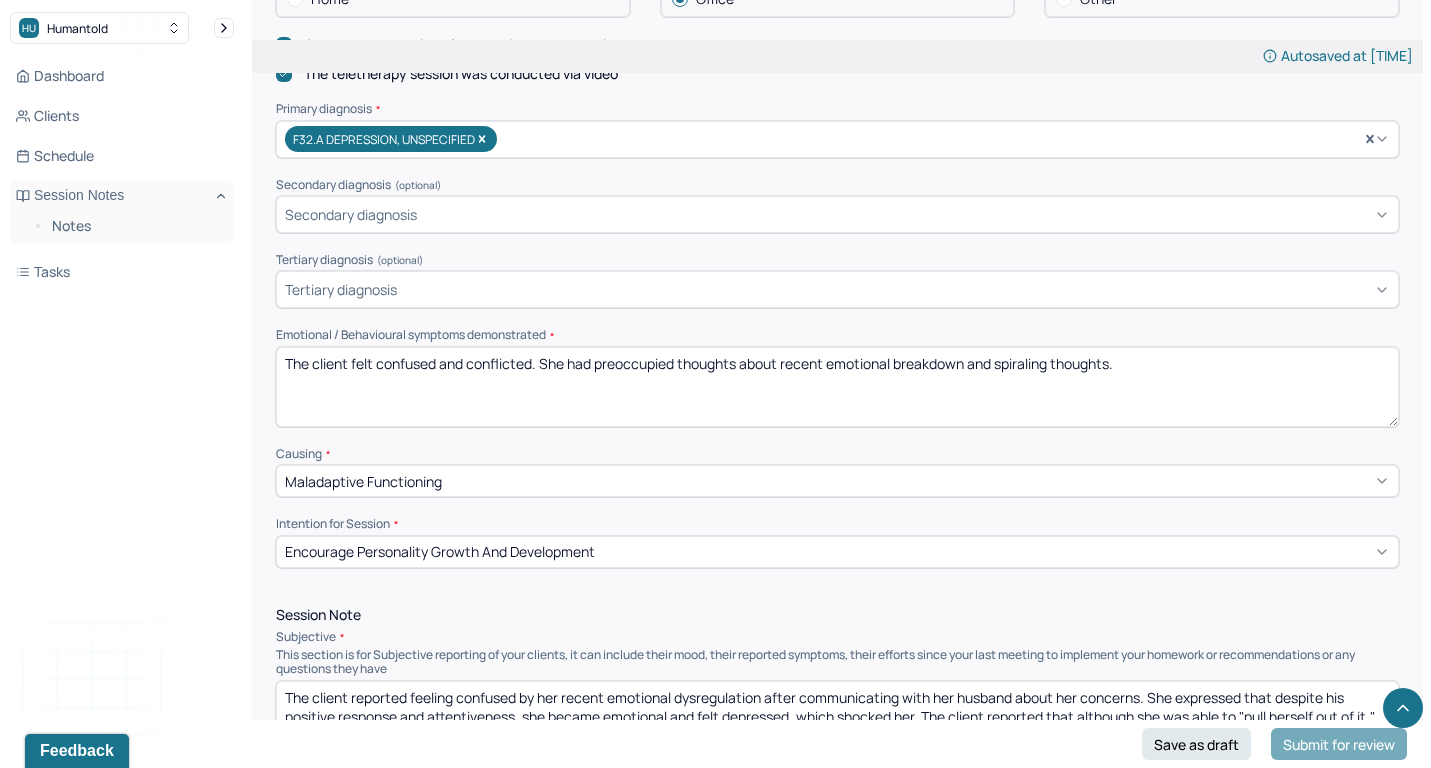 drag, startPoint x: 379, startPoint y: 347, endPoint x: 532, endPoint y: 347, distance: 153 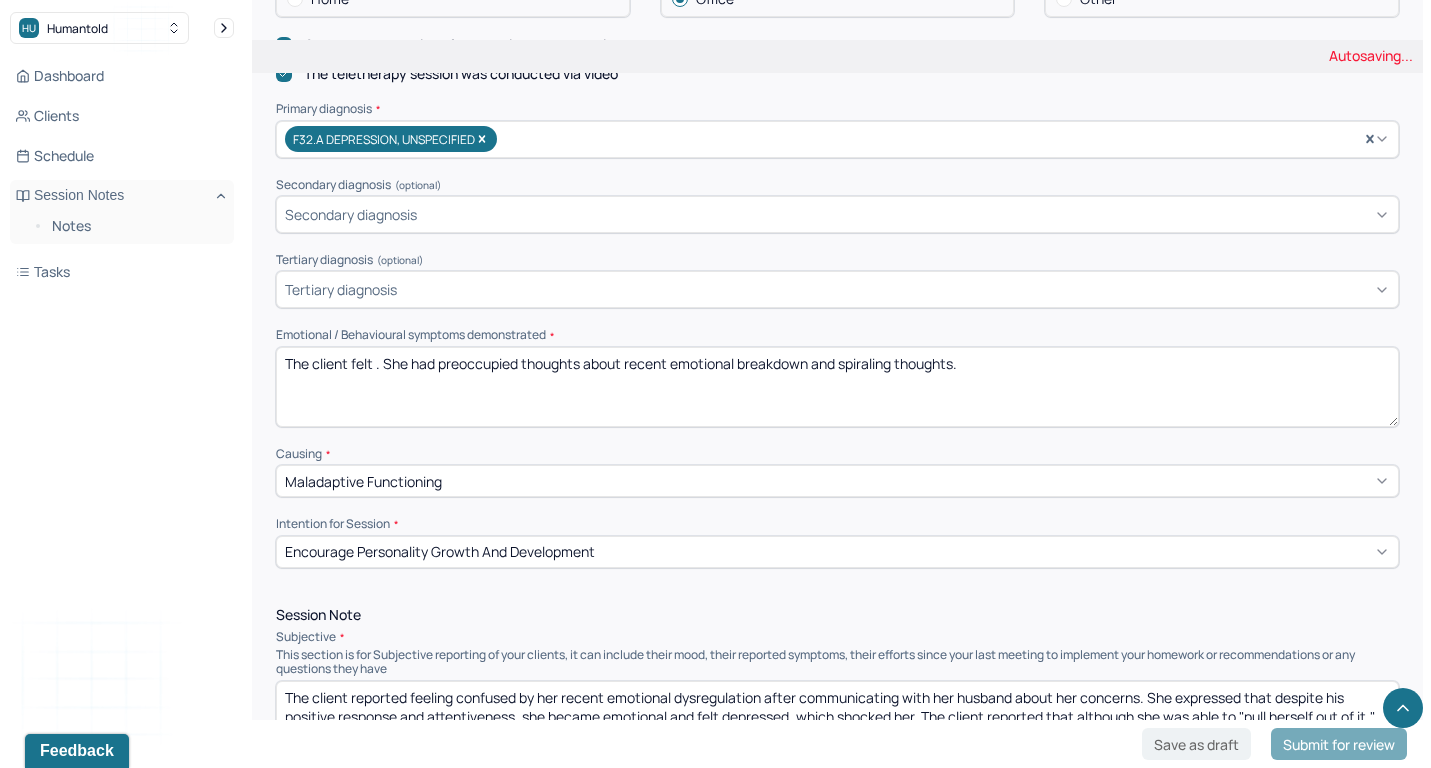 drag, startPoint x: 628, startPoint y: 347, endPoint x: 990, endPoint y: 399, distance: 365.71573 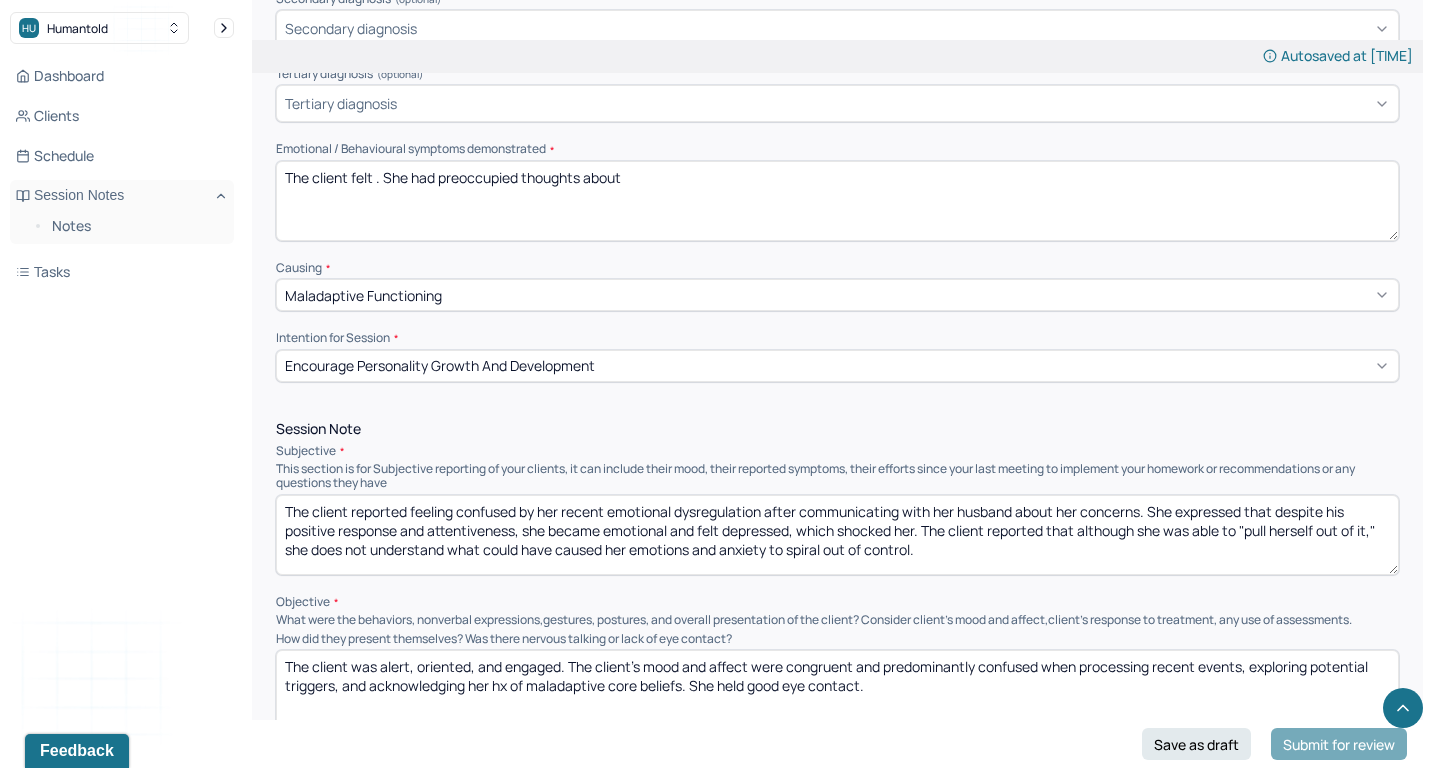 scroll, scrollTop: 864, scrollLeft: 0, axis: vertical 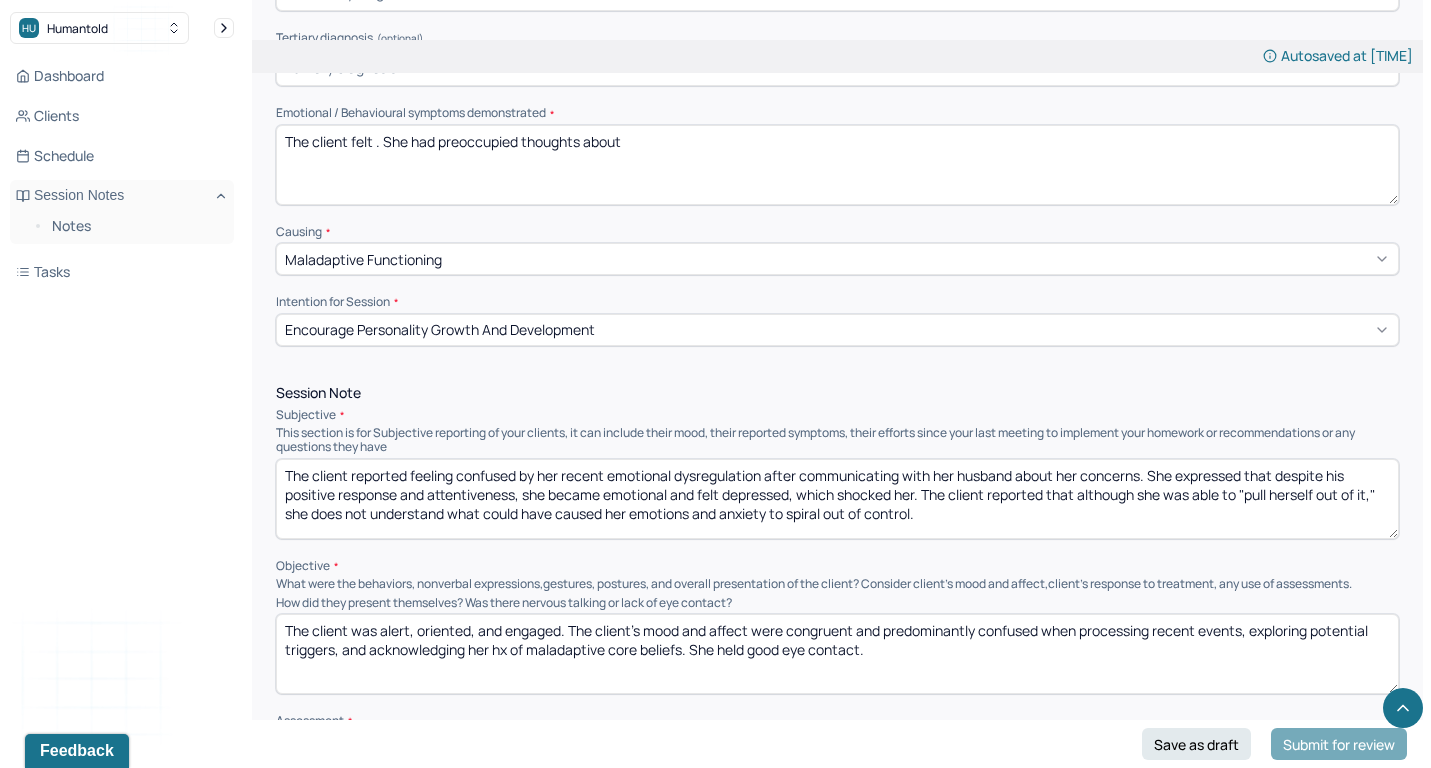type on "The client felt . She had preoccupied thoughts about" 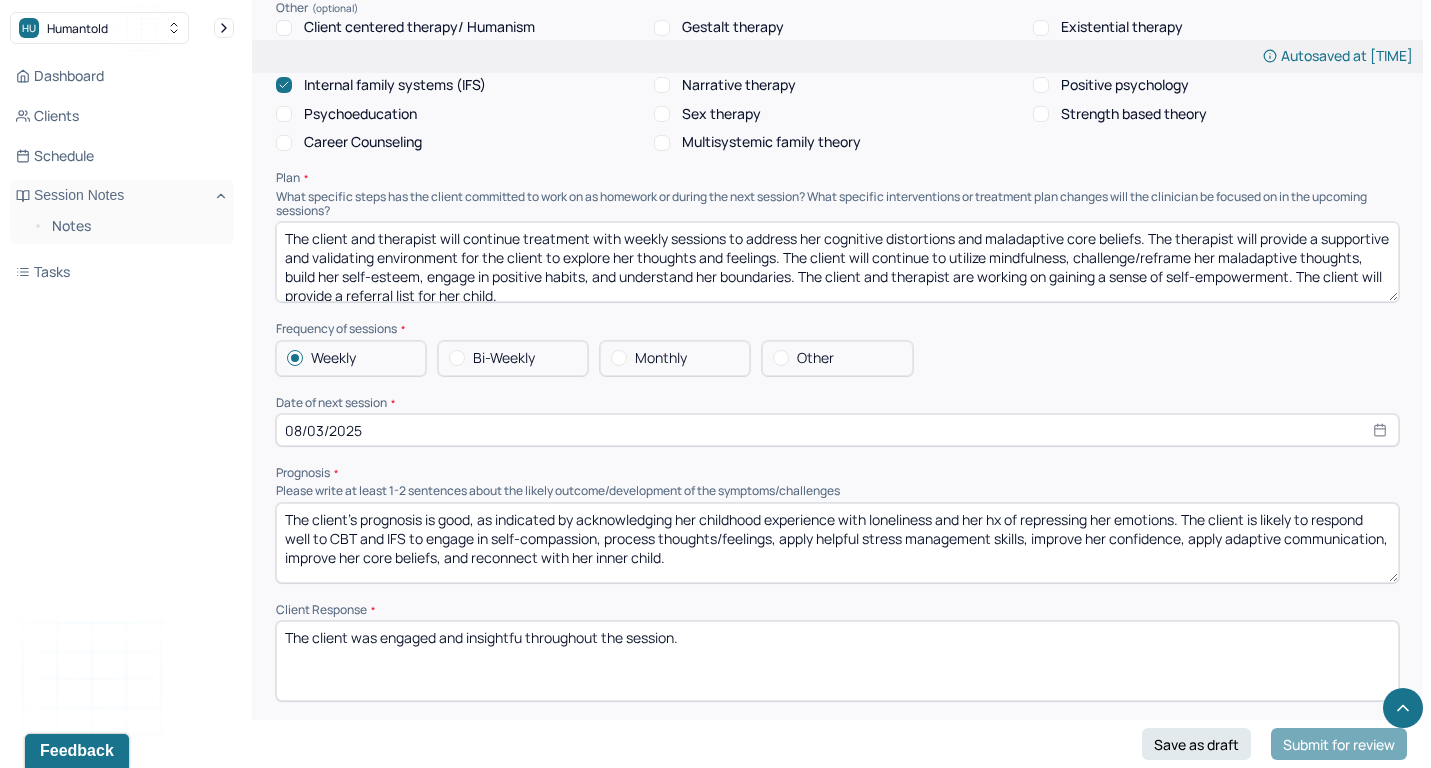 scroll, scrollTop: 1977, scrollLeft: 0, axis: vertical 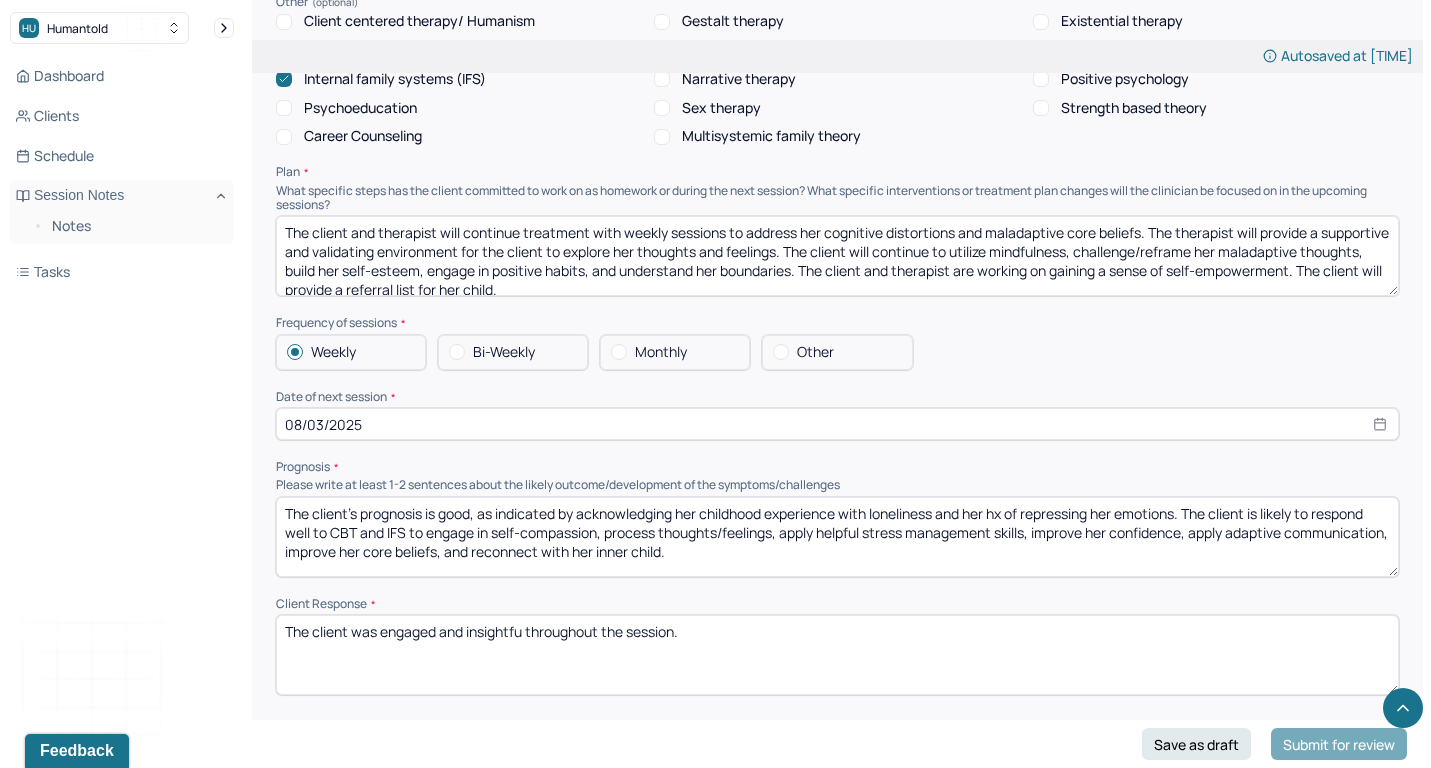 type on "The client reported" 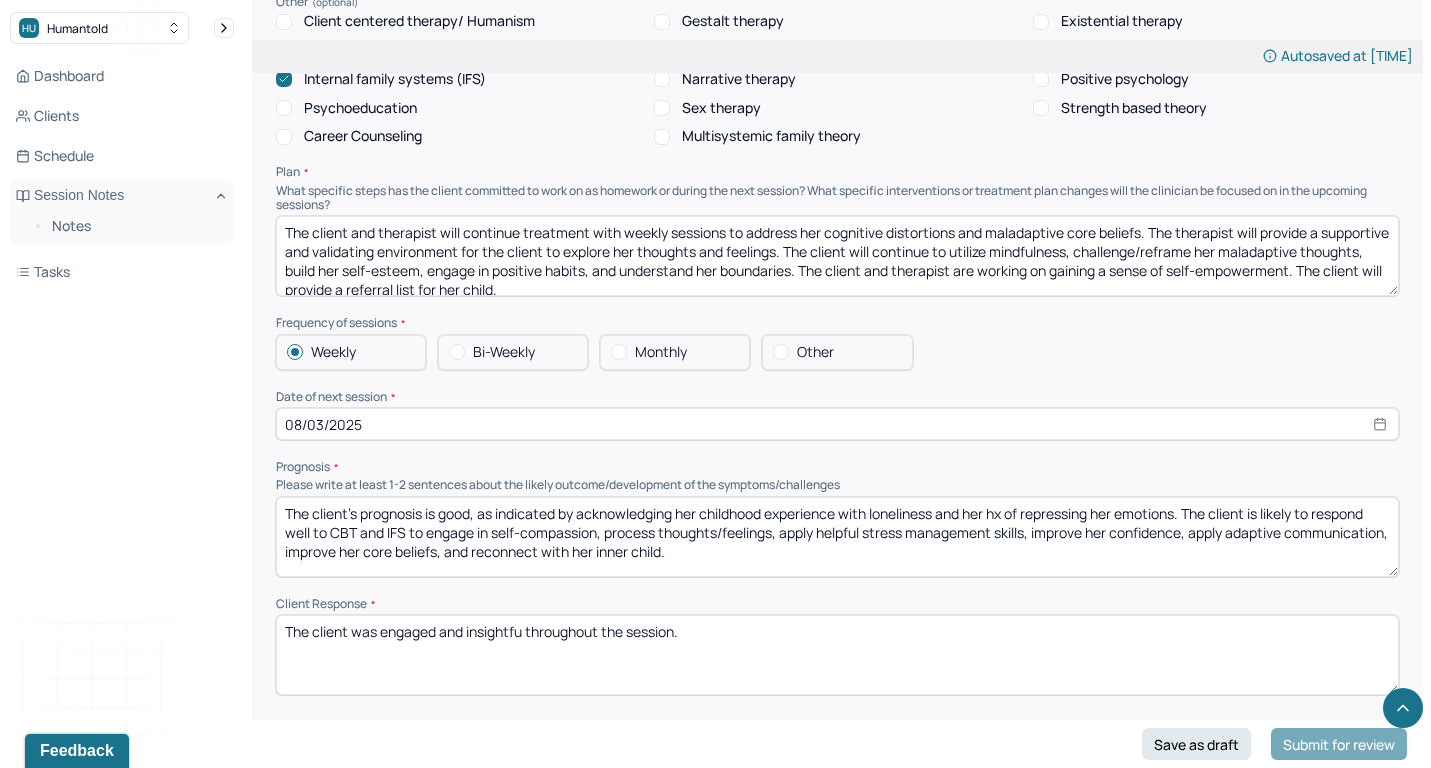 select on "7" 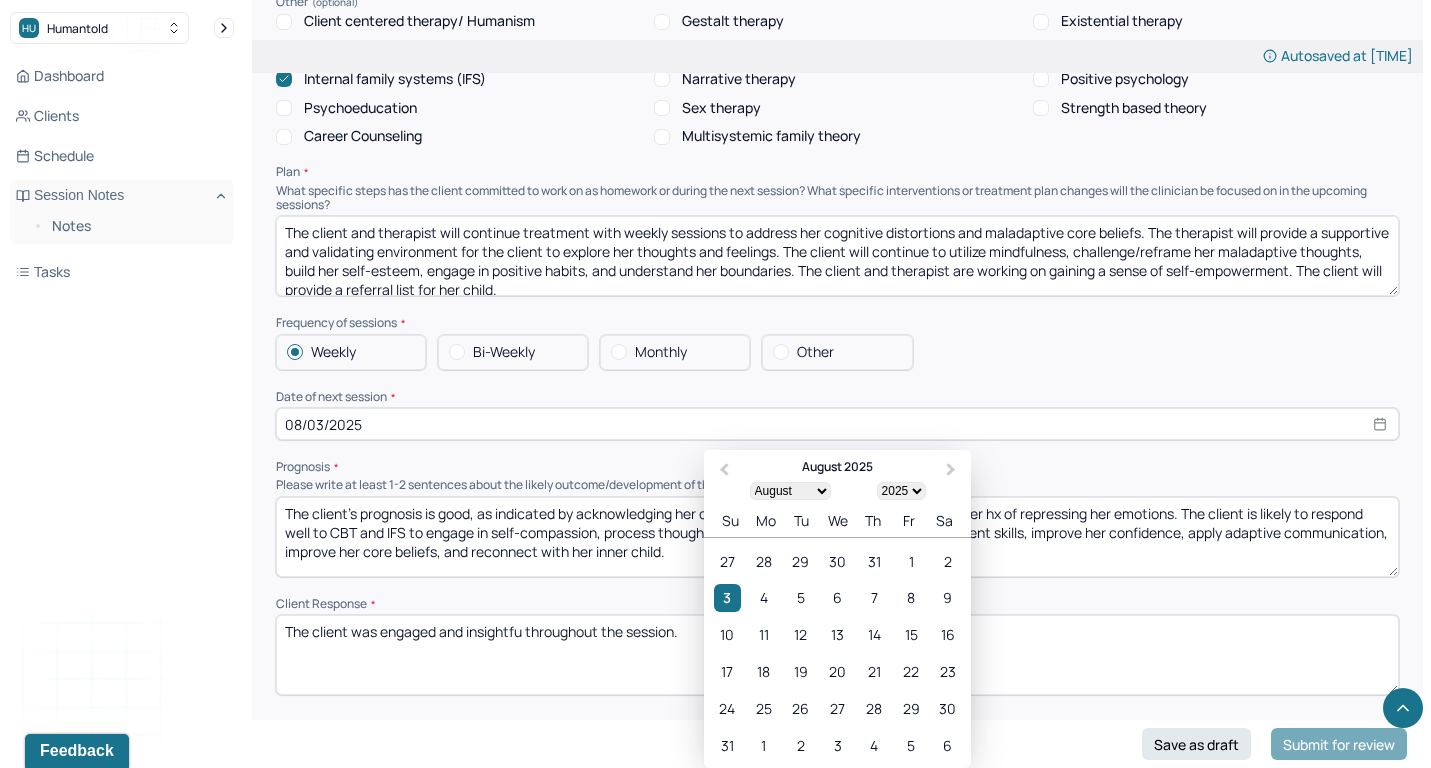 click on "08/03/2025" at bounding box center [837, 424] 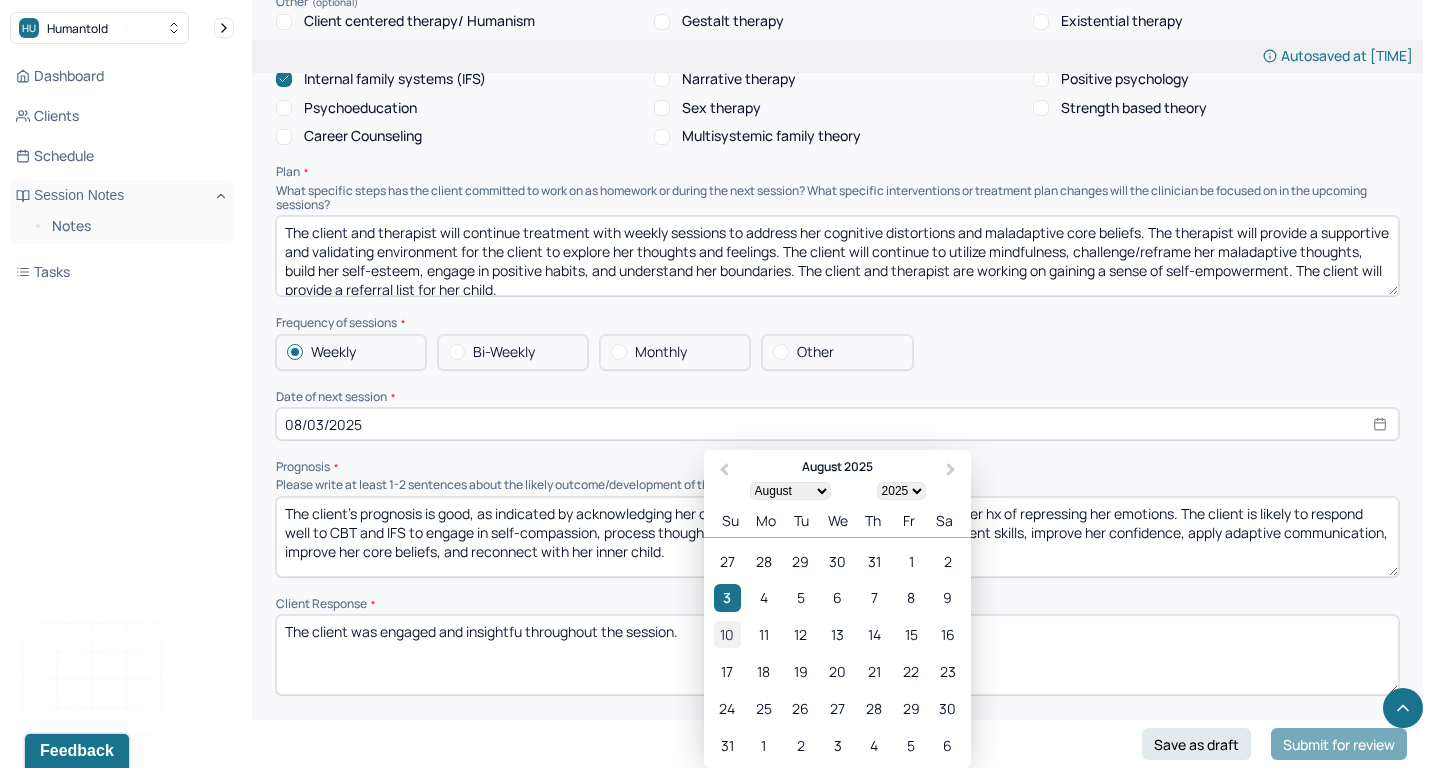 click on "10" at bounding box center (727, 634) 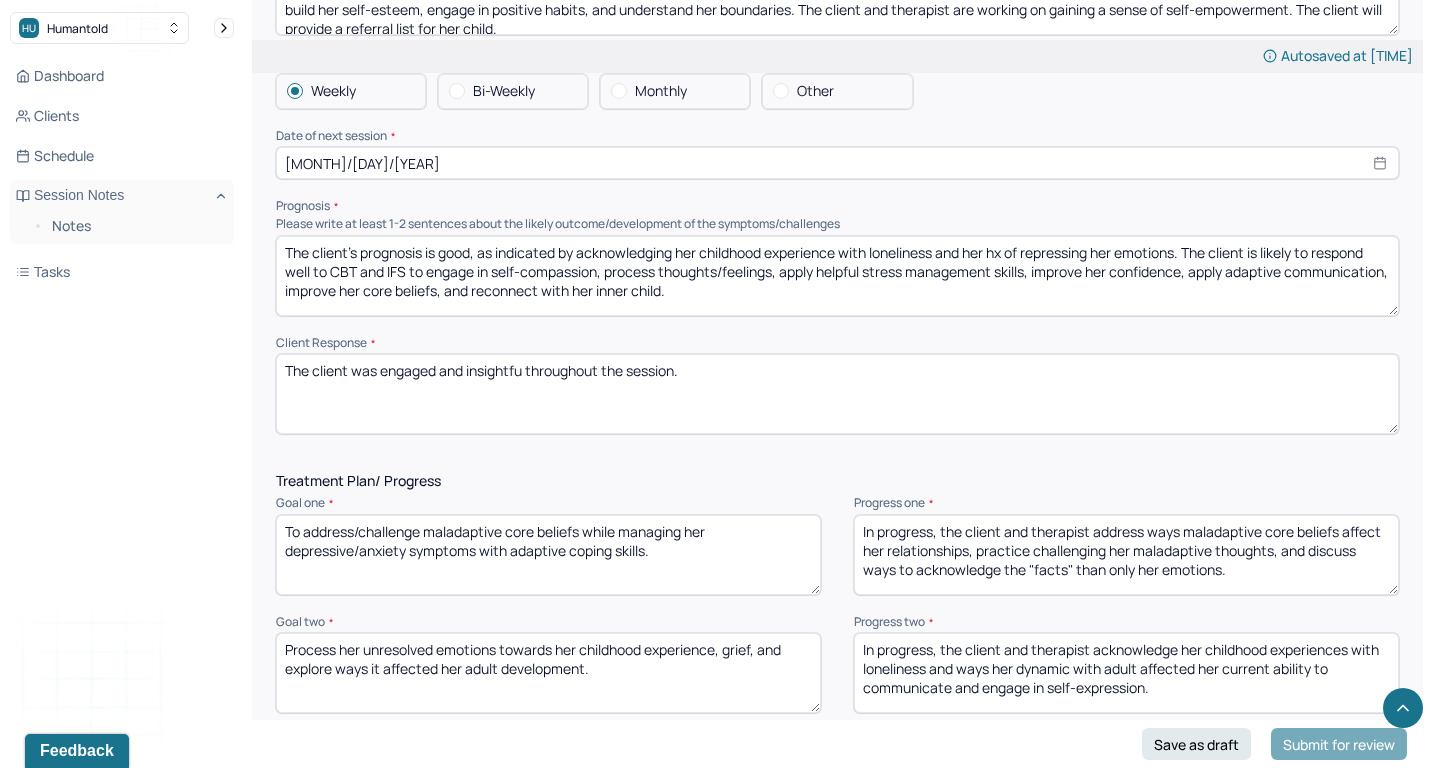 scroll, scrollTop: 2243, scrollLeft: 0, axis: vertical 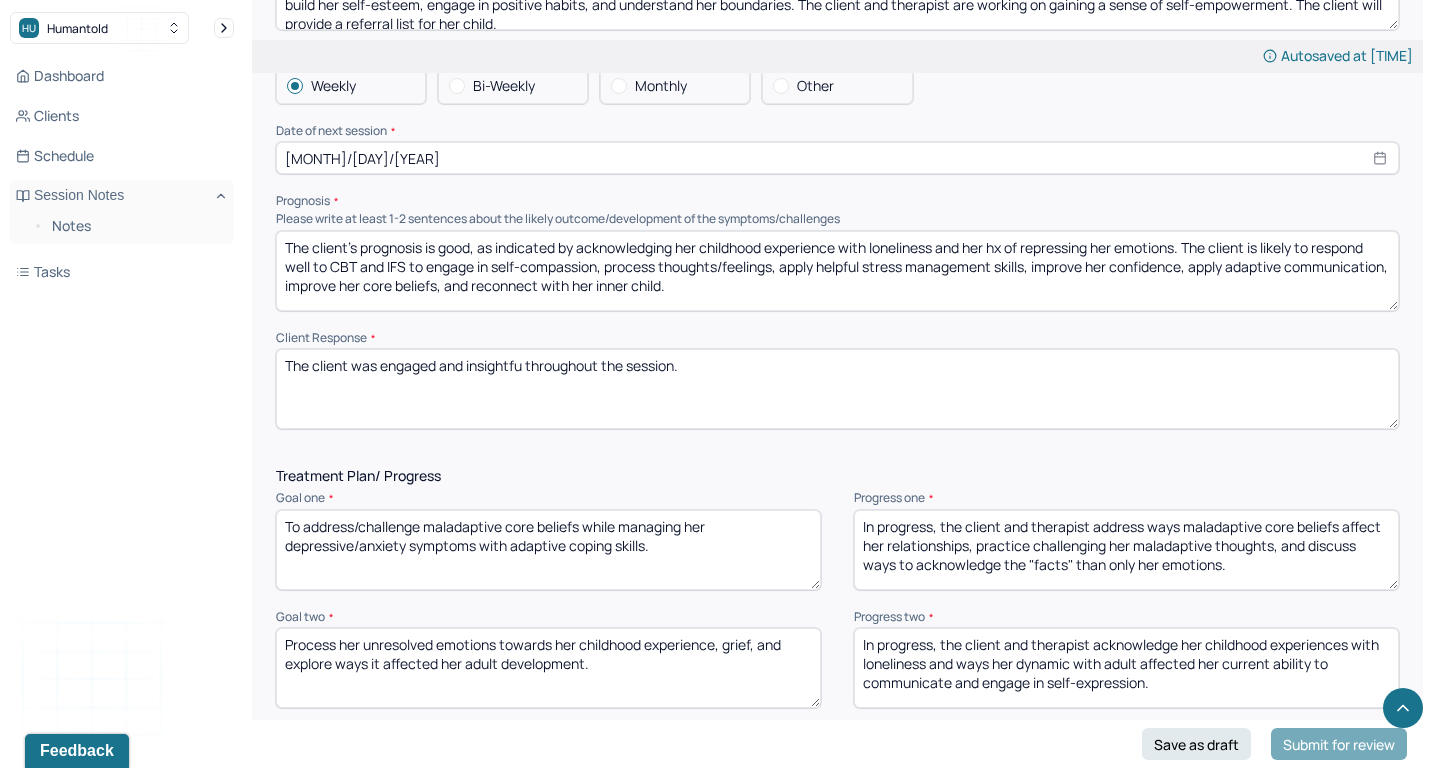 drag, startPoint x: 944, startPoint y: 492, endPoint x: 1212, endPoint y: 558, distance: 276.00723 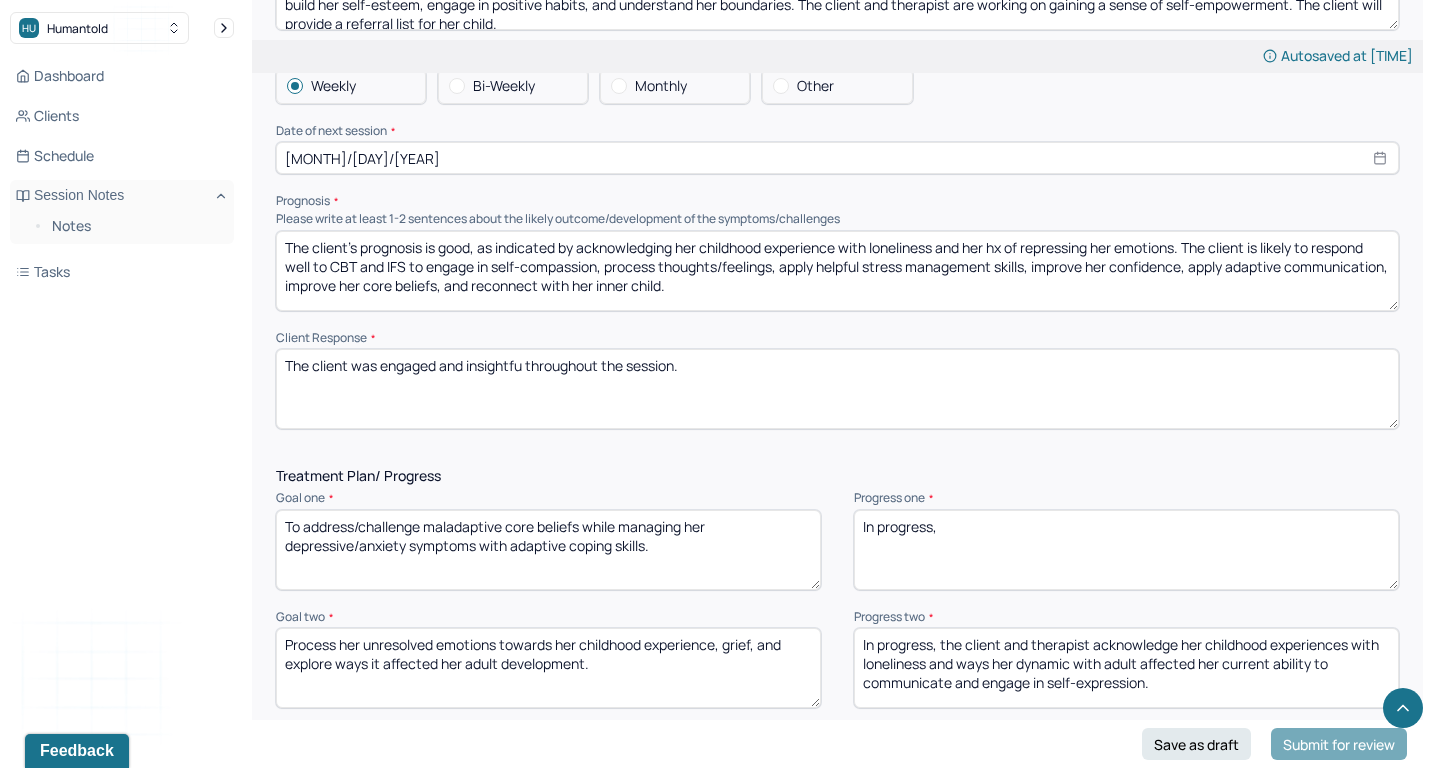 type on "In progress," 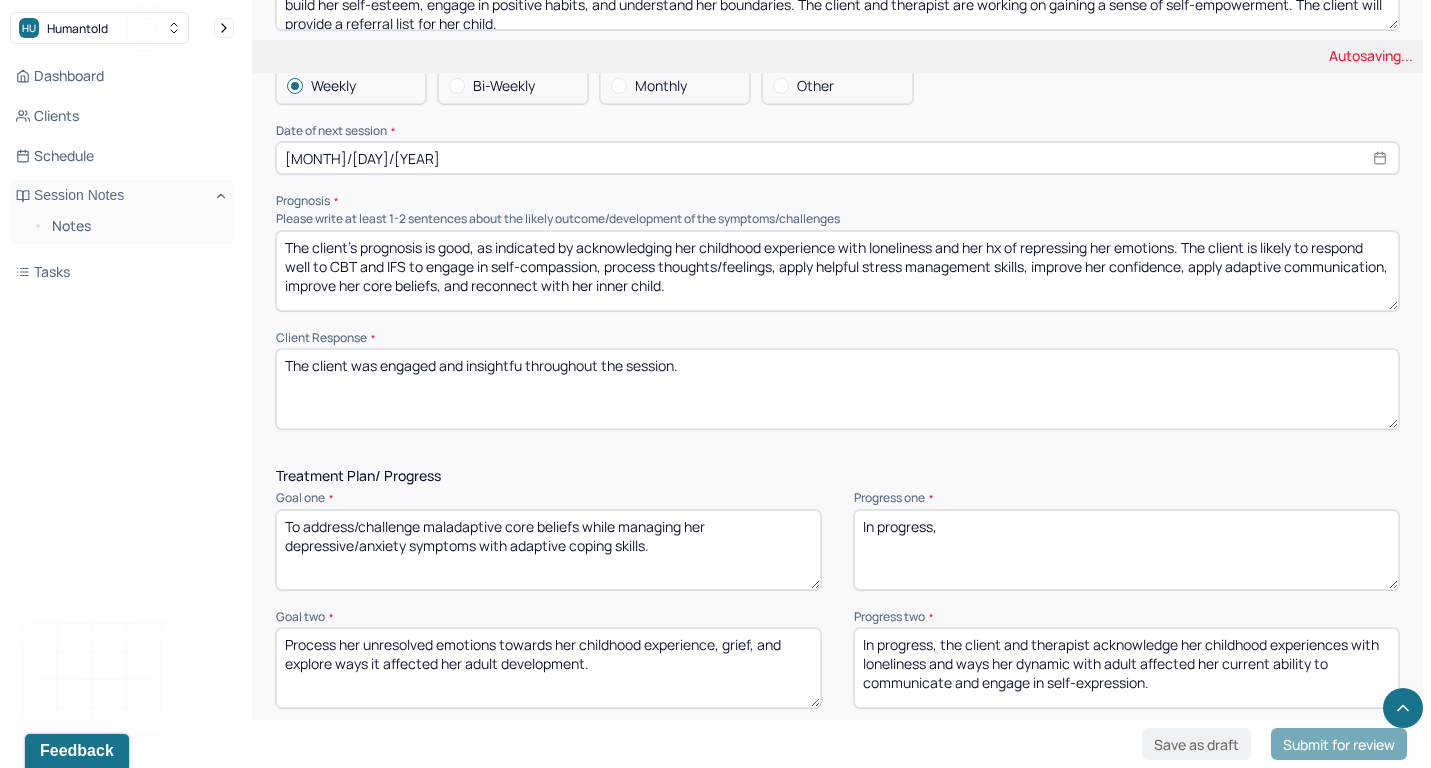 drag, startPoint x: 945, startPoint y: 611, endPoint x: 1009, endPoint y: 672, distance: 88.4138 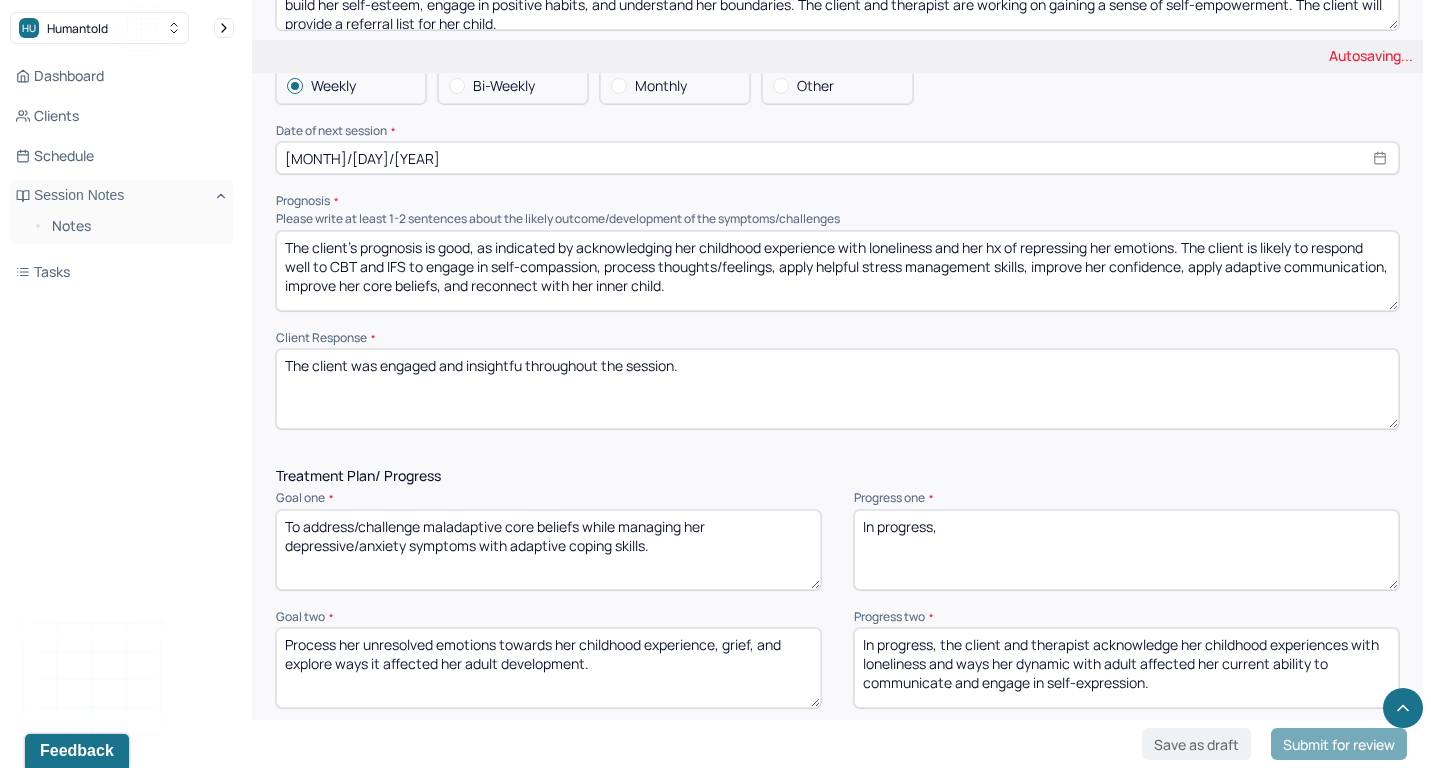 click on "Treatment Plan/ Progress Goal one * To address/challenge maladaptive core beliefs while managing her depressive/anxiety symptoms with adaptive coping skills. Progress one * In progress,  Goal two * Process her unresolved emotions towards her childhood experience, grief, and explore ways it affected her adult development. Progress two * In progress,  Goal three (optional) Improve her self-esteem, and gain adaptive stress management skills and interpersonal skills. Progress three (optional) Communication Factors impacting treatment Caregiver emotions or behaviors interfered with the caregiver's understanding and ability" at bounding box center (837, 806) 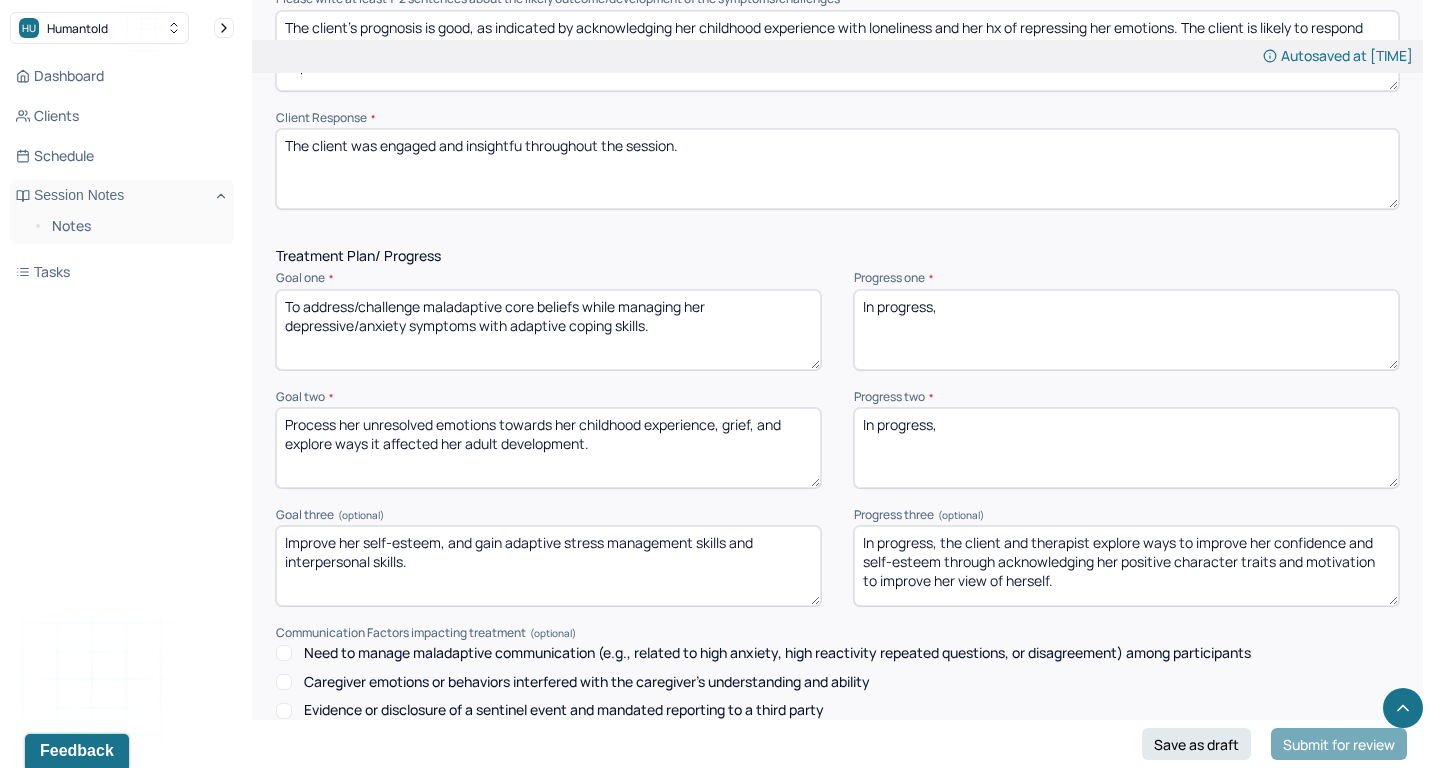 scroll, scrollTop: 2509, scrollLeft: 0, axis: vertical 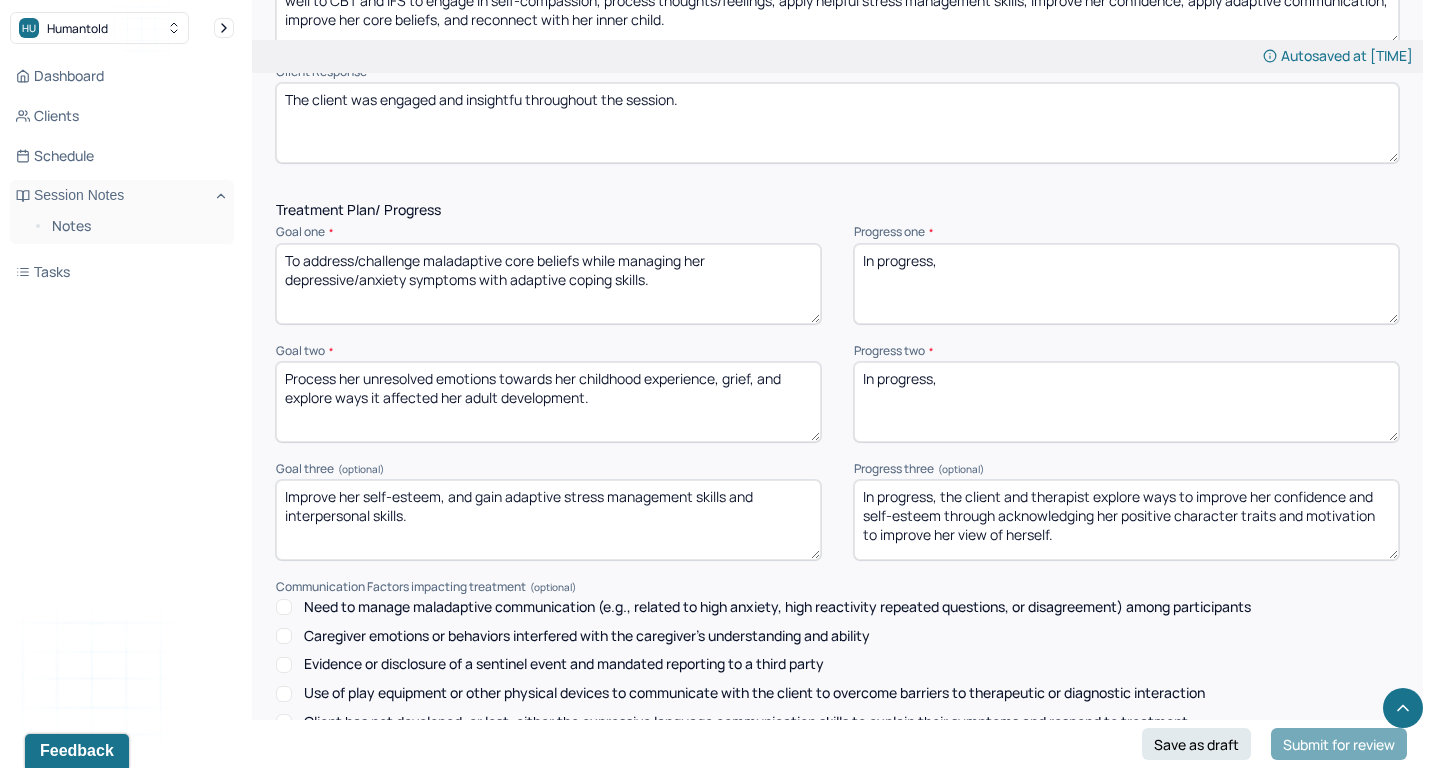 type on "In progress," 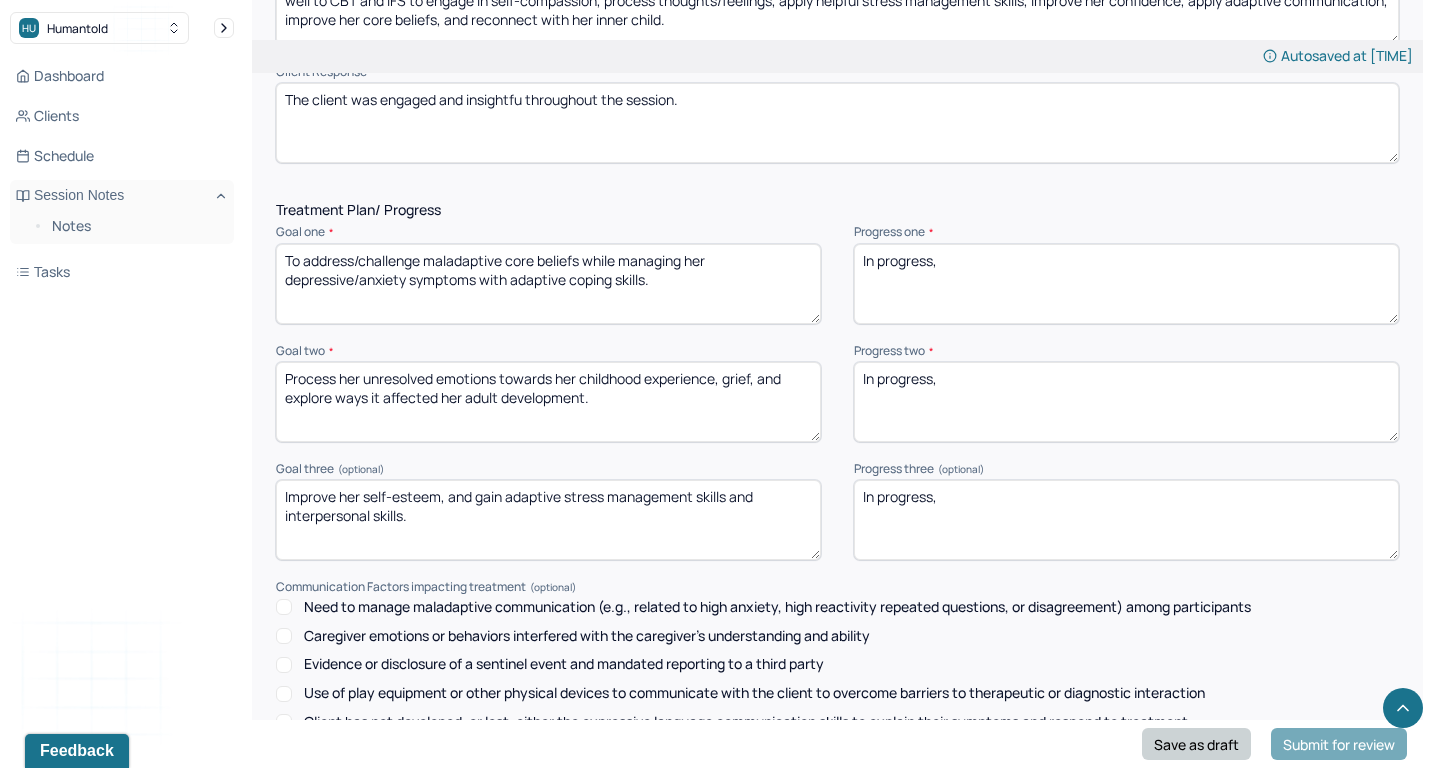 type on "In progress," 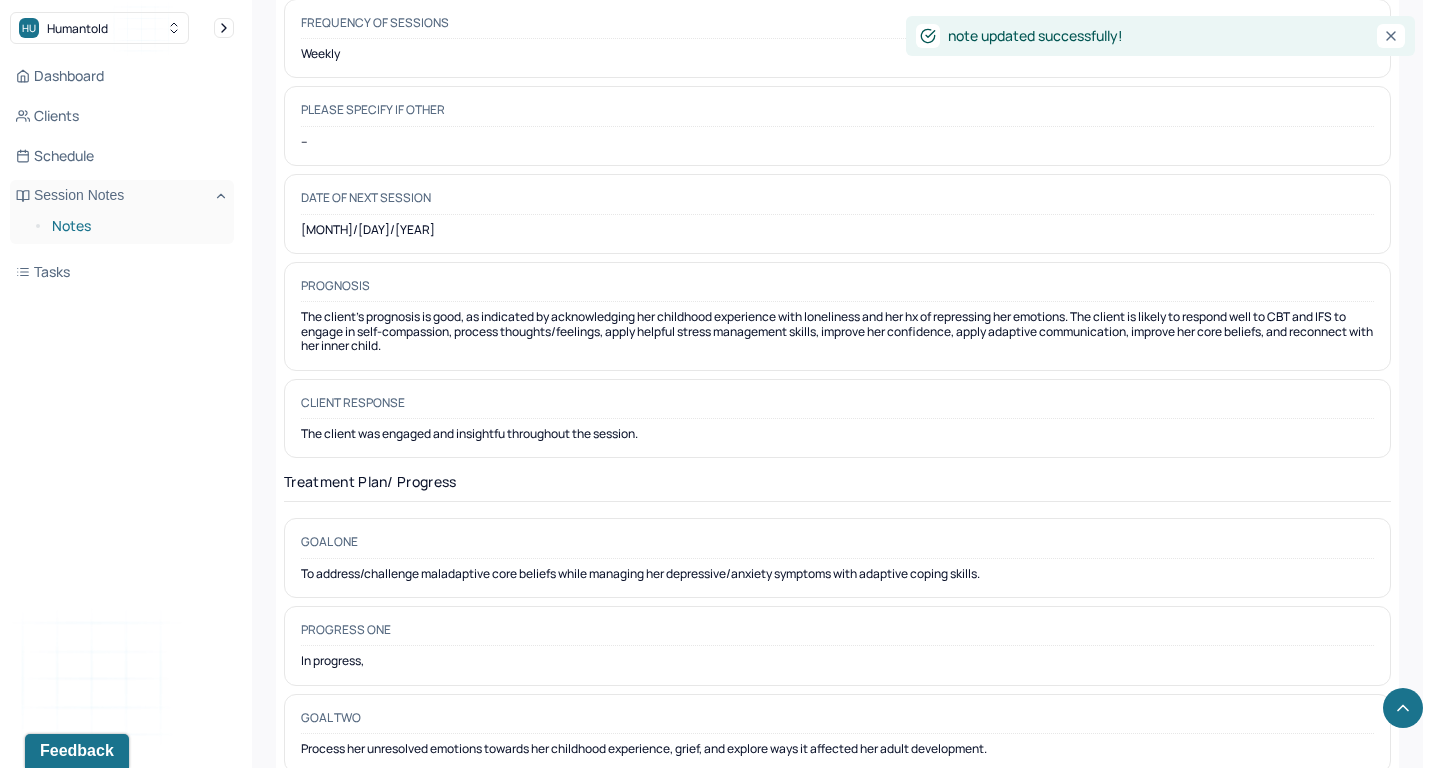 click on "Notes" at bounding box center [135, 226] 